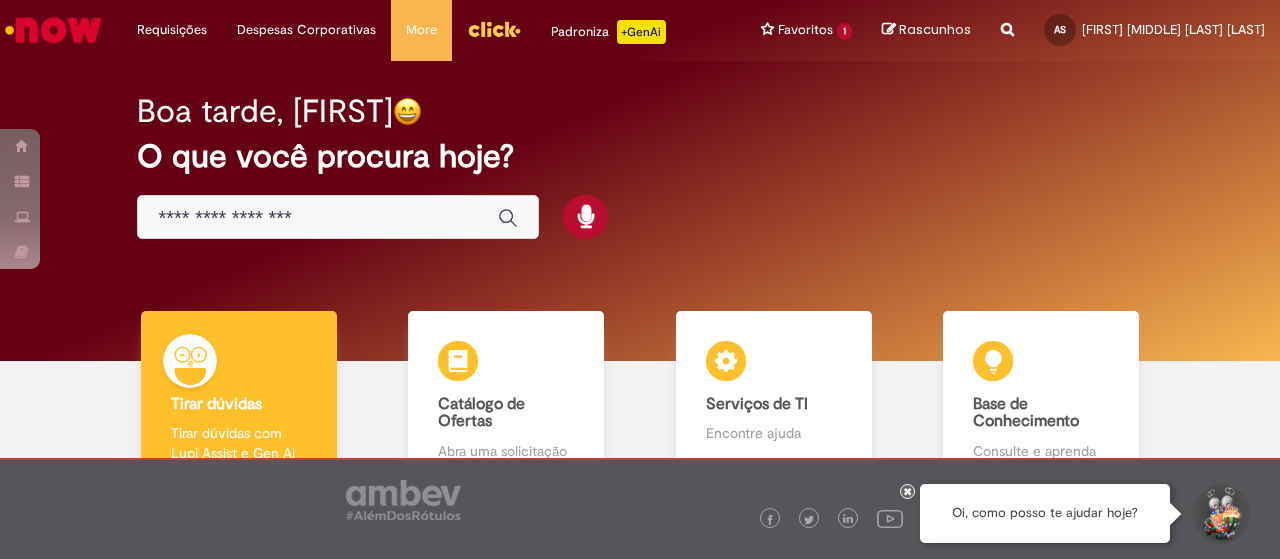 scroll, scrollTop: 0, scrollLeft: 0, axis: both 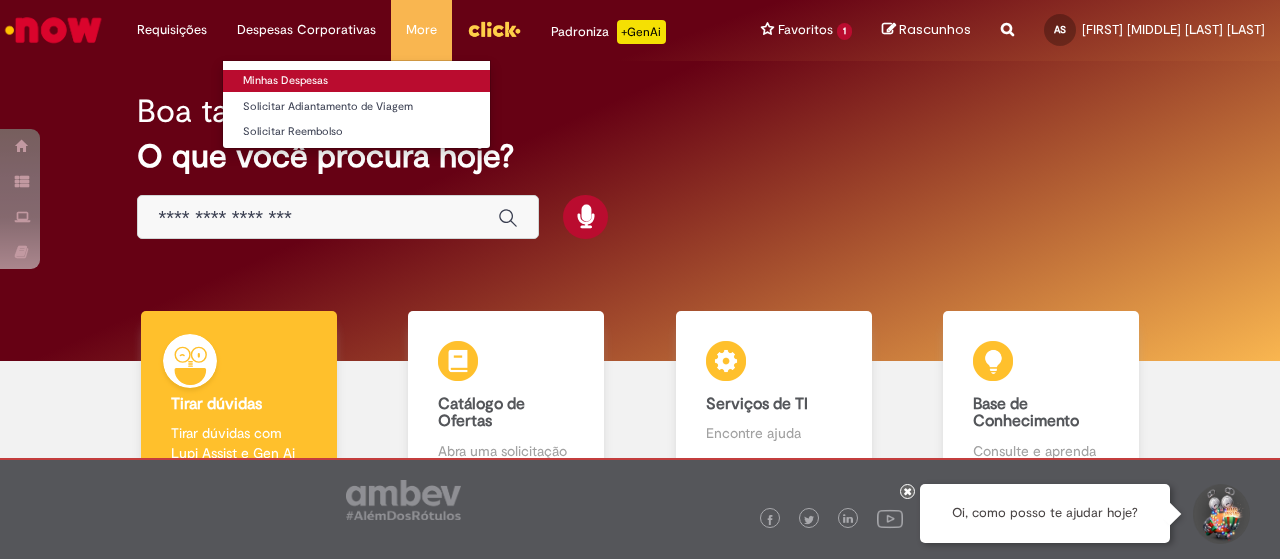 click on "Minhas Despesas" at bounding box center (356, 81) 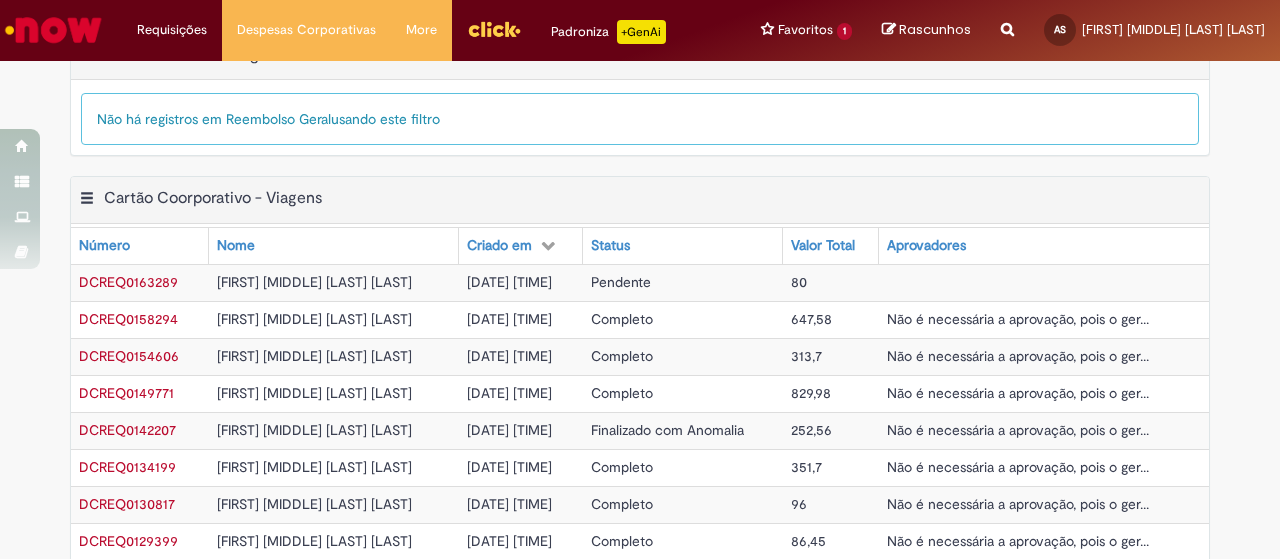 scroll, scrollTop: 800, scrollLeft: 0, axis: vertical 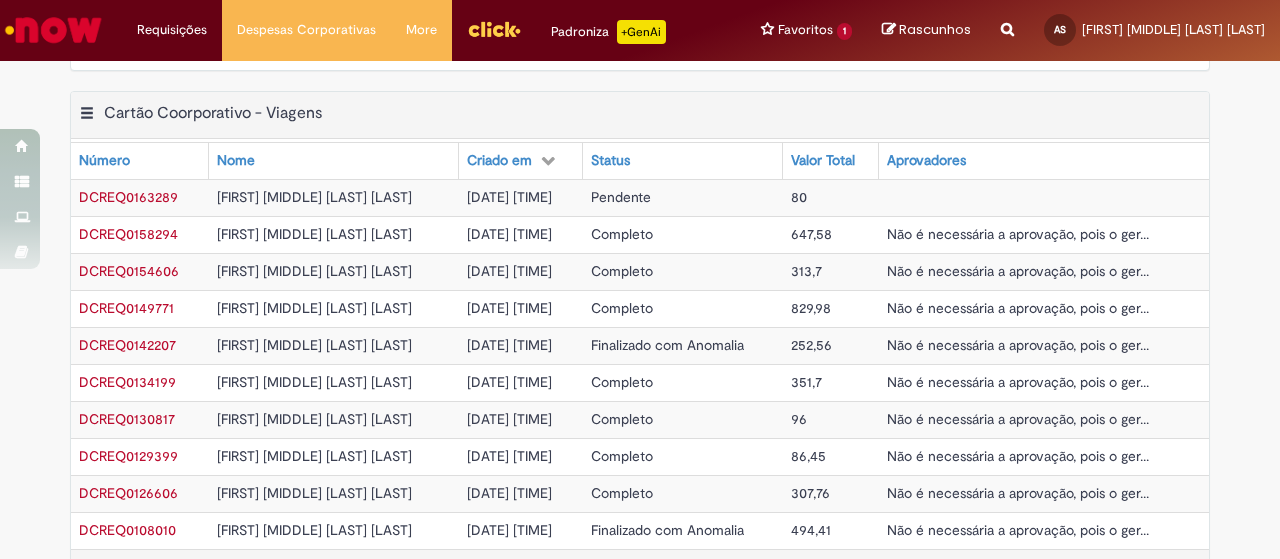 click on "[DATE] [TIME]" at bounding box center [509, 197] 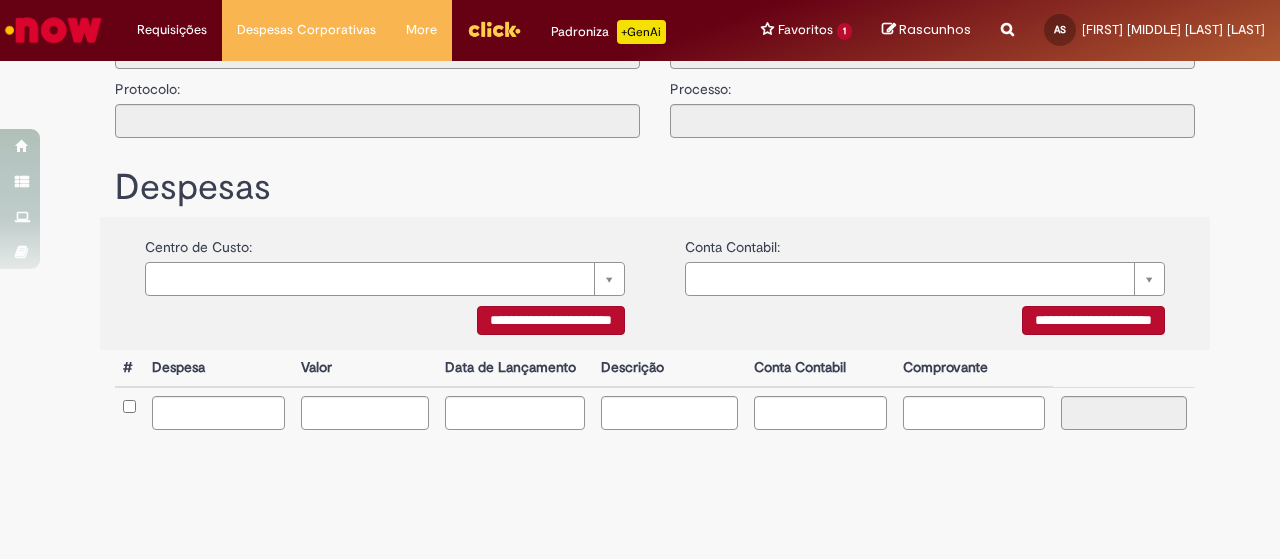 type on "**********" 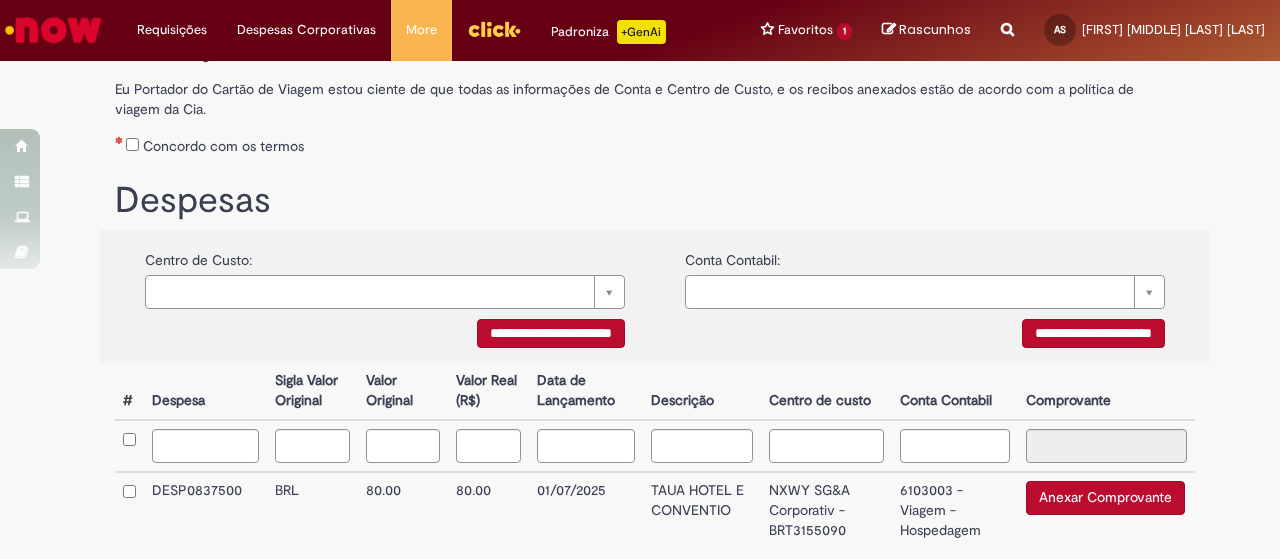 scroll, scrollTop: 408, scrollLeft: 0, axis: vertical 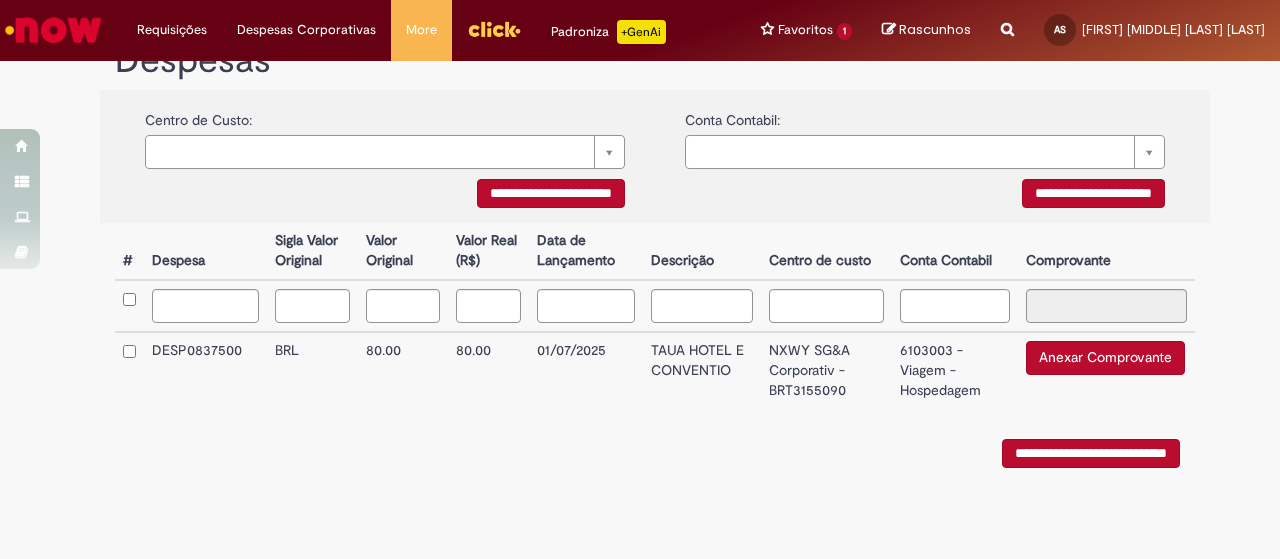 click on "Anexar Comprovante" at bounding box center [1105, 358] 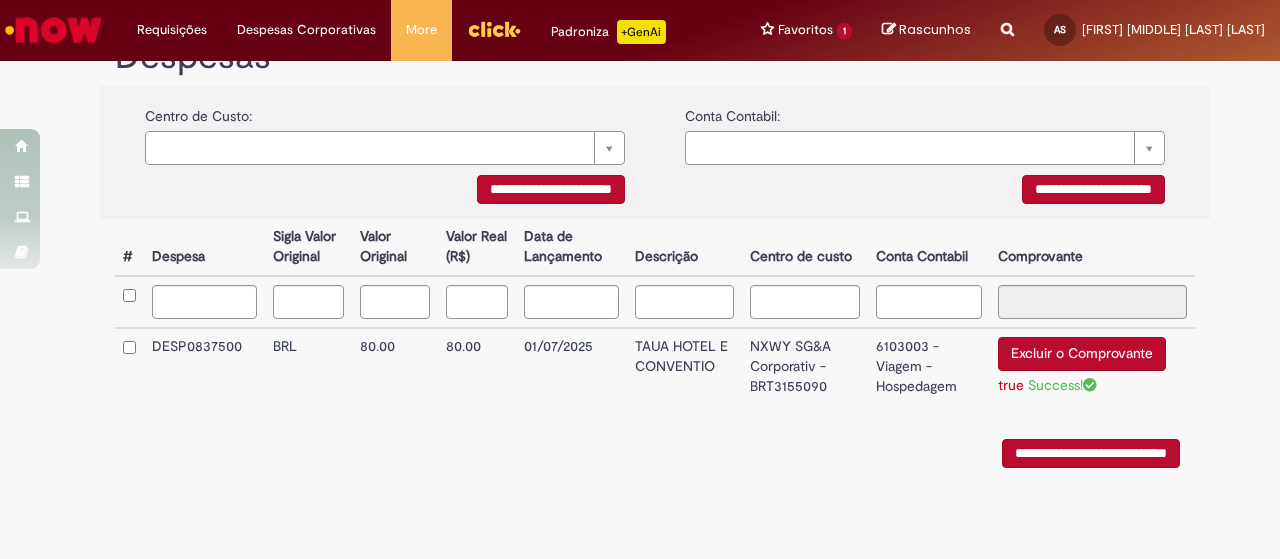 scroll, scrollTop: 412, scrollLeft: 0, axis: vertical 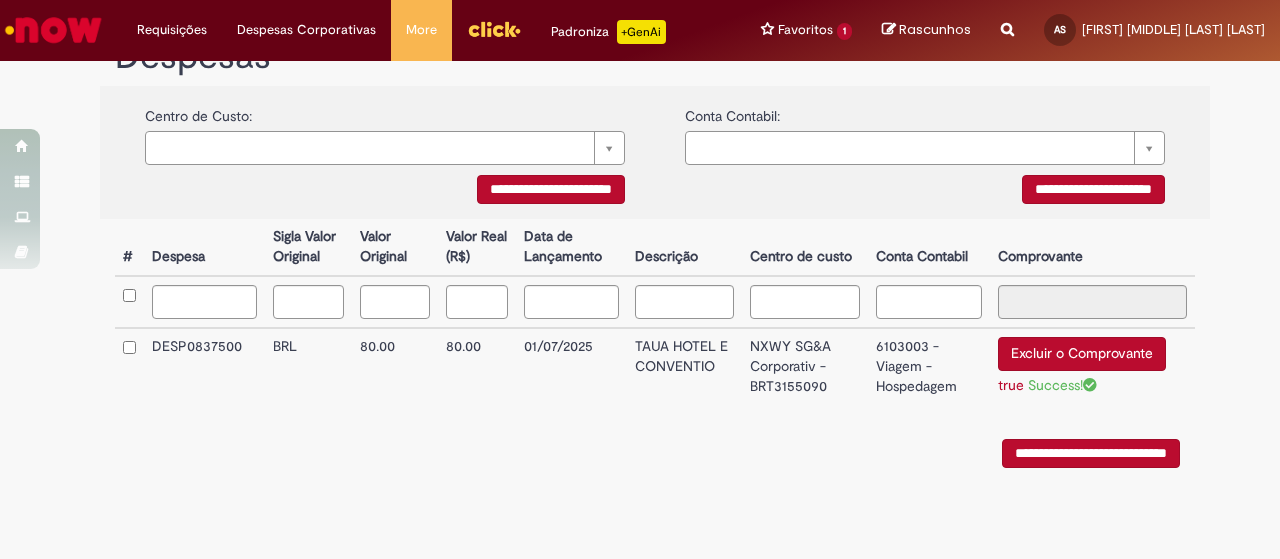 click on "**********" at bounding box center [1091, 453] 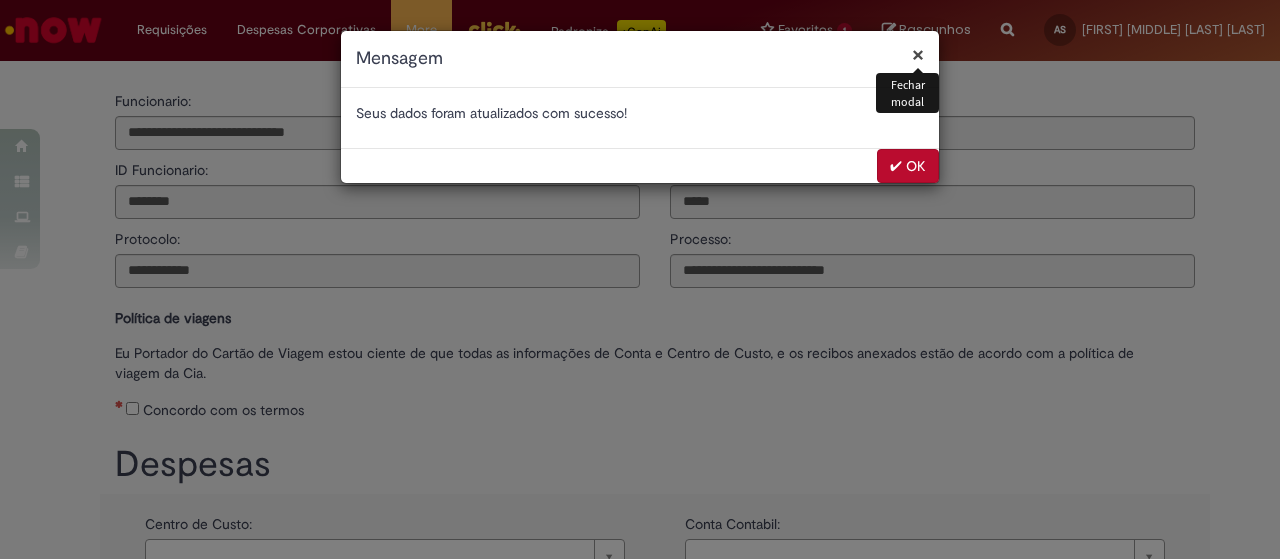 click on "✔ OK" at bounding box center [908, 166] 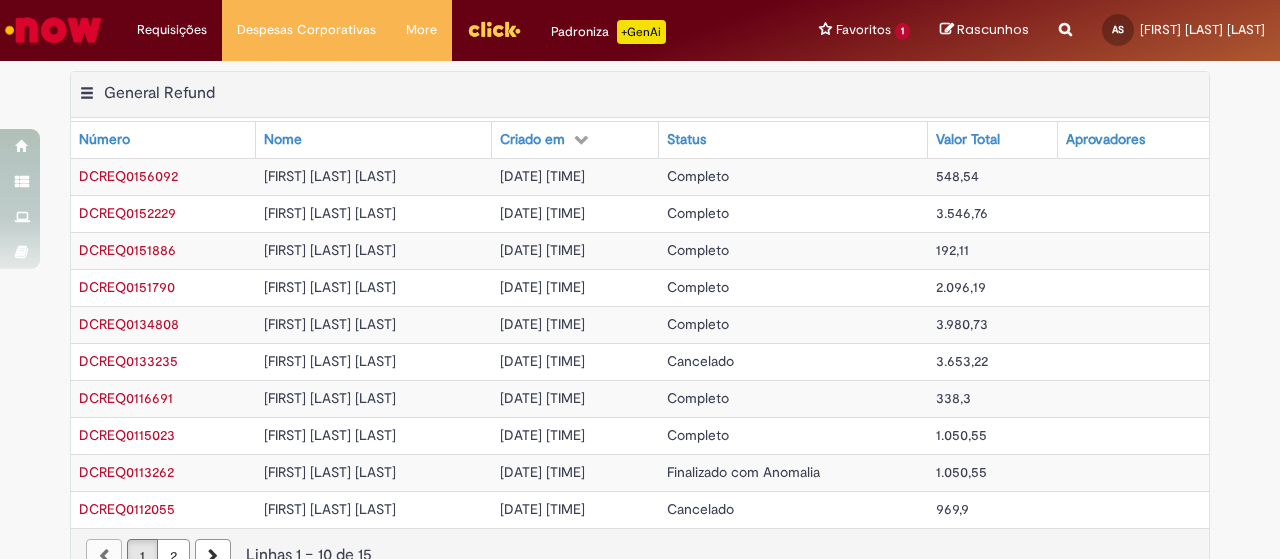 scroll, scrollTop: 0, scrollLeft: 0, axis: both 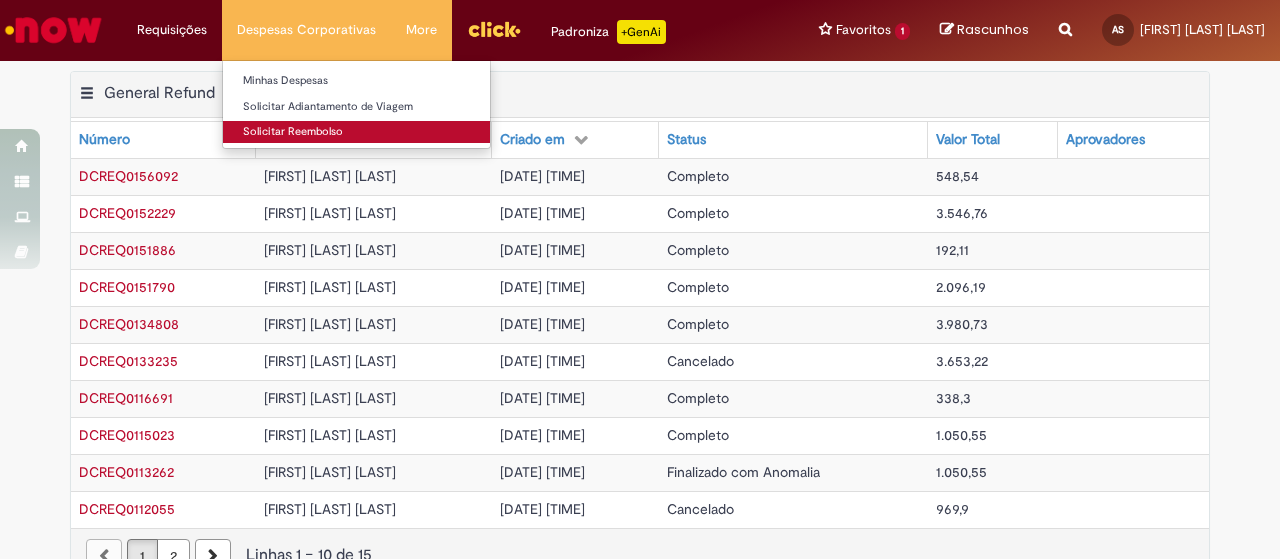 click on "Solicitar Reembolso" at bounding box center (356, 132) 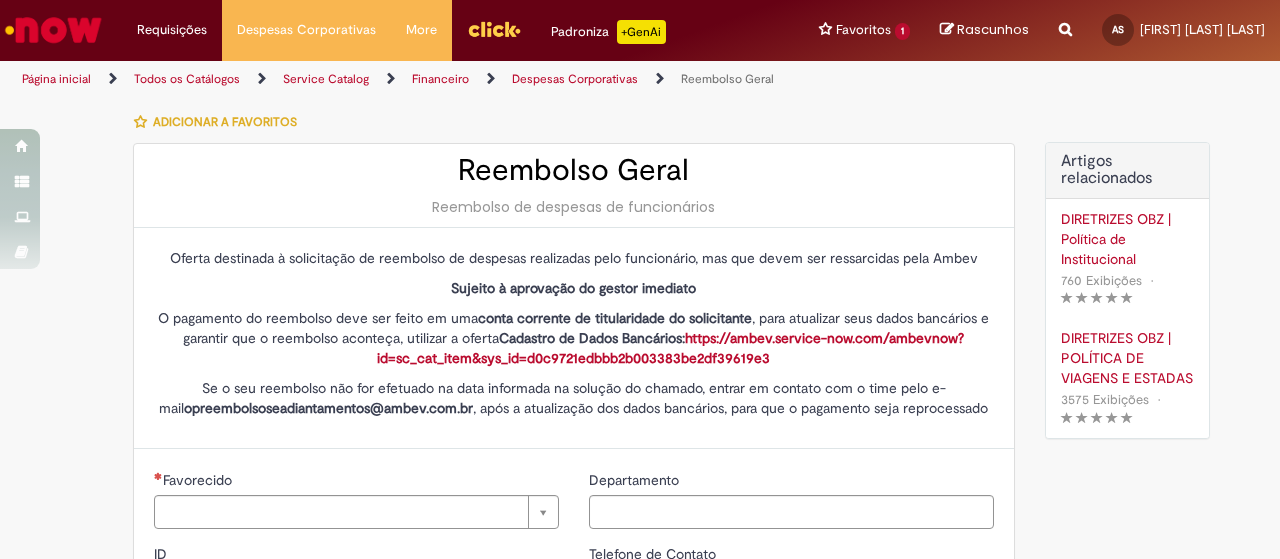 type on "********" 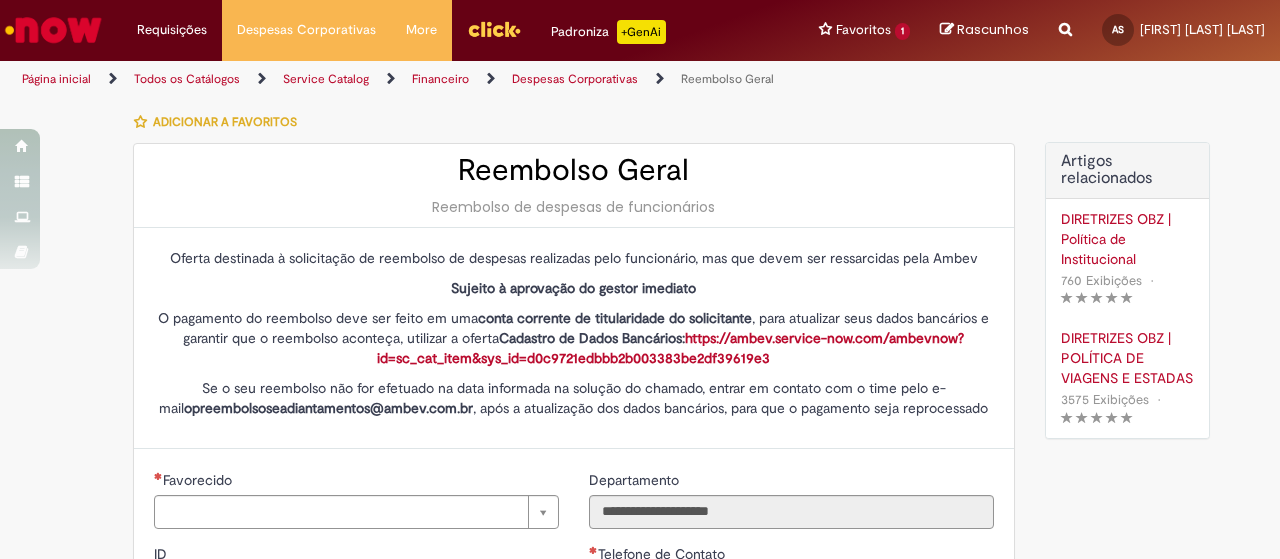 type on "**********" 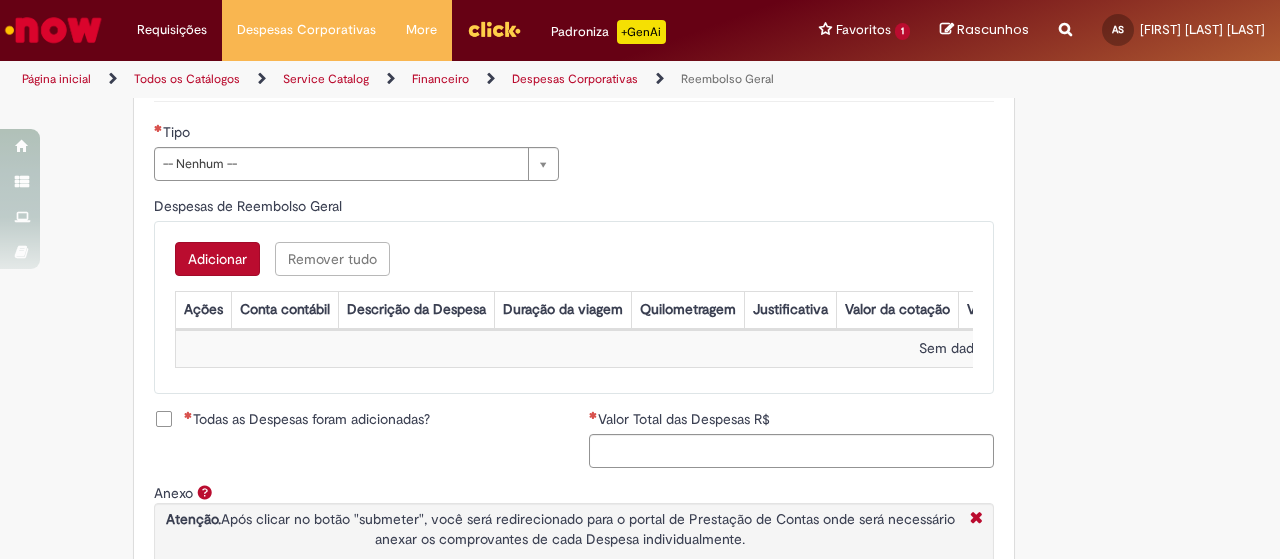 scroll, scrollTop: 800, scrollLeft: 0, axis: vertical 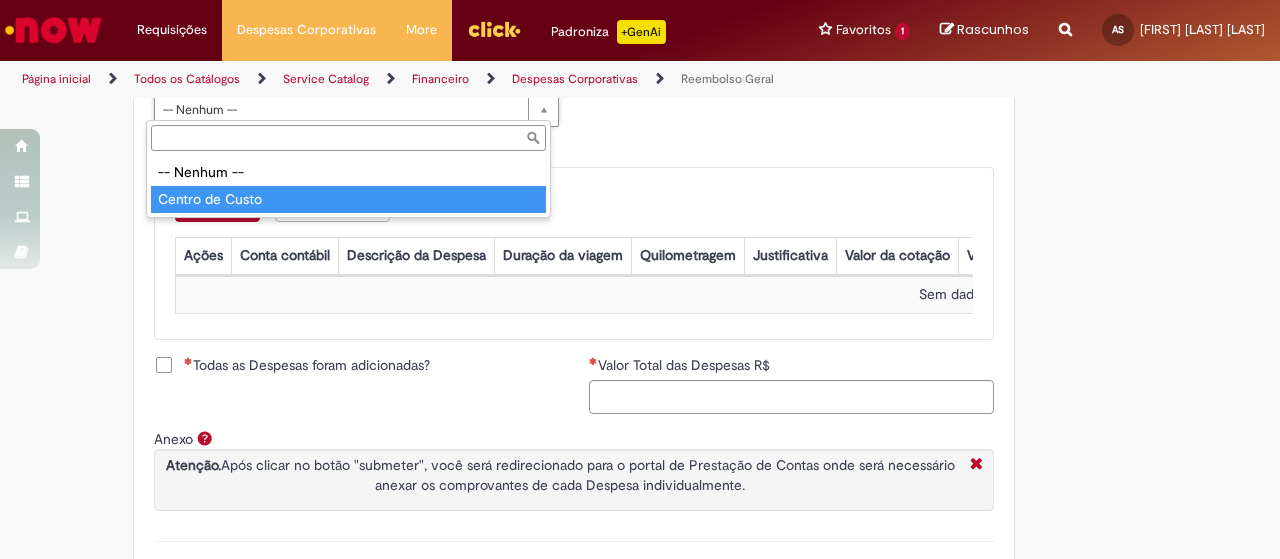 type on "**********" 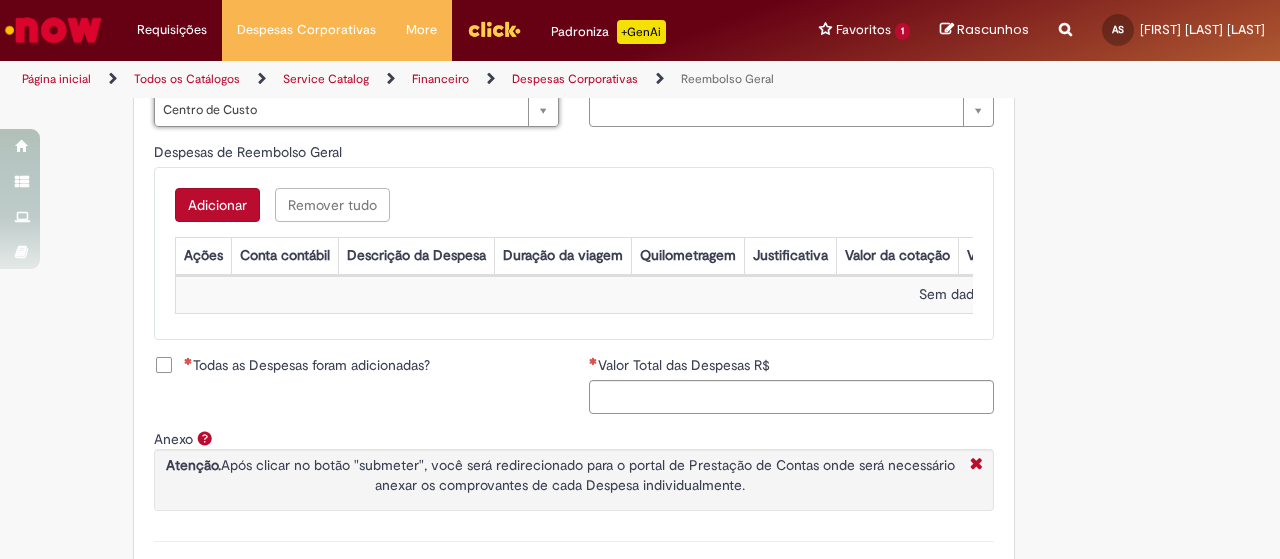 scroll, scrollTop: 562, scrollLeft: 0, axis: vertical 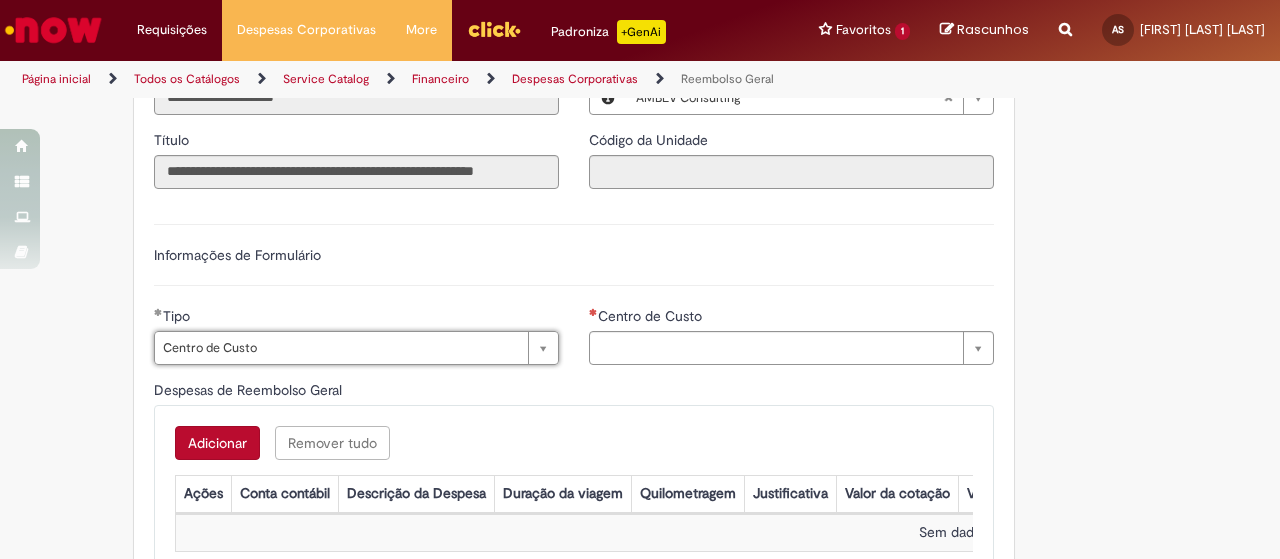 type on "**********" 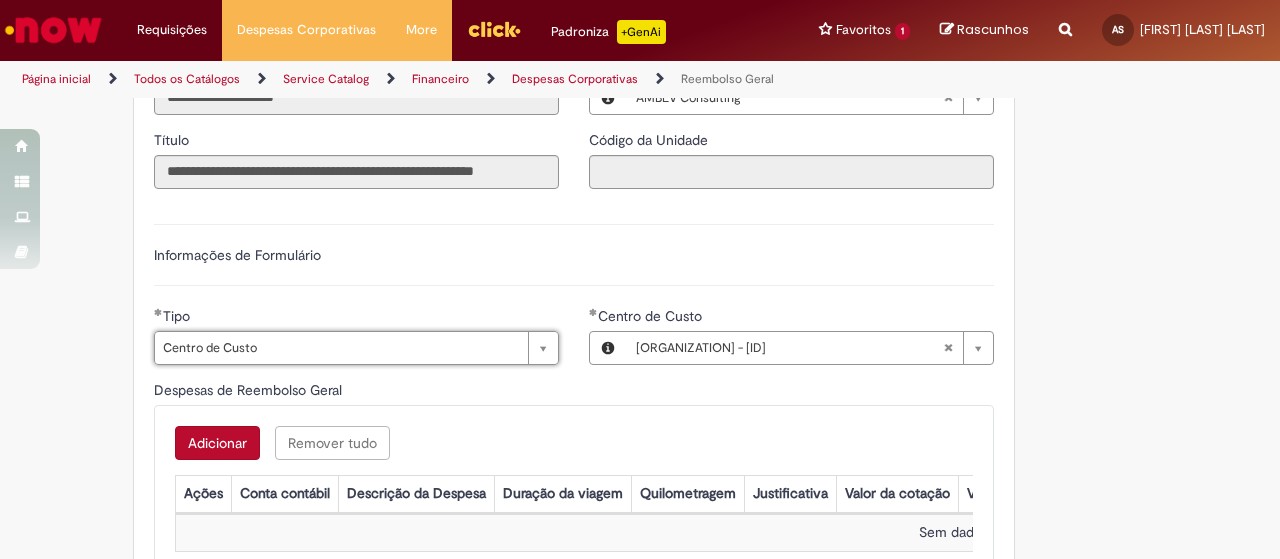 click on "**********" at bounding box center [574, 255] 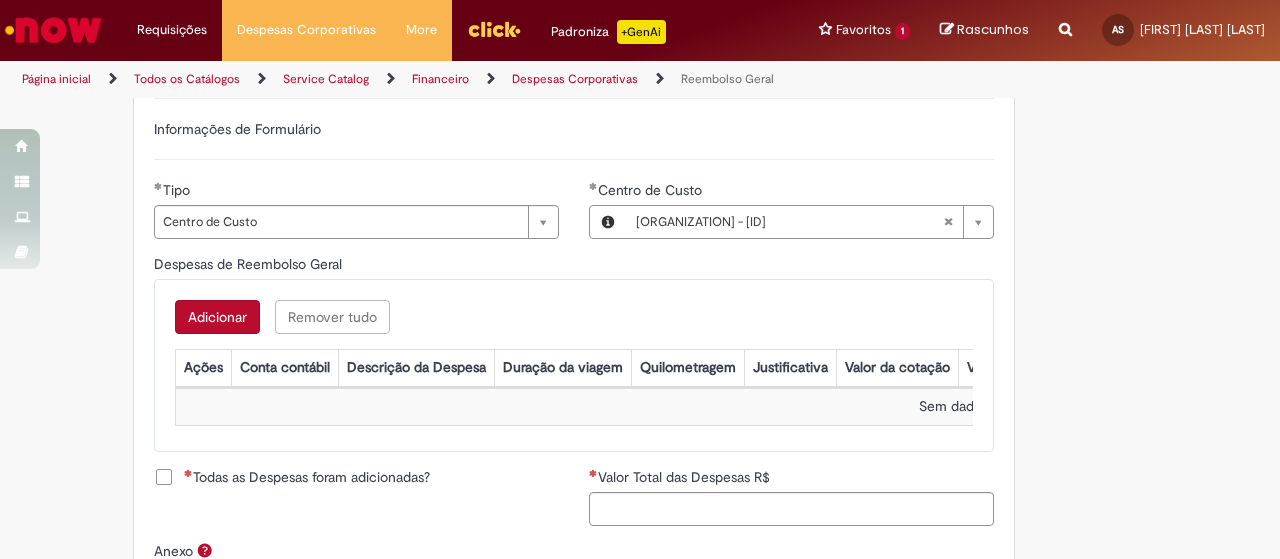 scroll, scrollTop: 762, scrollLeft: 0, axis: vertical 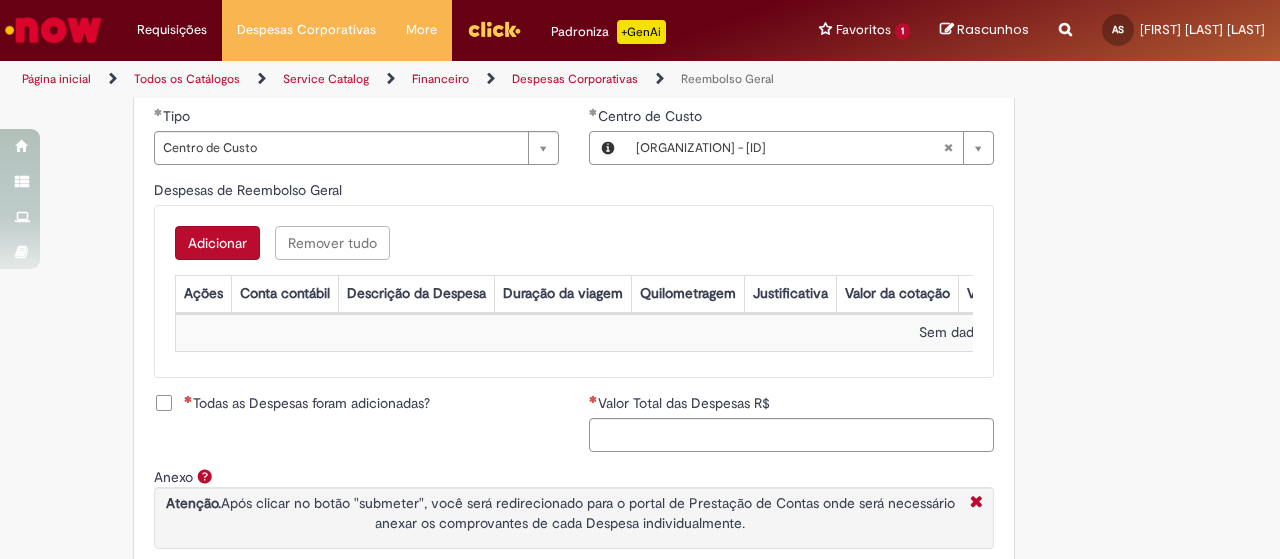 click on "Adicionar" at bounding box center [217, 243] 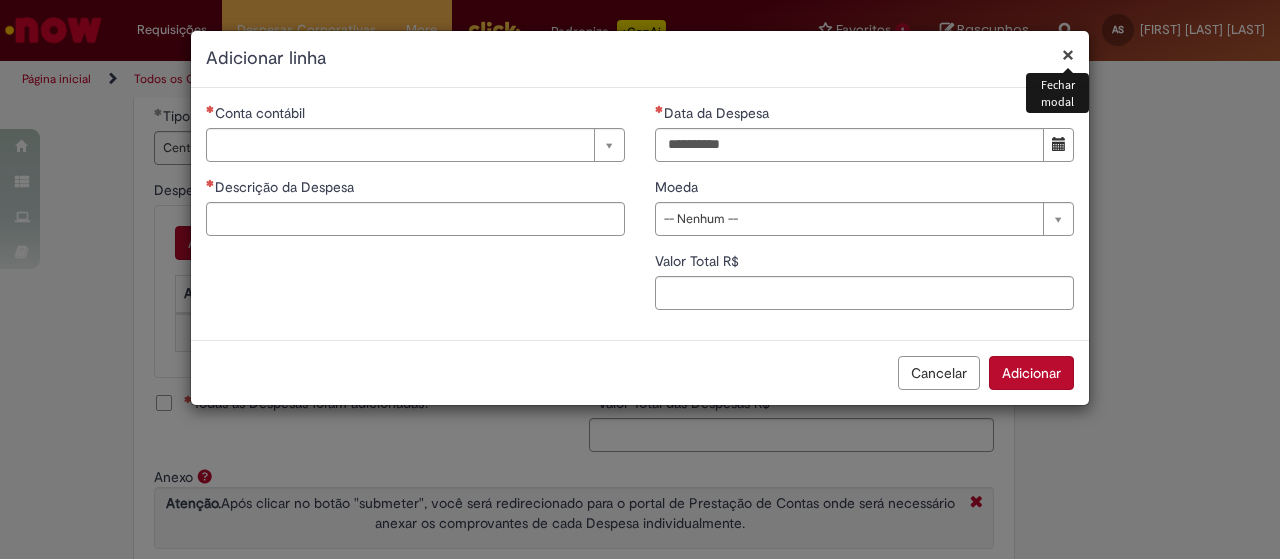 type 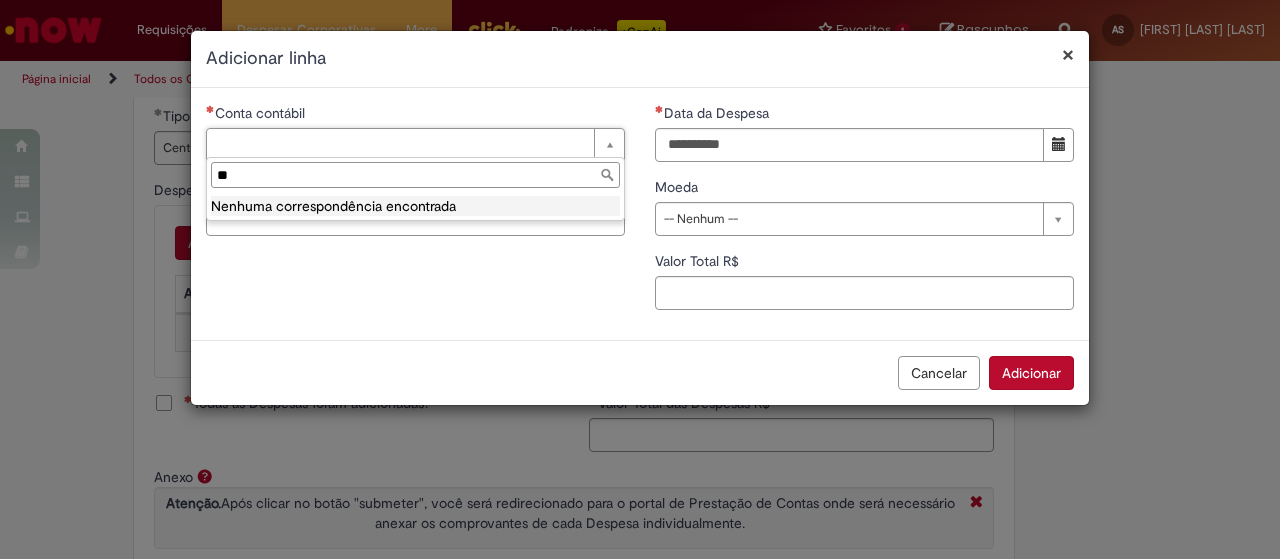 type on "*" 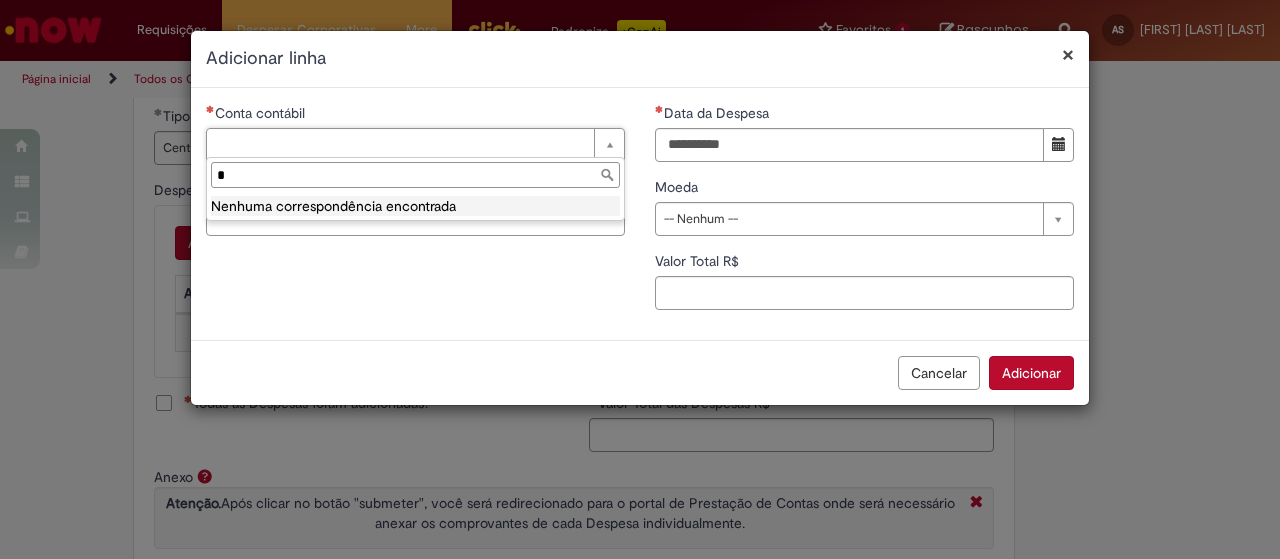 type 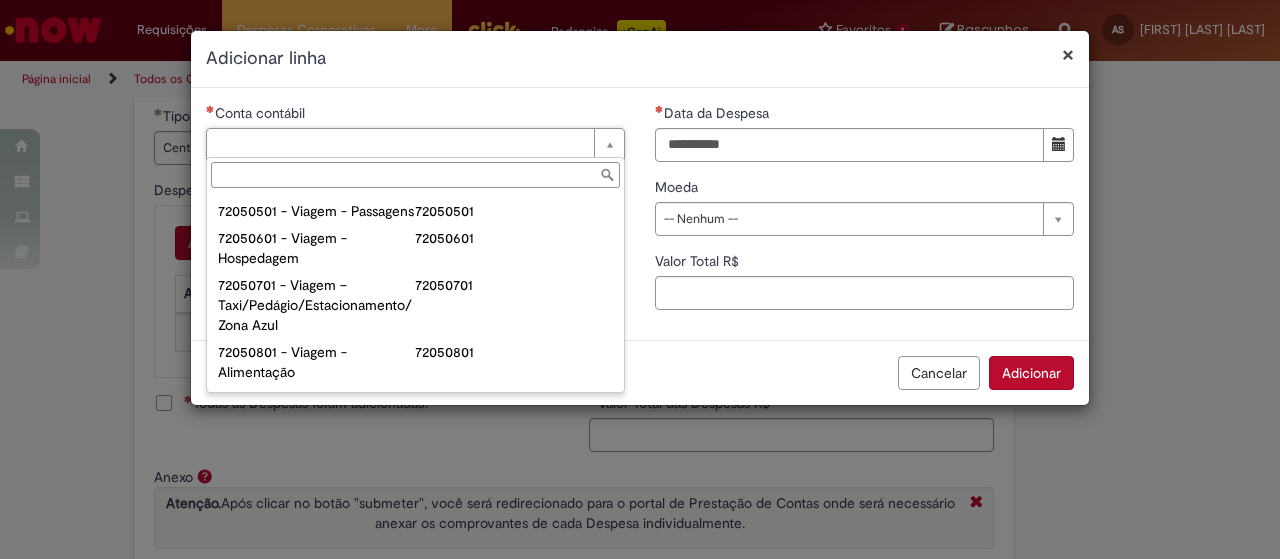 scroll, scrollTop: 1200, scrollLeft: 0, axis: vertical 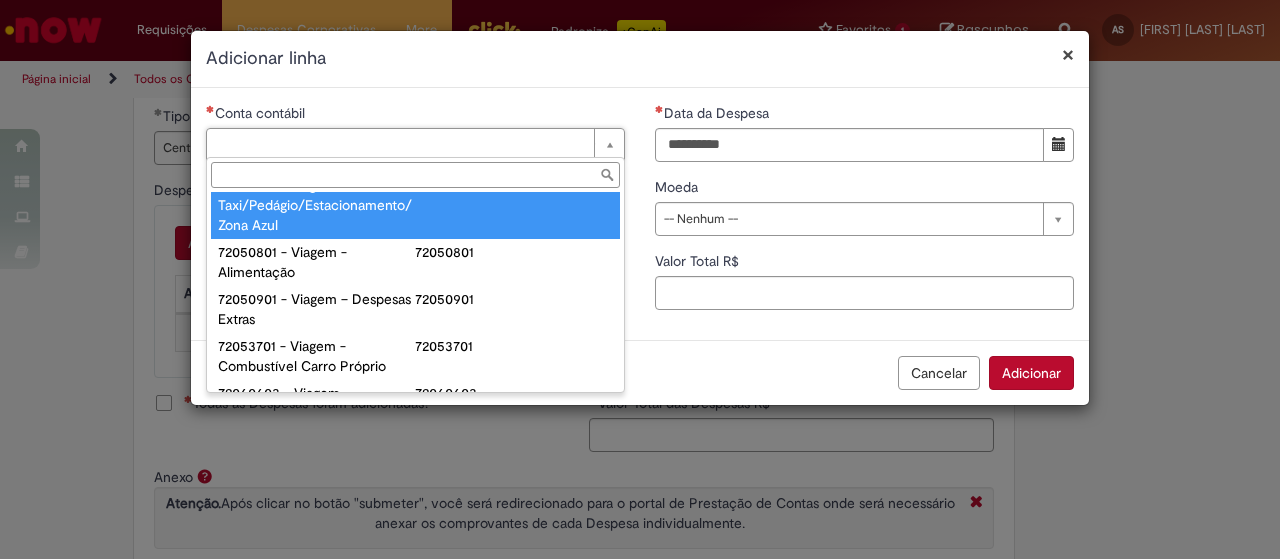 type on "**********" 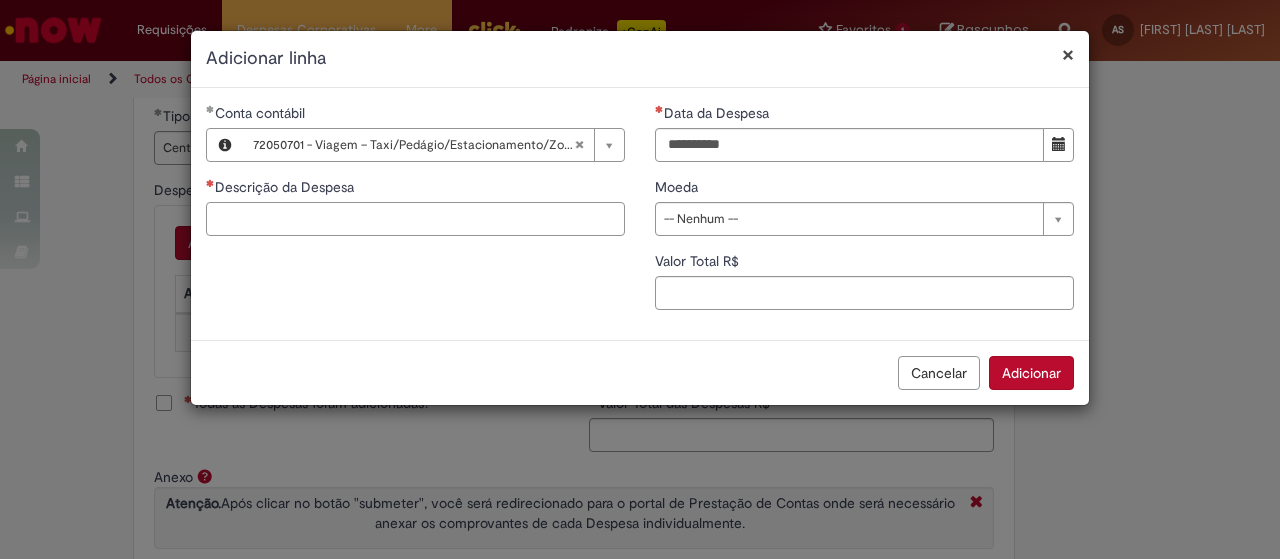 click on "Descrição da Despesa" at bounding box center [415, 219] 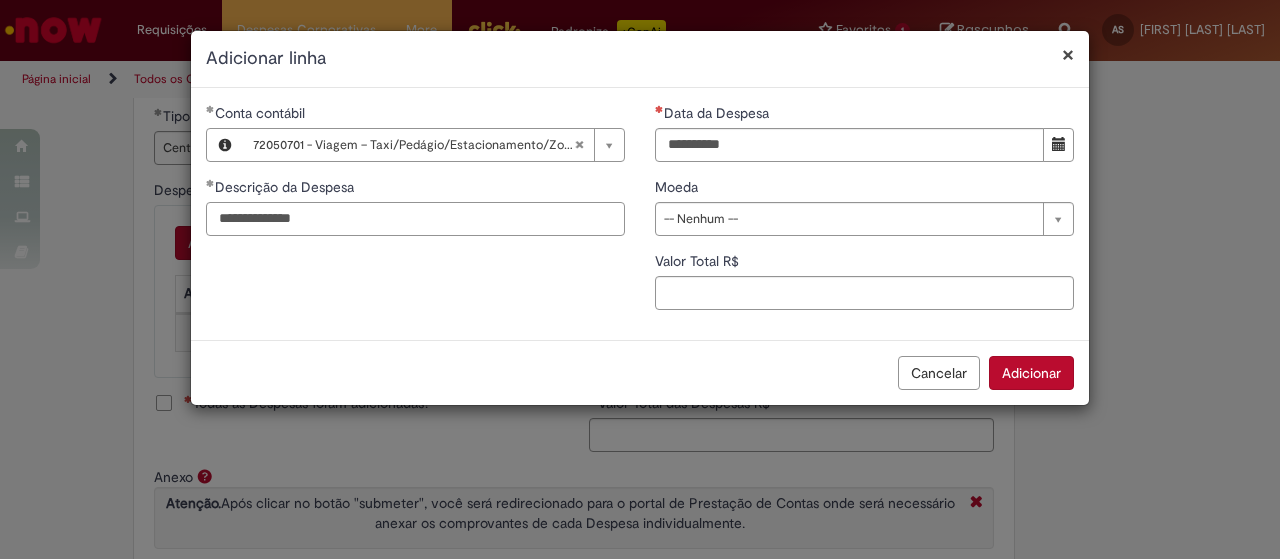 type on "**********" 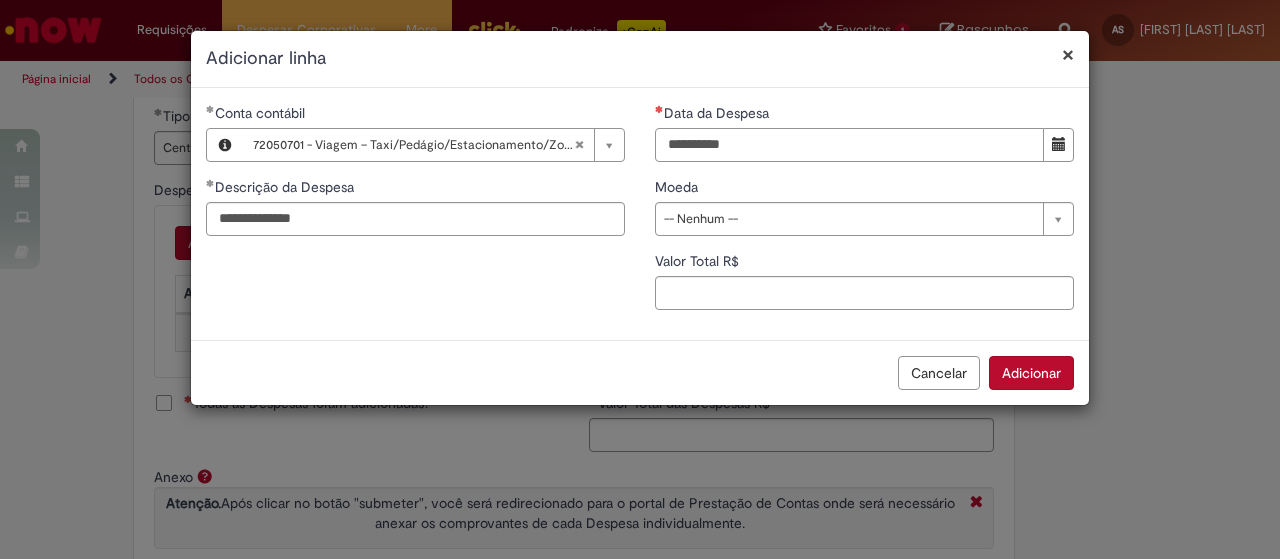 click on "Data da Despesa" at bounding box center [849, 145] 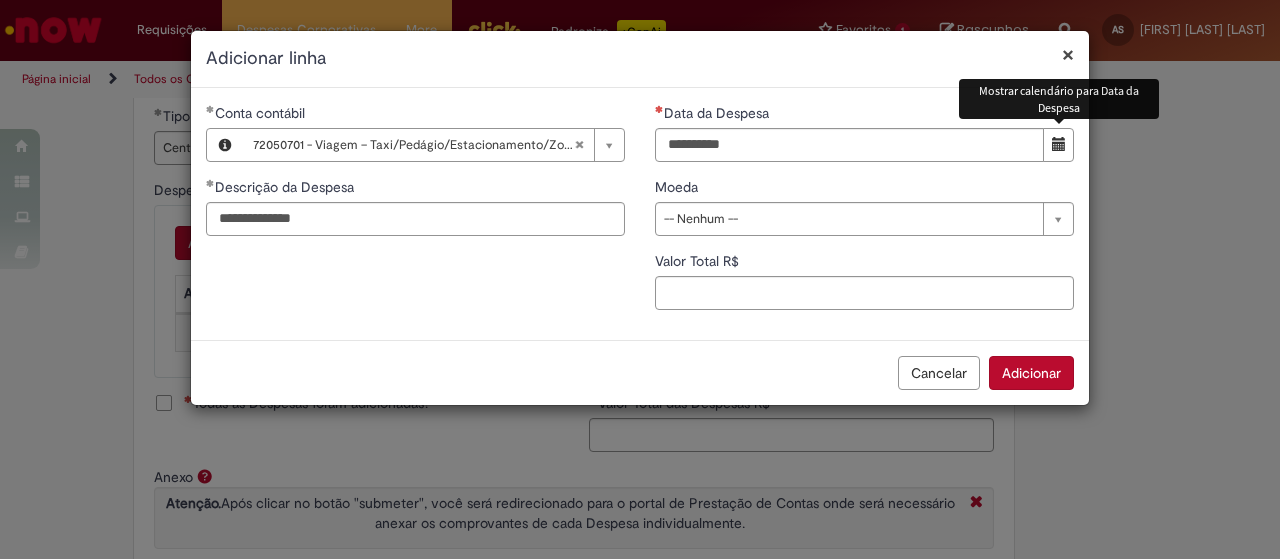 click at bounding box center (1058, 145) 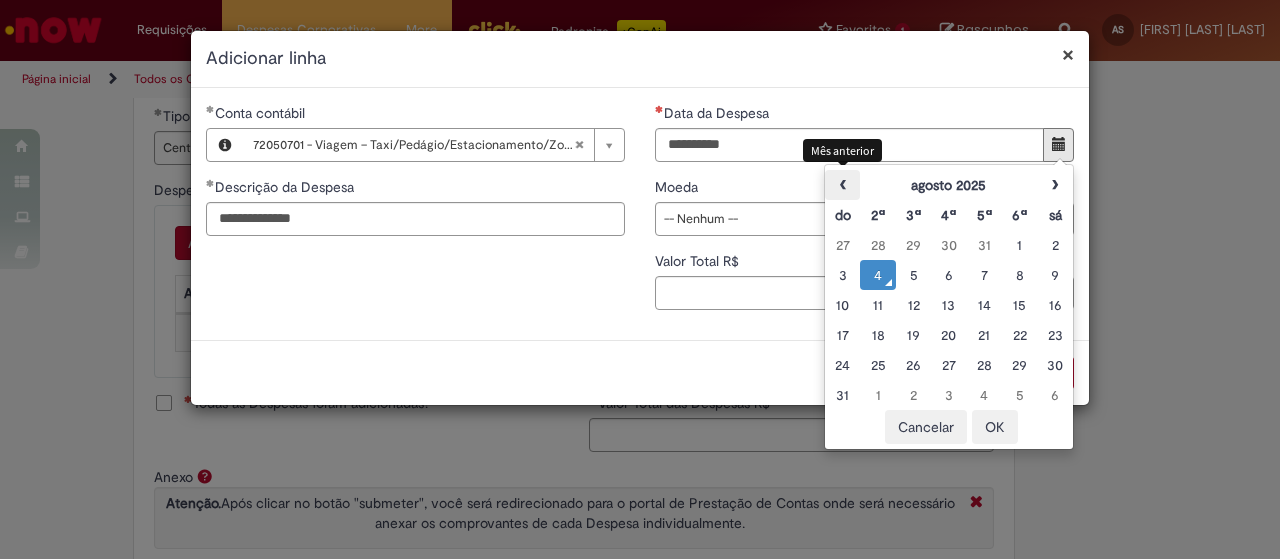 click on "‹" at bounding box center (842, 185) 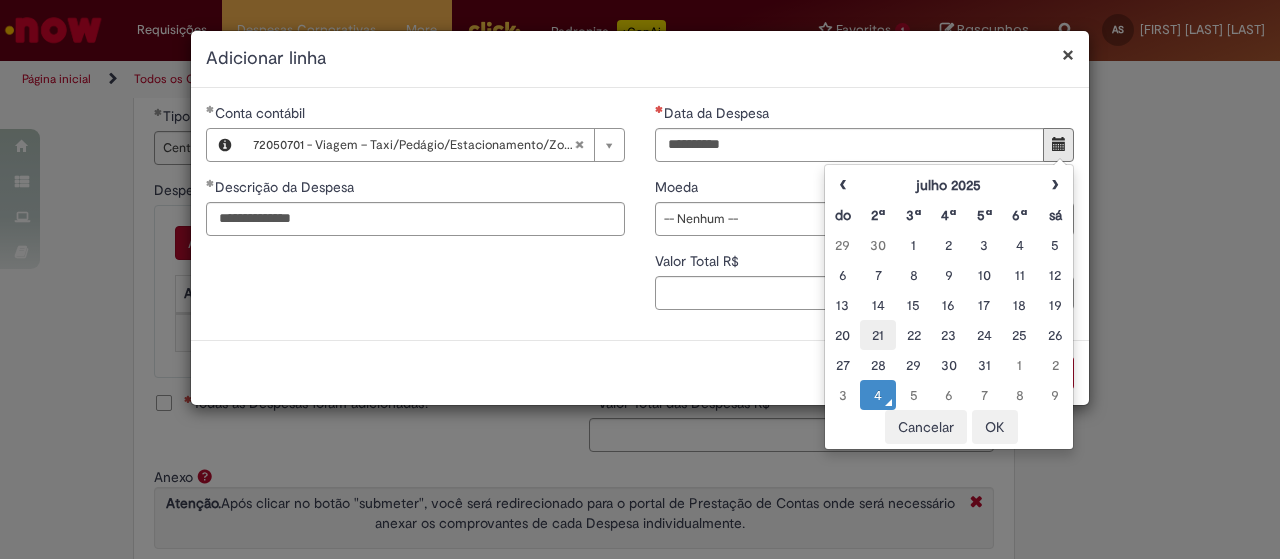click on "21" at bounding box center (877, 335) 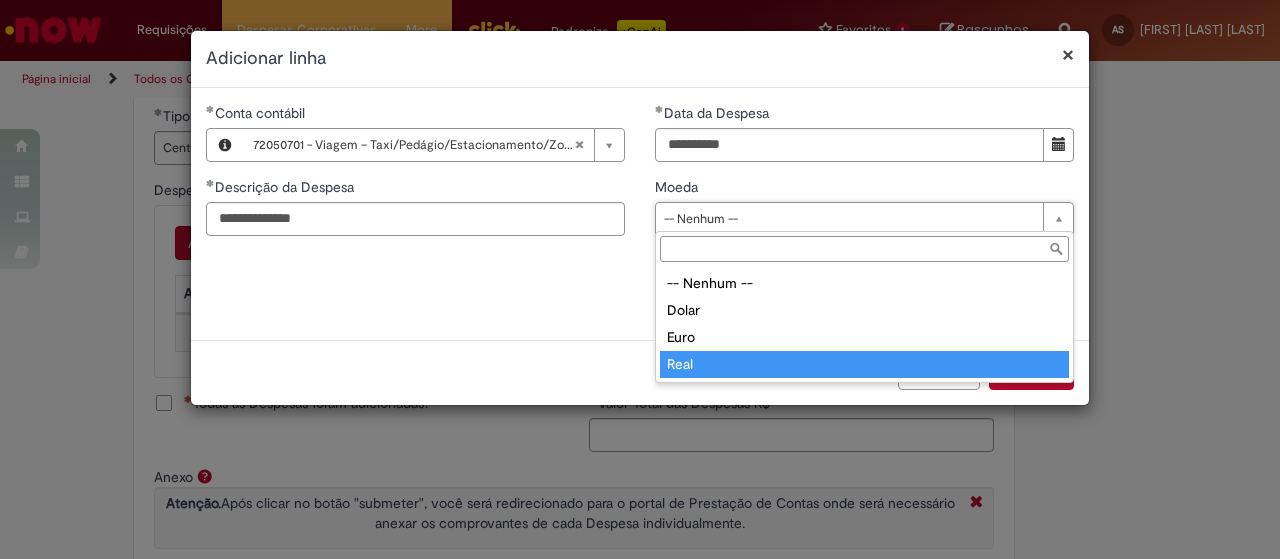 type on "****" 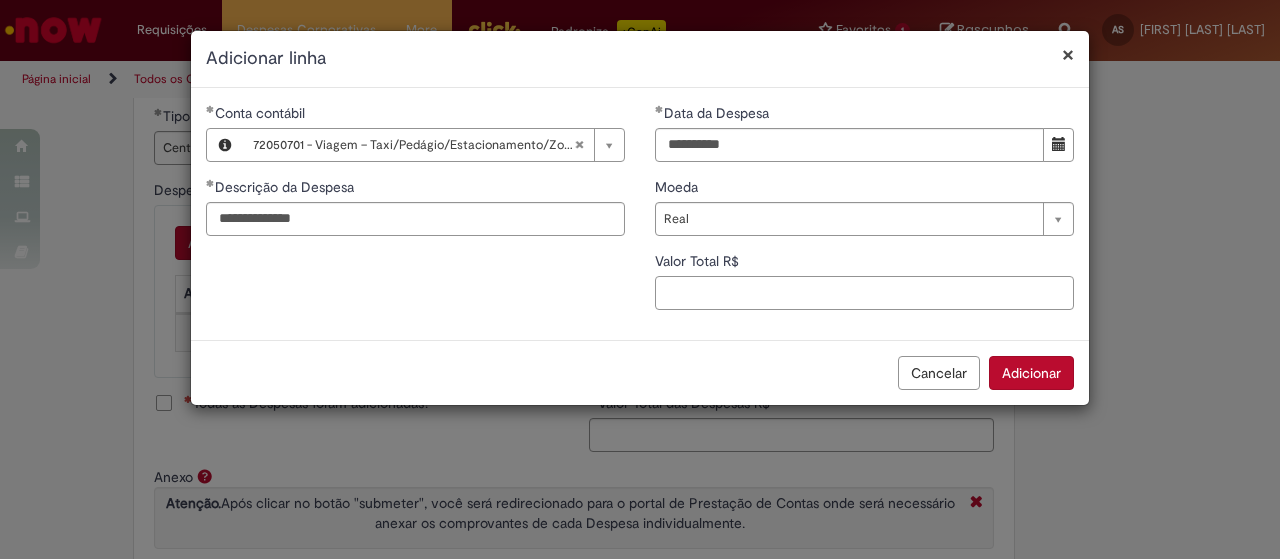 click on "Valor Total R$" at bounding box center [864, 293] 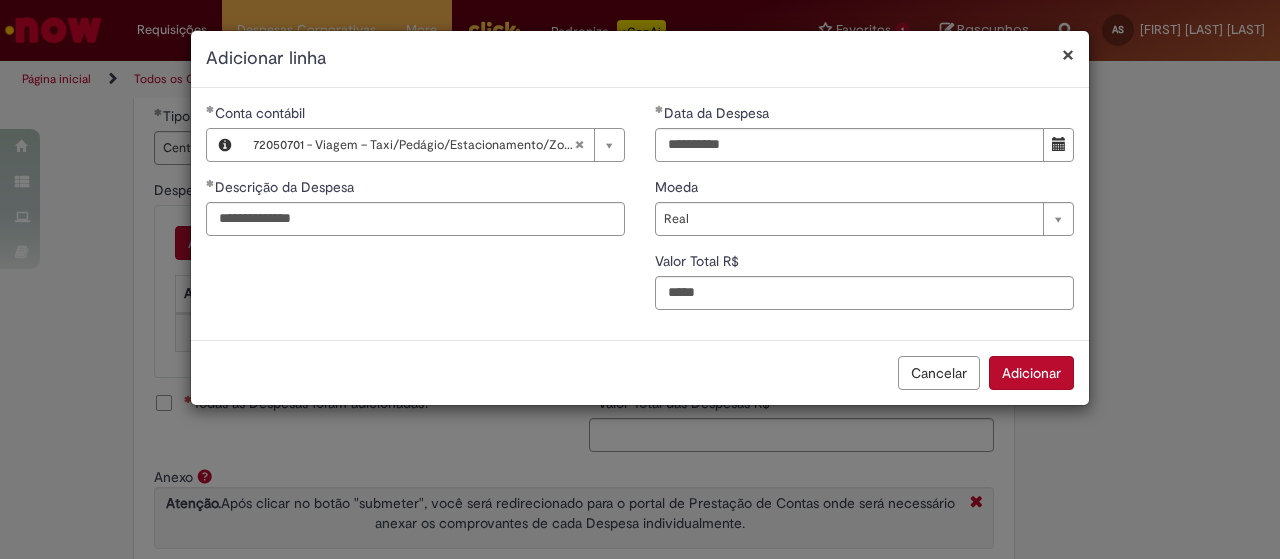 type on "**" 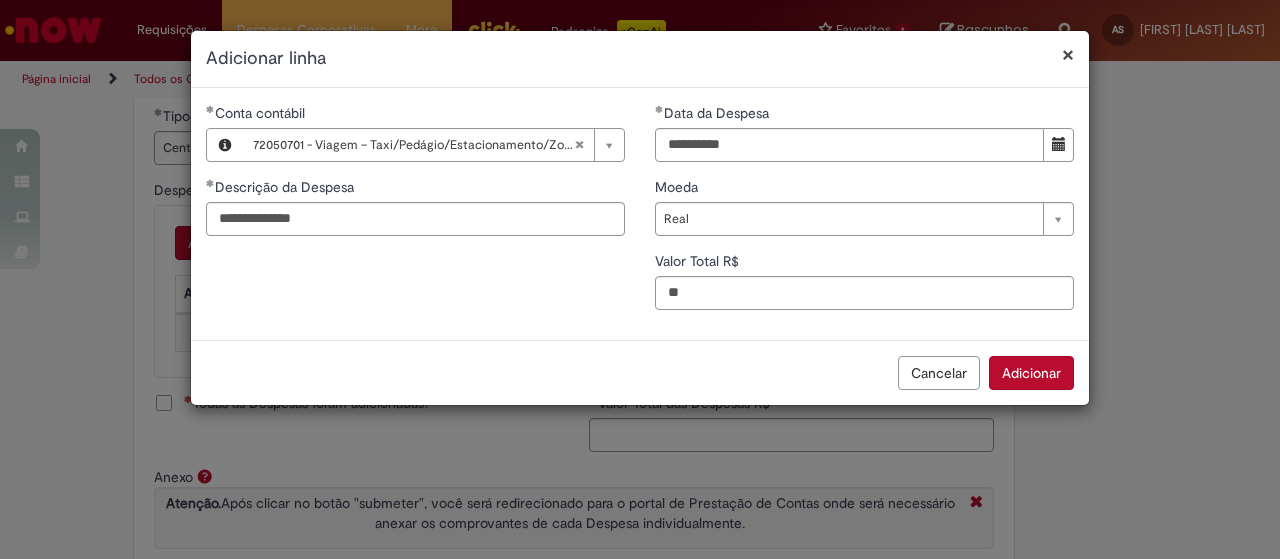 drag, startPoint x: 1048, startPoint y: 374, endPoint x: 960, endPoint y: 365, distance: 88.45903 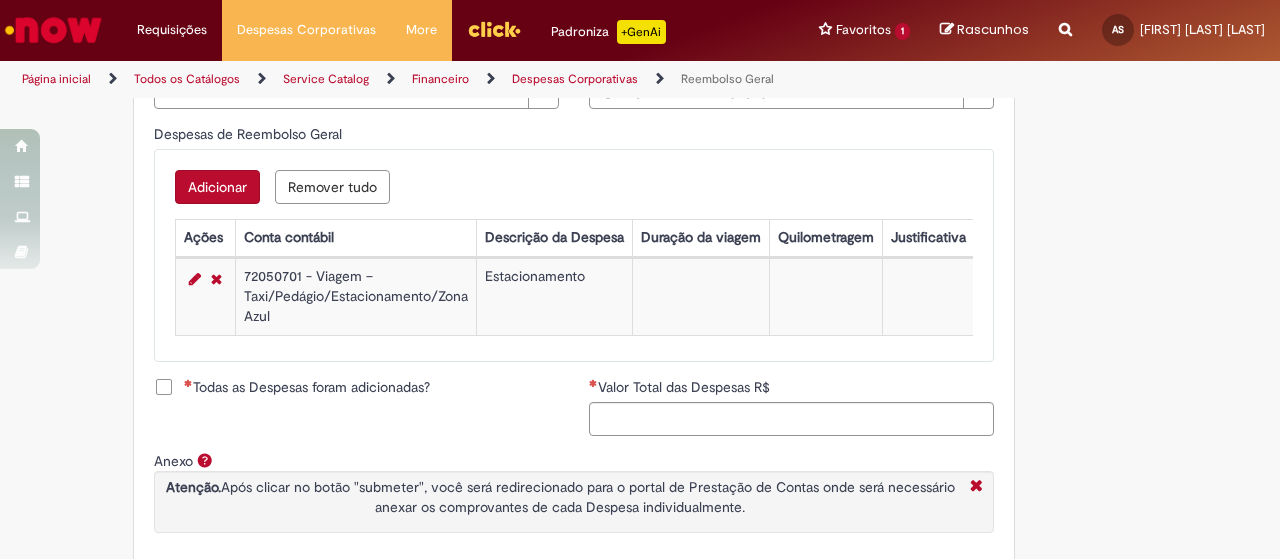 scroll, scrollTop: 862, scrollLeft: 0, axis: vertical 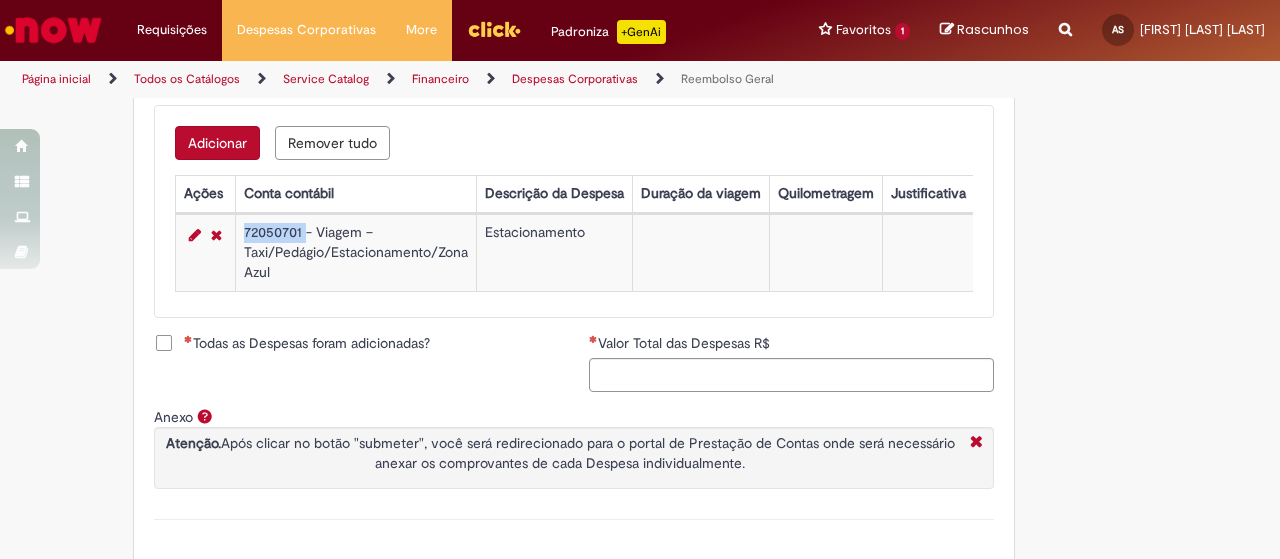 drag, startPoint x: 297, startPoint y: 232, endPoint x: 222, endPoint y: 225, distance: 75.32596 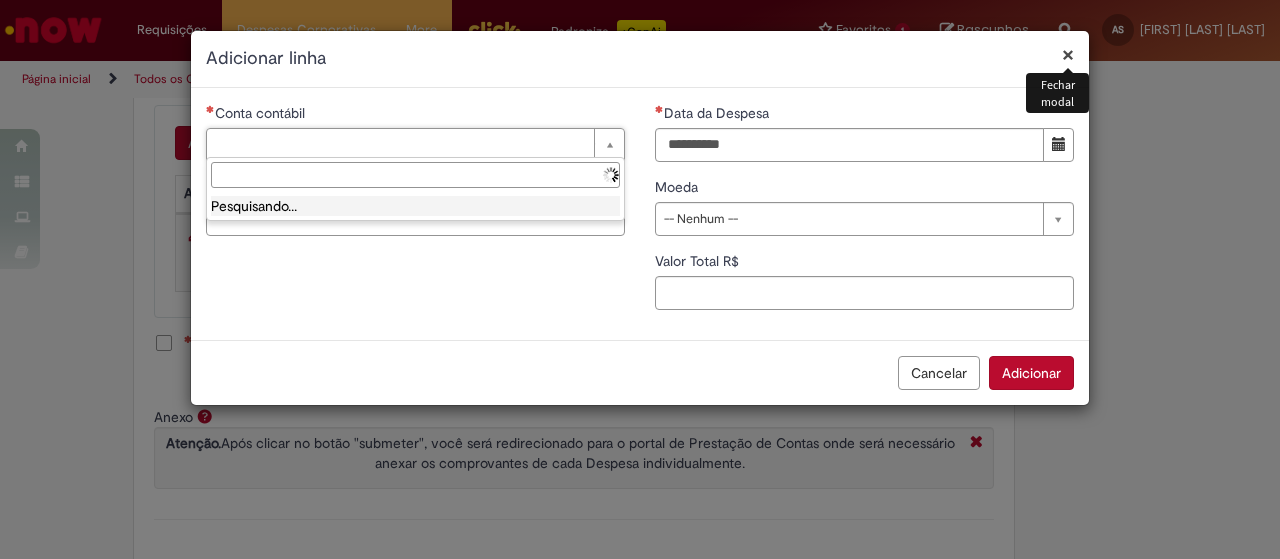 type on "********" 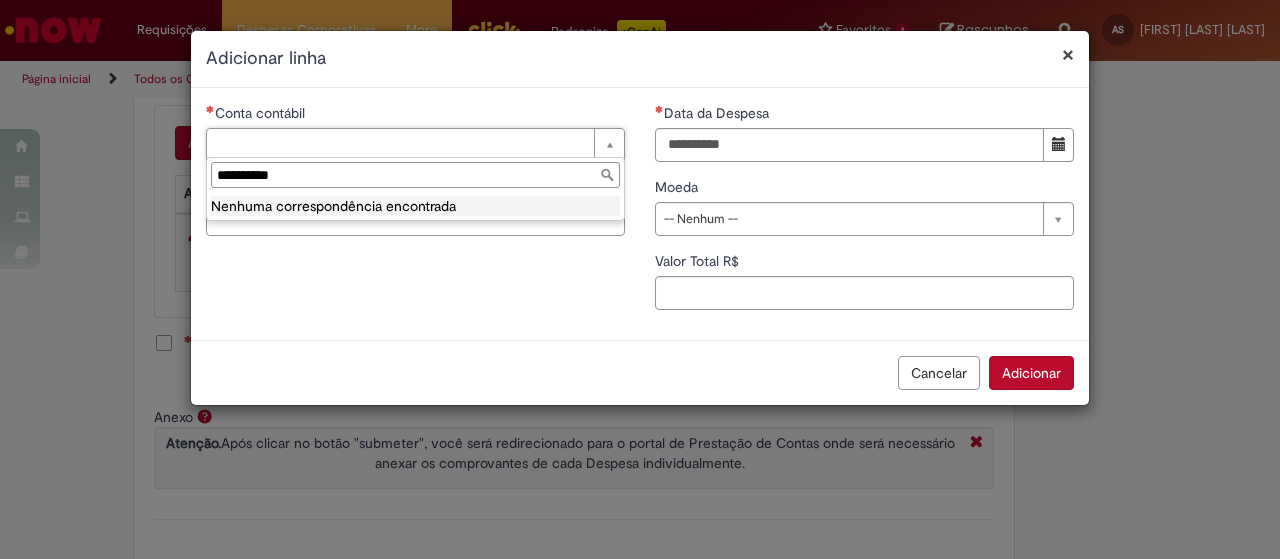 drag, startPoint x: 378, startPoint y: 177, endPoint x: 116, endPoint y: 168, distance: 262.15454 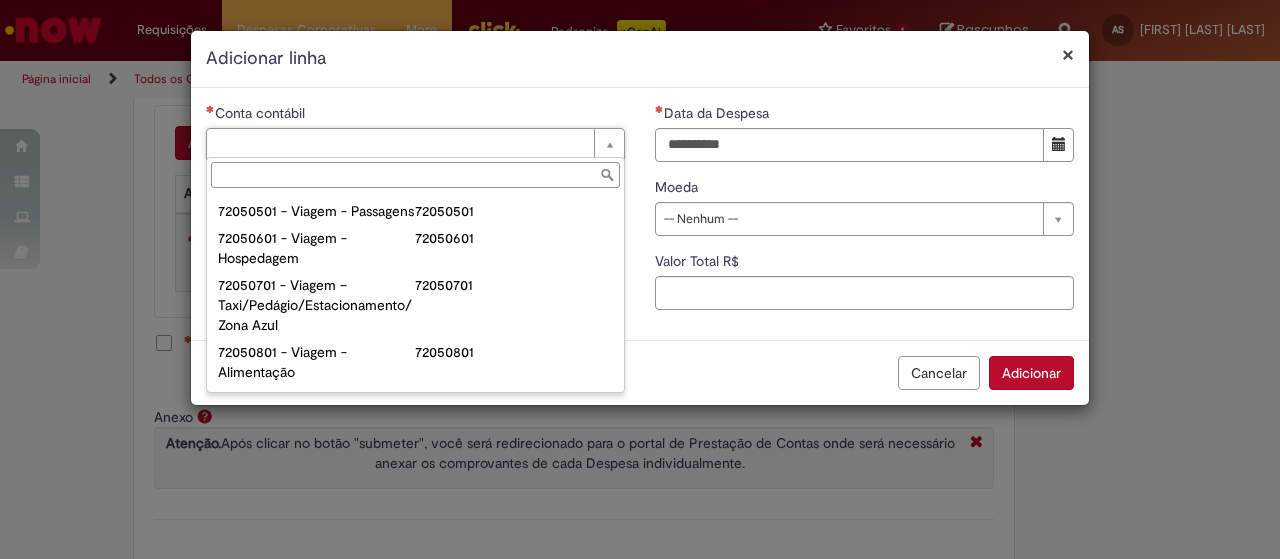scroll, scrollTop: 1200, scrollLeft: 0, axis: vertical 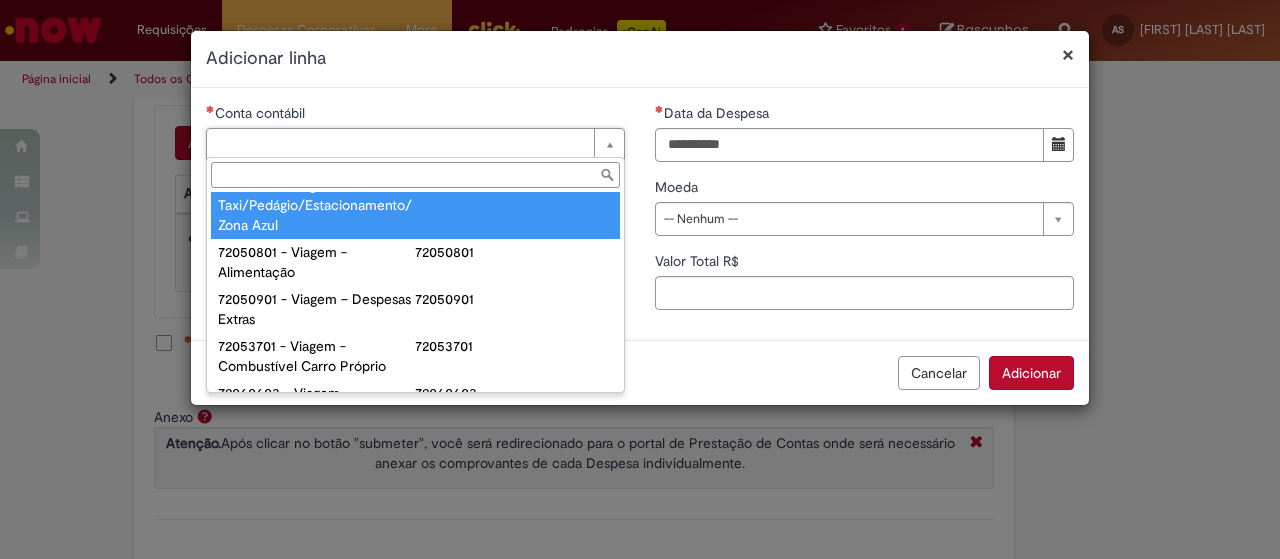 type on "**********" 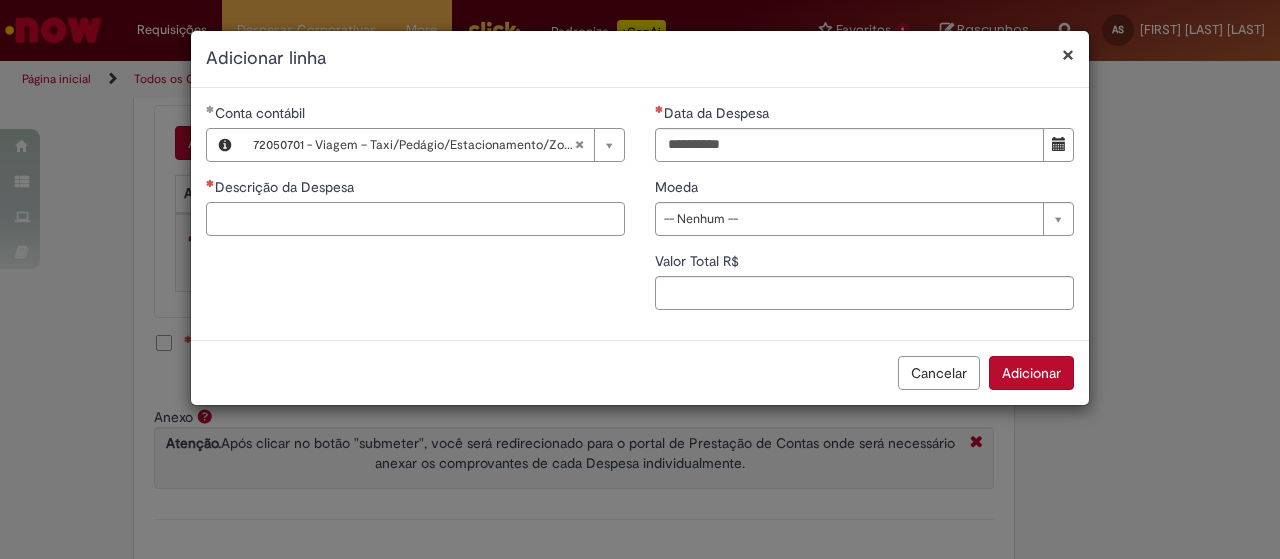 click on "Descrição da Despesa" at bounding box center [415, 219] 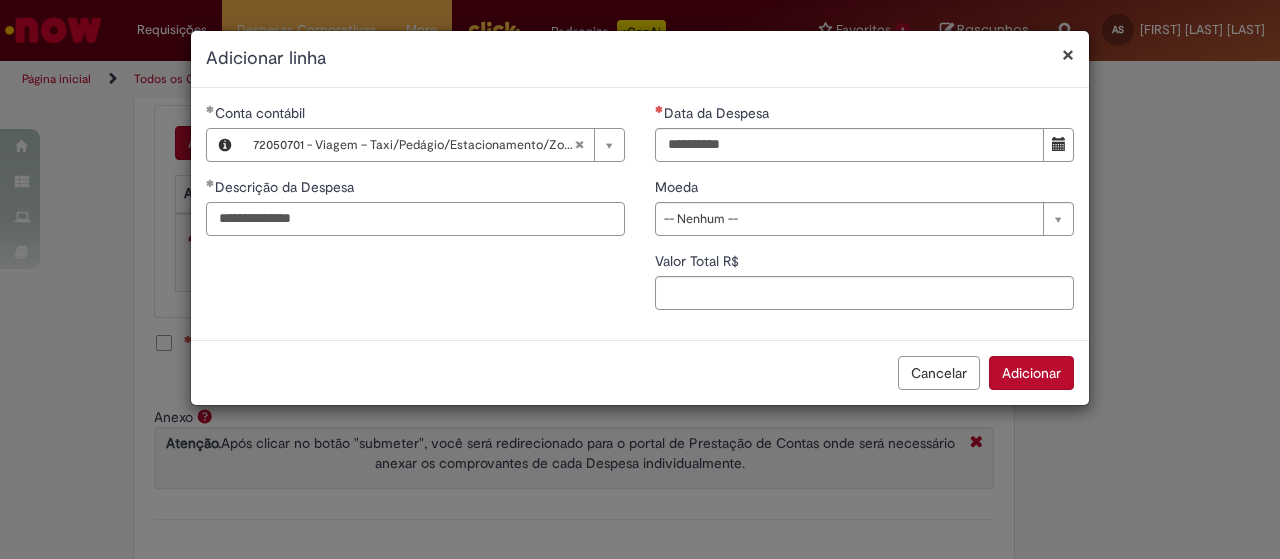 type on "**********" 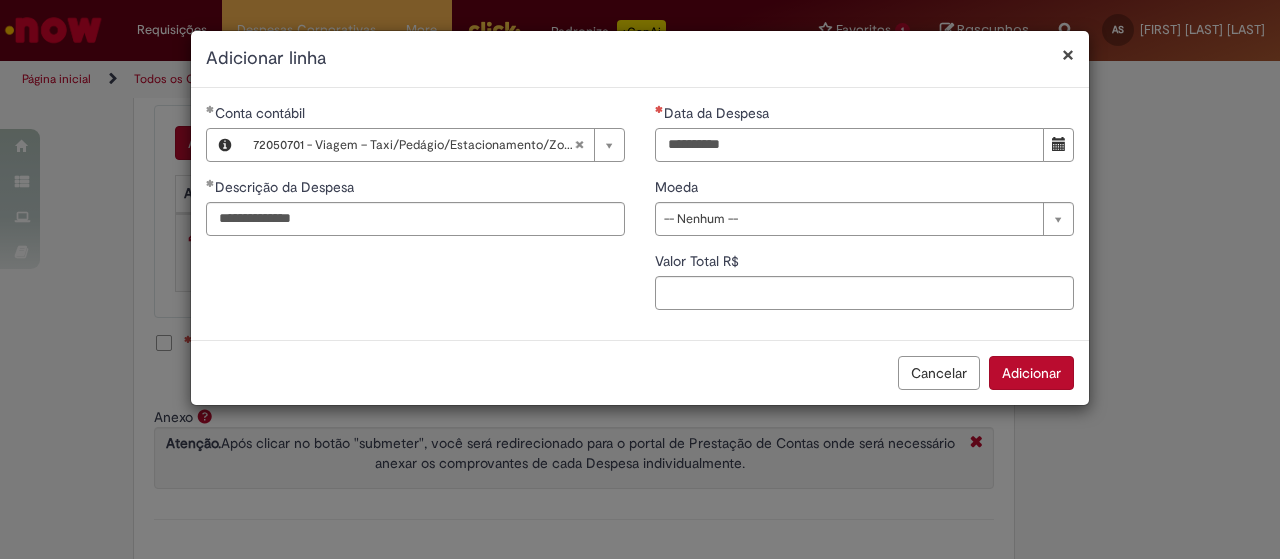click on "Data da Despesa" at bounding box center (849, 145) 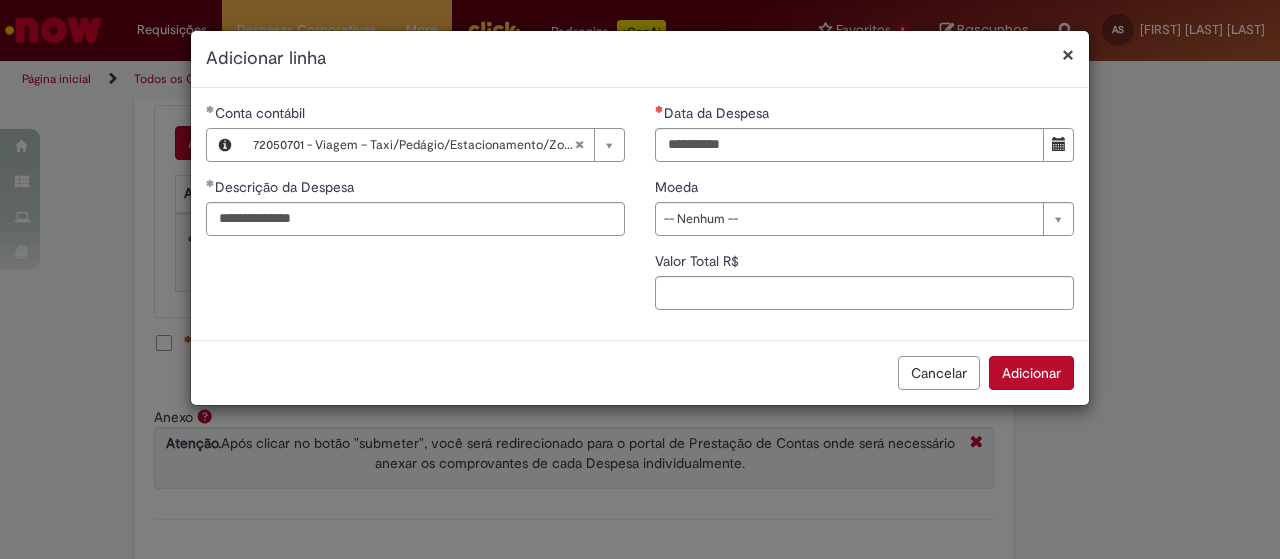 click at bounding box center [1059, 144] 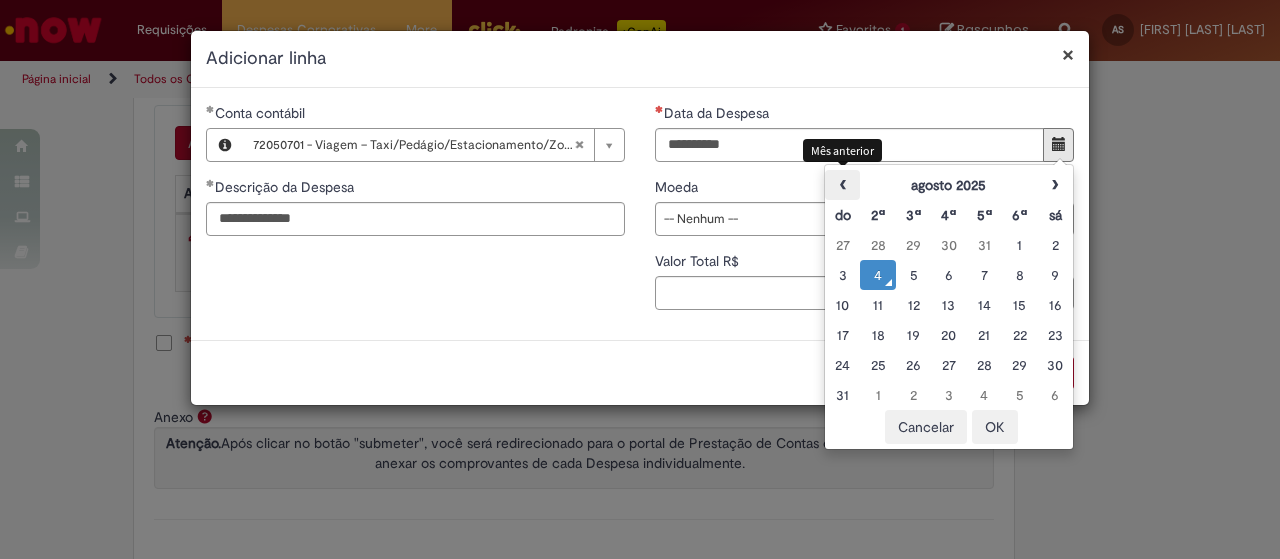click on "‹" at bounding box center (842, 185) 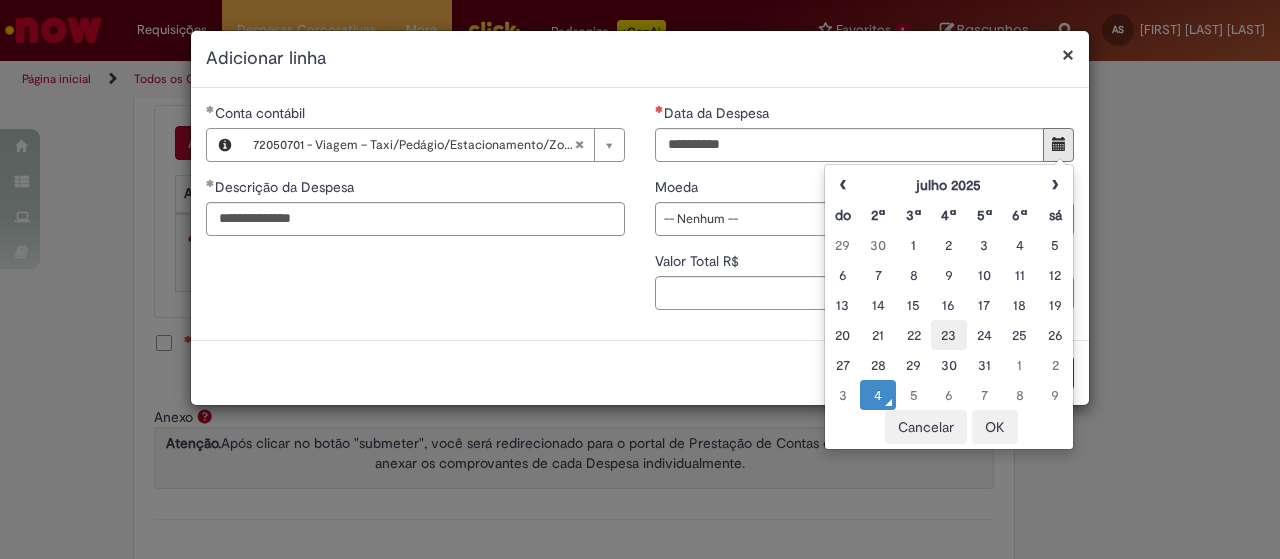 click on "23" at bounding box center [948, 335] 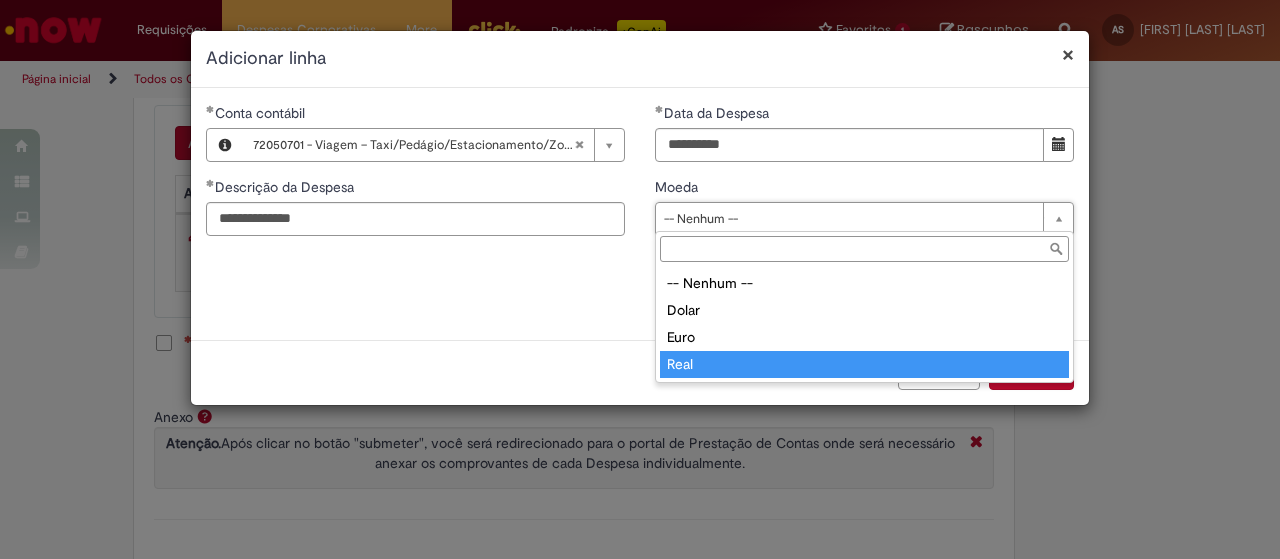 type on "****" 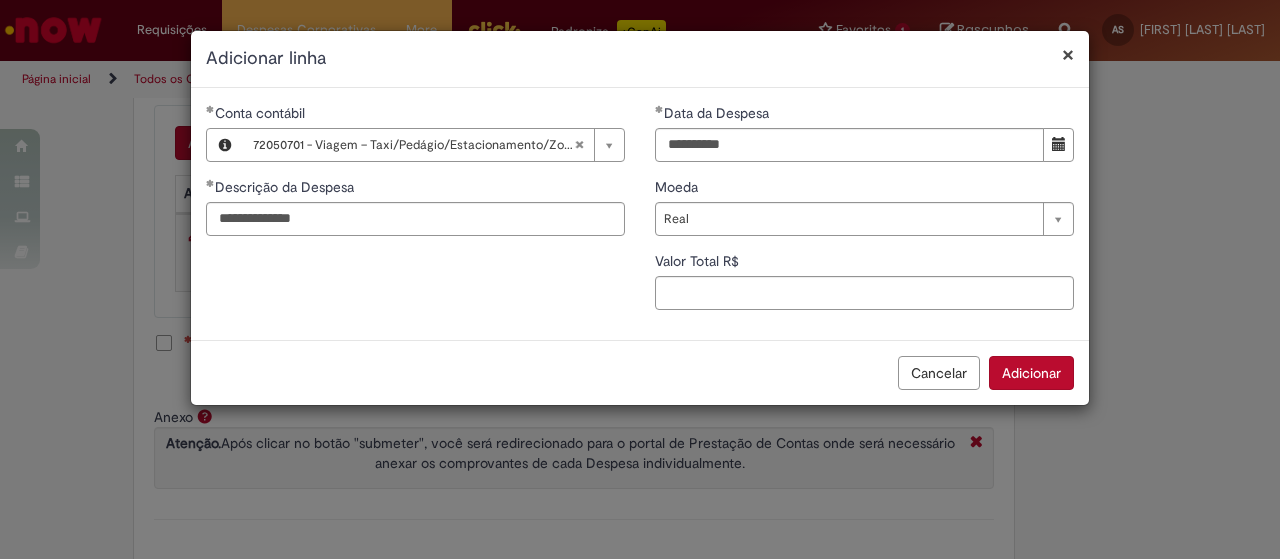 click on "Valor Total R$" at bounding box center (864, 263) 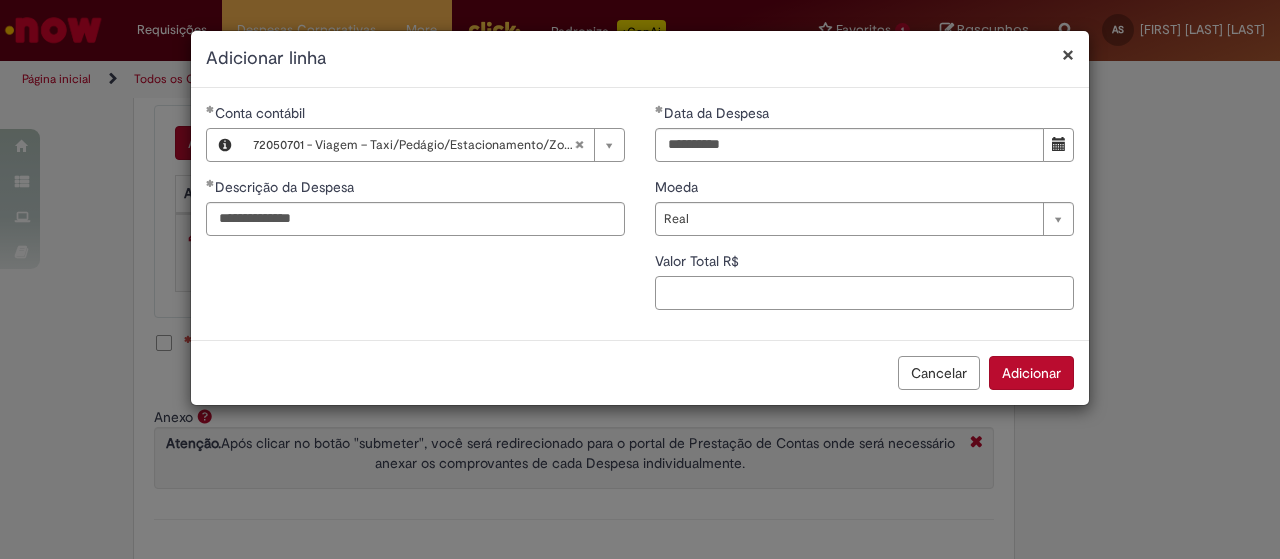 click on "Valor Total R$" at bounding box center (864, 293) 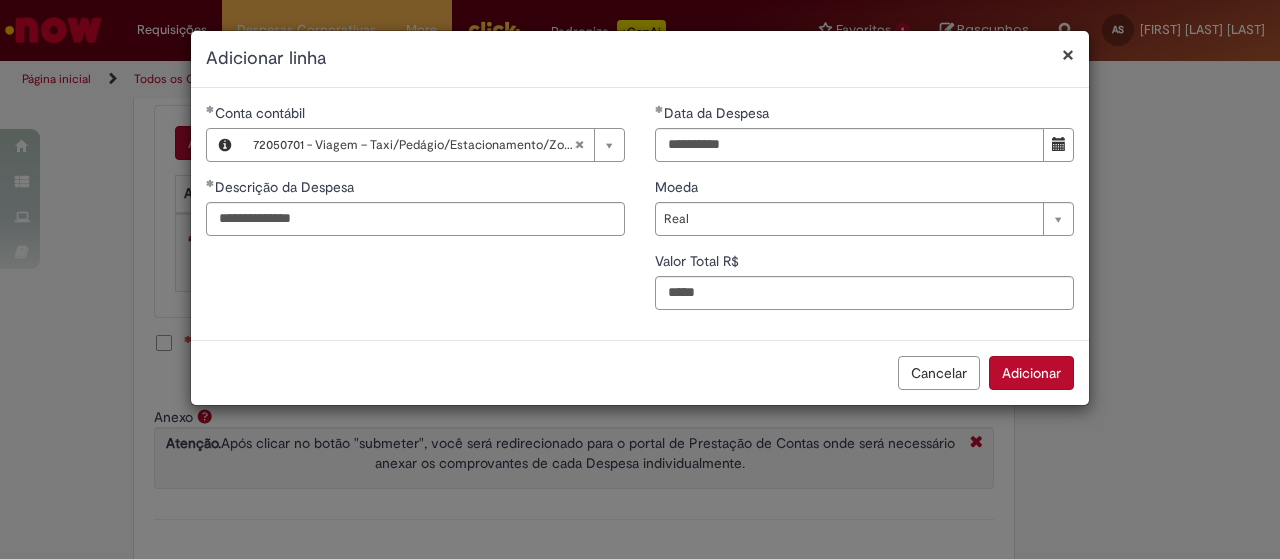 type on "**" 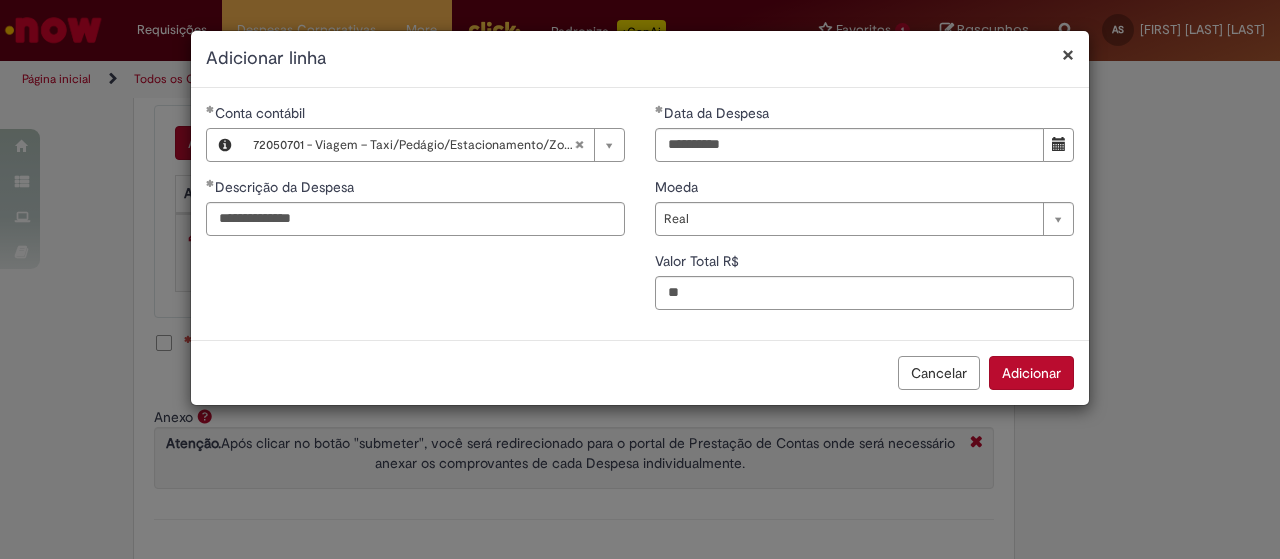click on "Adicionar" at bounding box center (1031, 373) 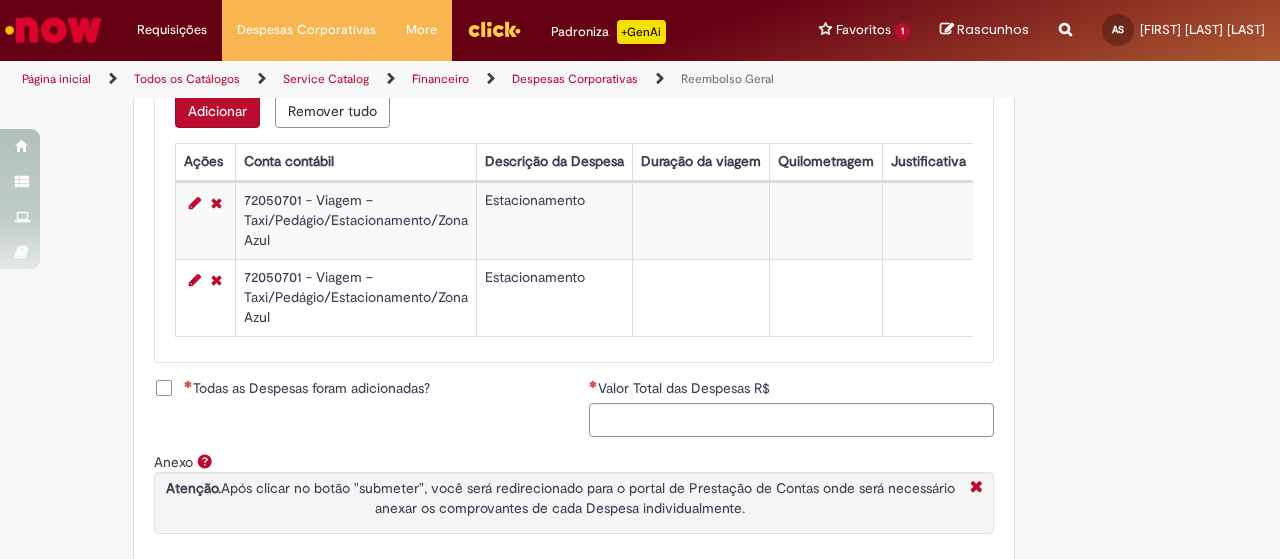 scroll, scrollTop: 862, scrollLeft: 0, axis: vertical 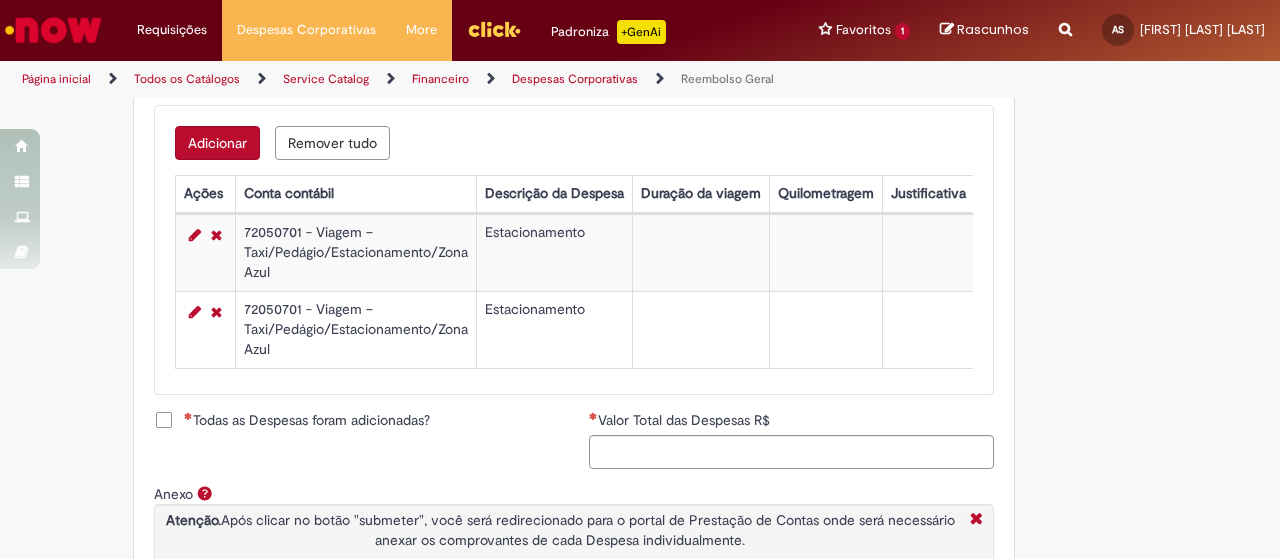 click on "Adicionar" at bounding box center [217, 143] 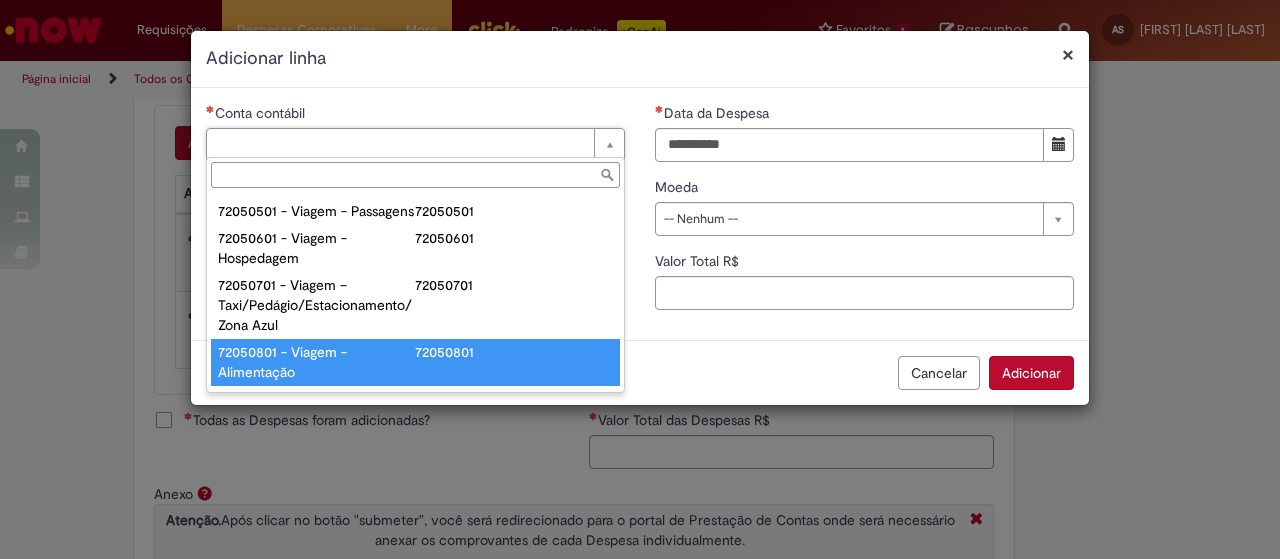 scroll, scrollTop: 1200, scrollLeft: 0, axis: vertical 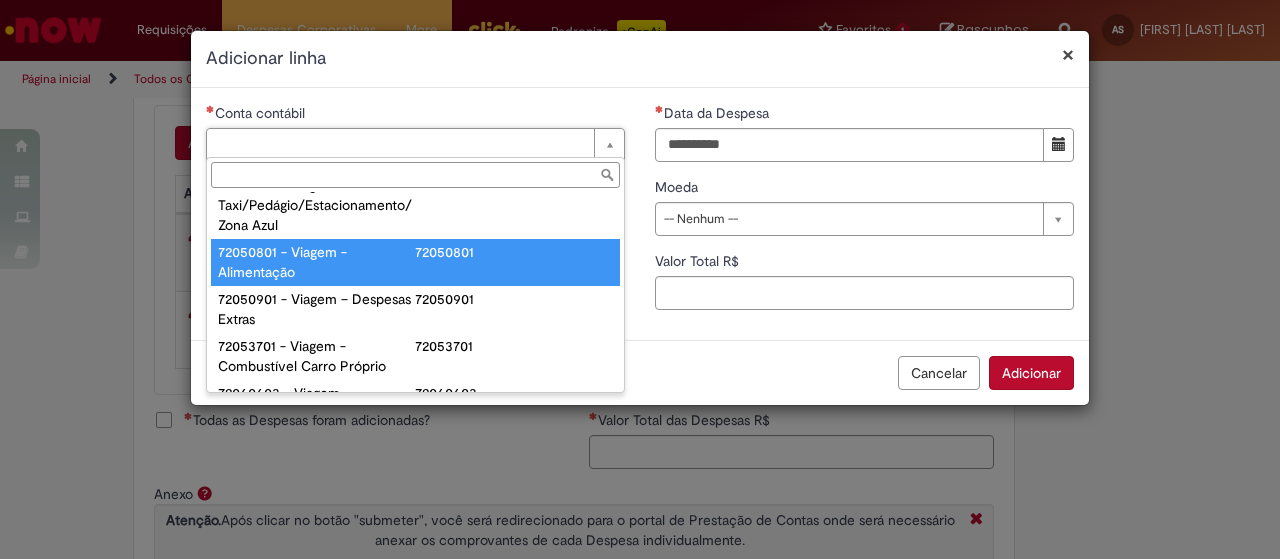 type on "**********" 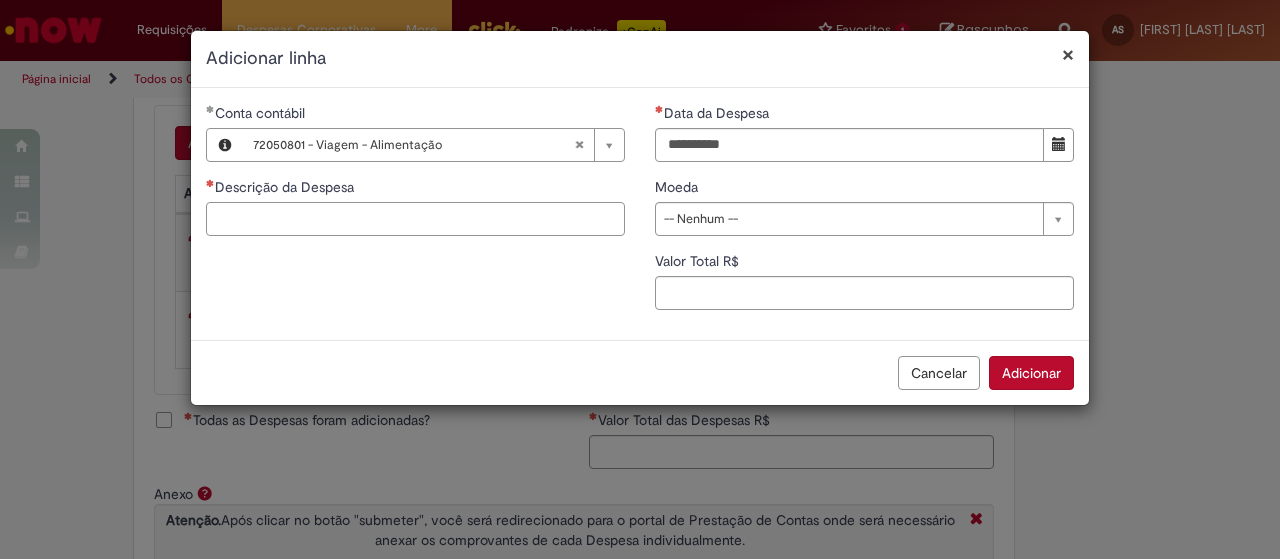 click on "Descrição da Despesa" at bounding box center [415, 219] 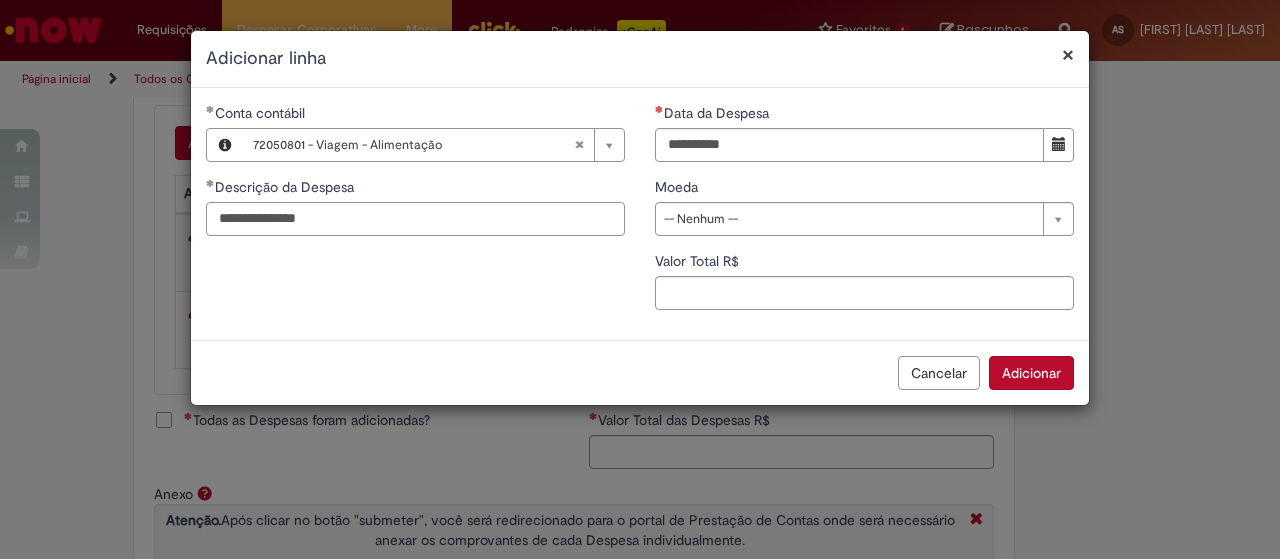 type on "**********" 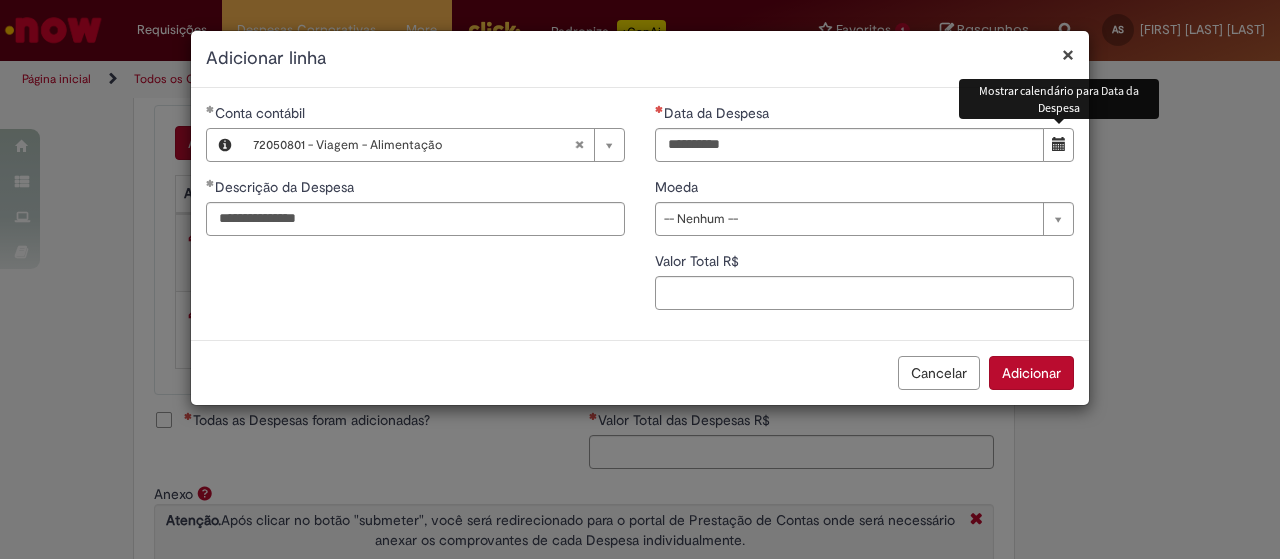 click at bounding box center [1059, 144] 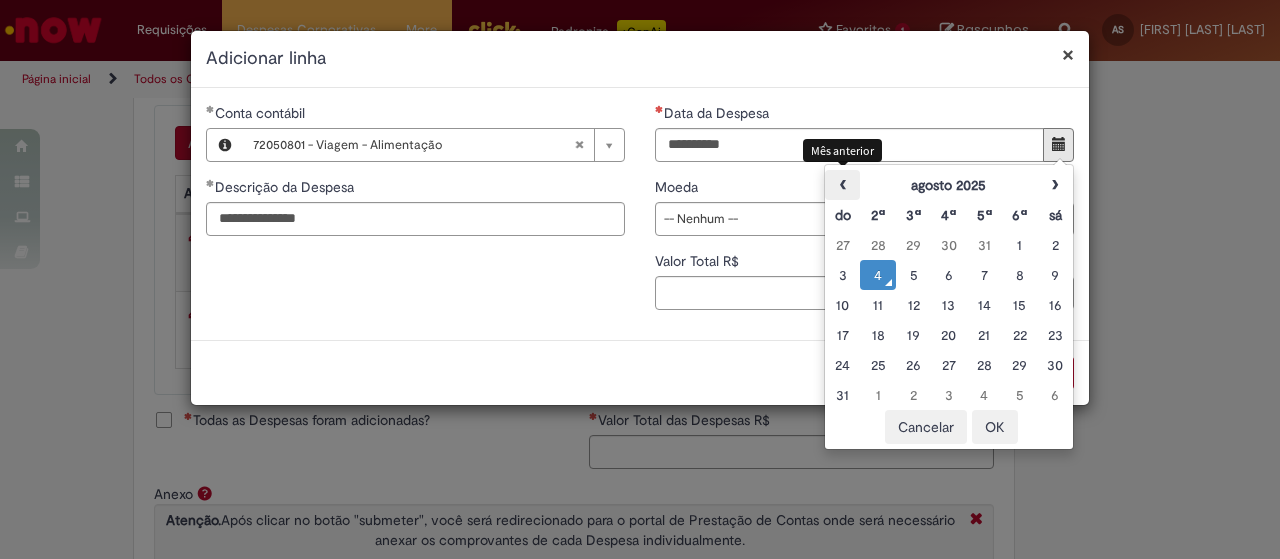 click on "‹" at bounding box center [842, 185] 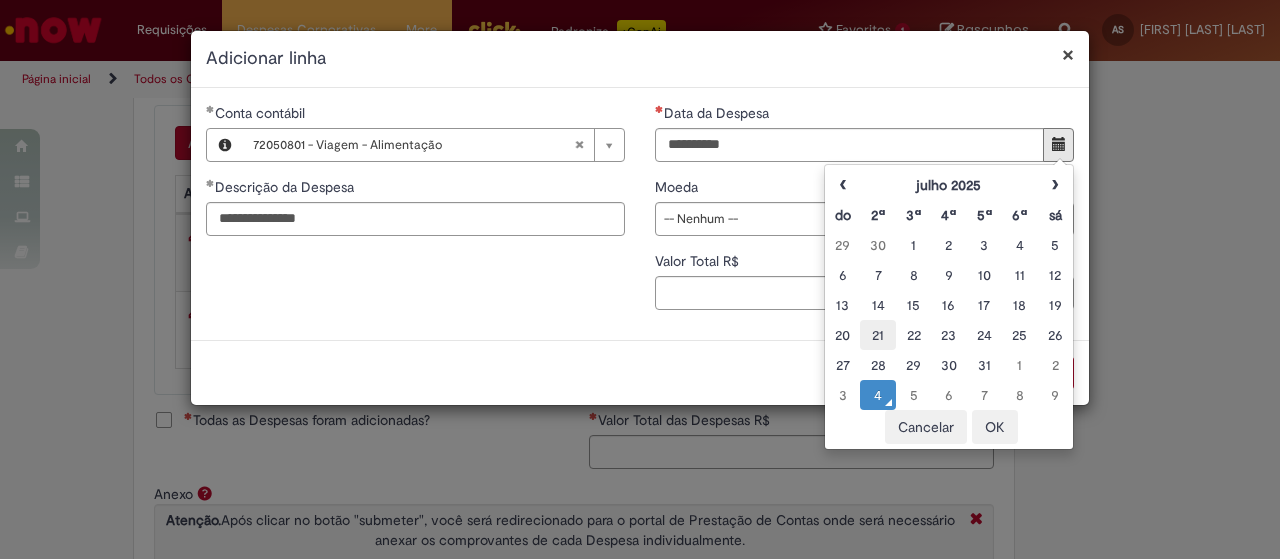click on "21" at bounding box center [877, 335] 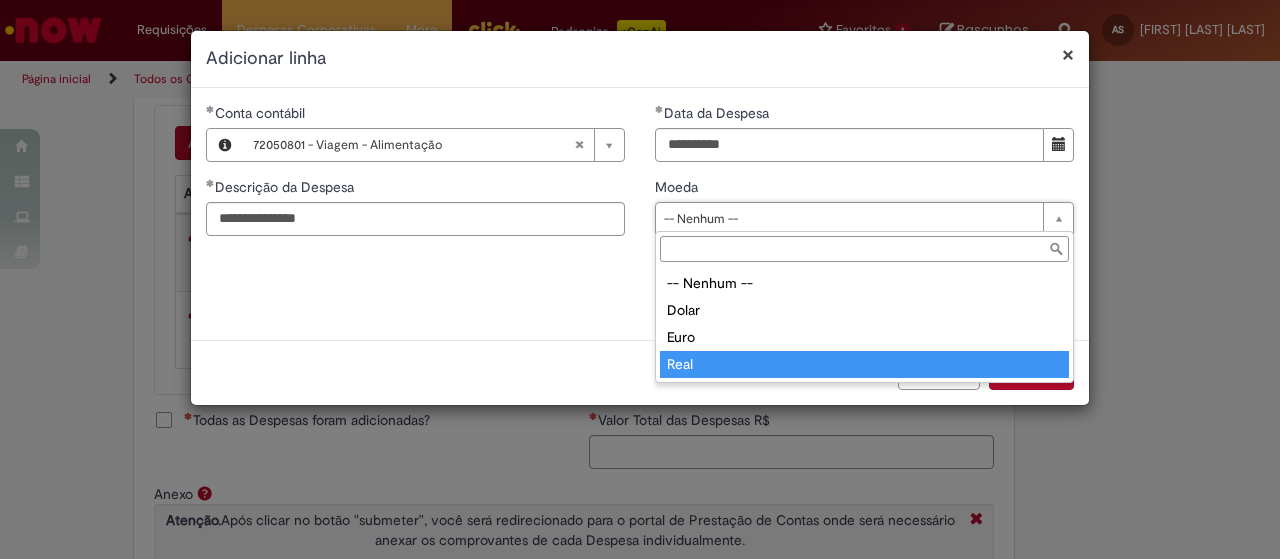 type on "****" 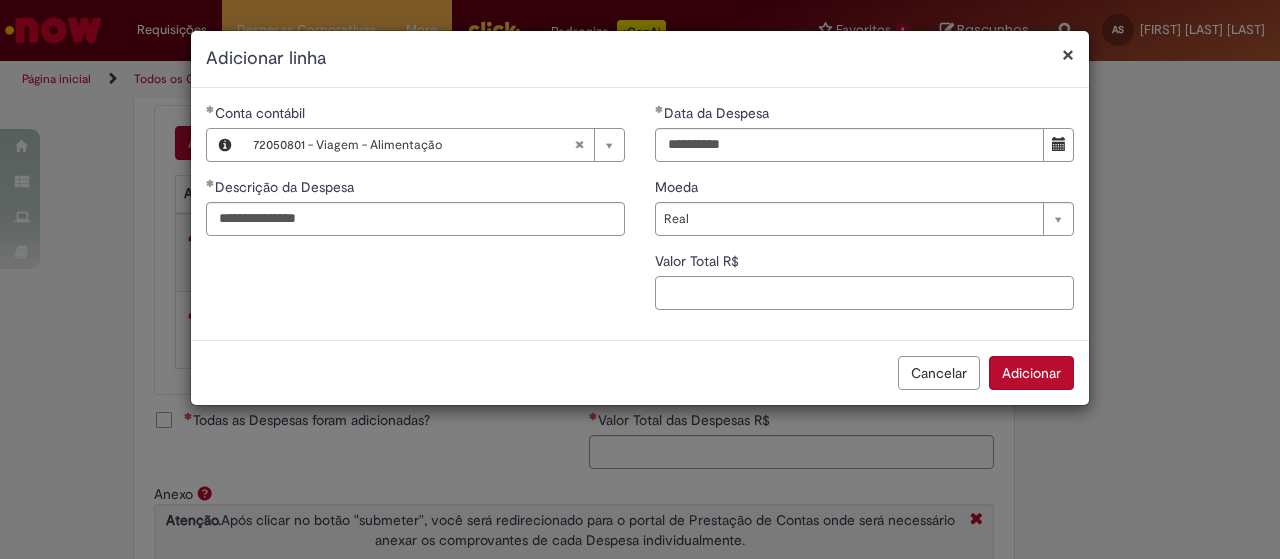 click on "Valor Total R$" at bounding box center (864, 293) 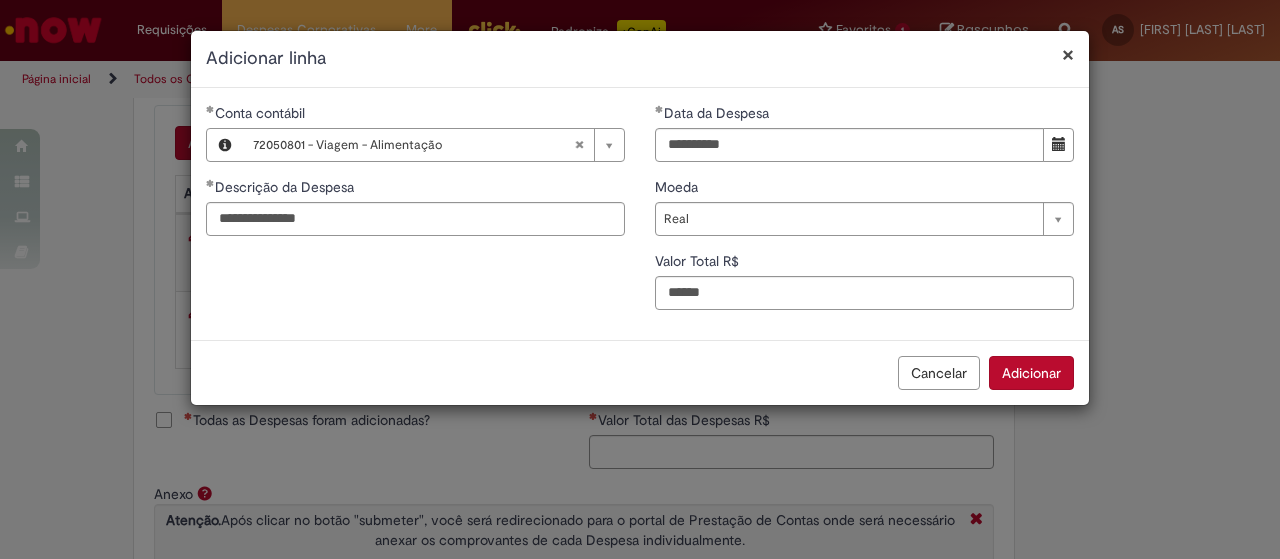 type on "******" 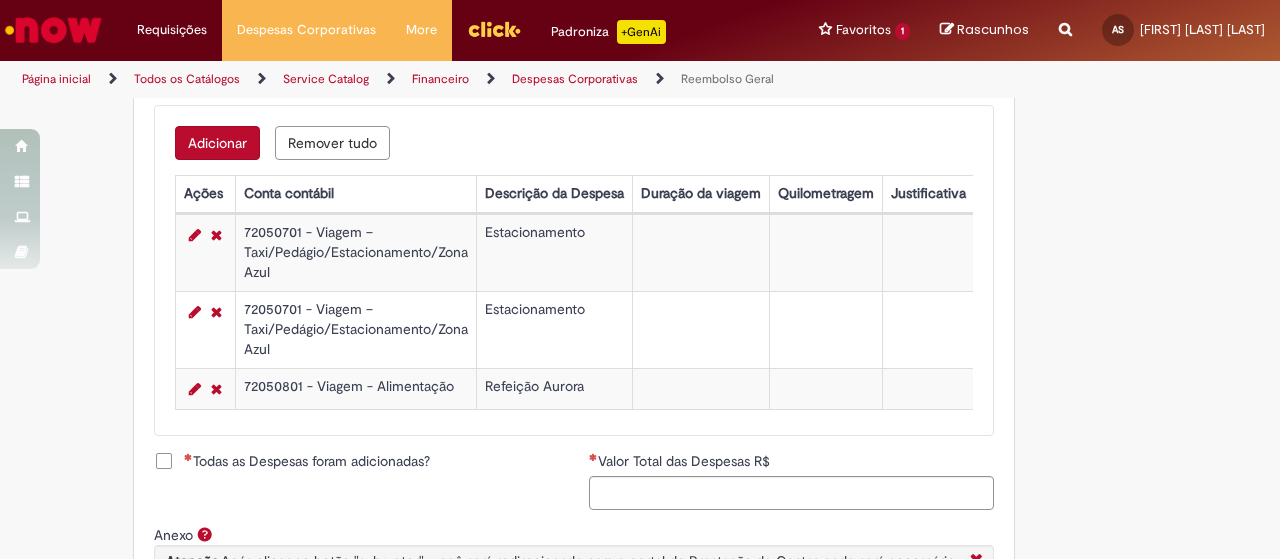 click on "Adicionar" at bounding box center (217, 143) 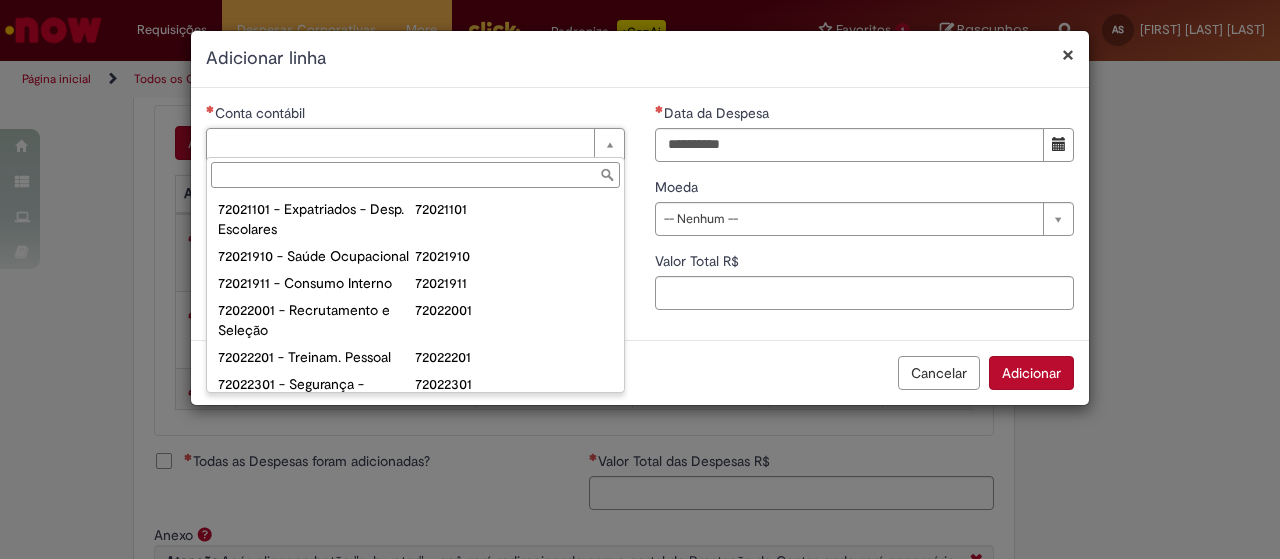 scroll, scrollTop: 174, scrollLeft: 0, axis: vertical 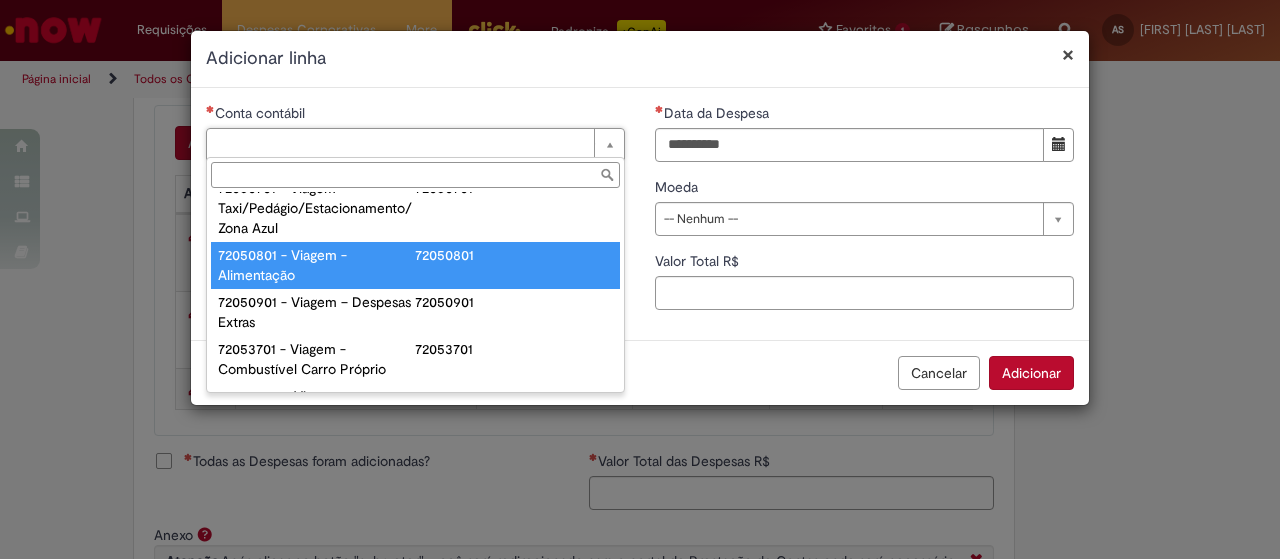 type on "**********" 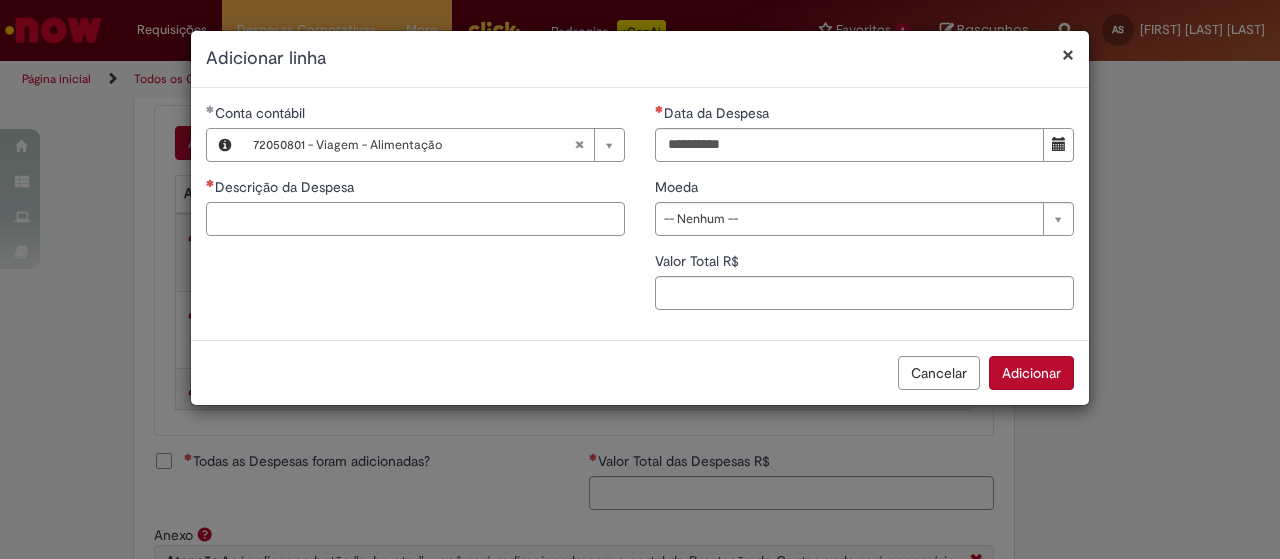 click on "Descrição da Despesa" at bounding box center (415, 219) 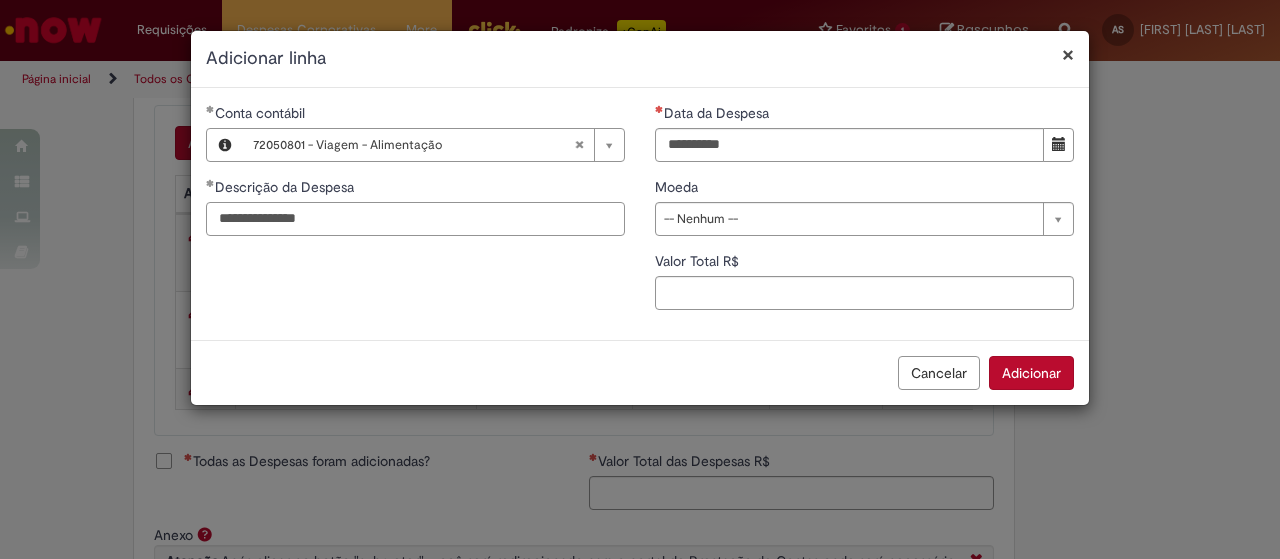 type on "**********" 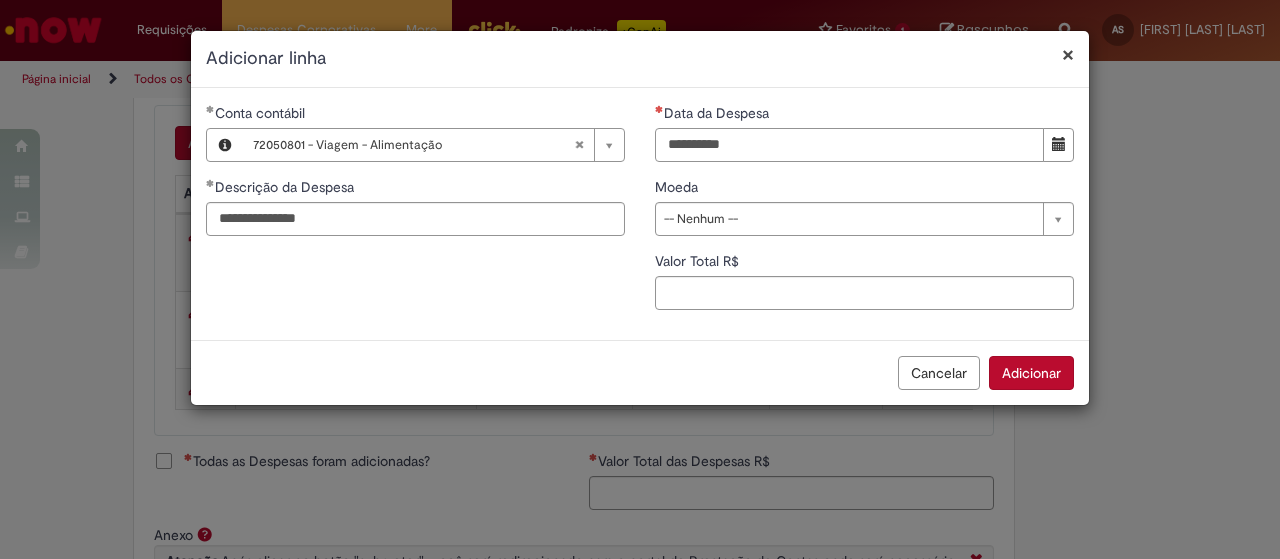 click on "Data da Despesa" at bounding box center (849, 145) 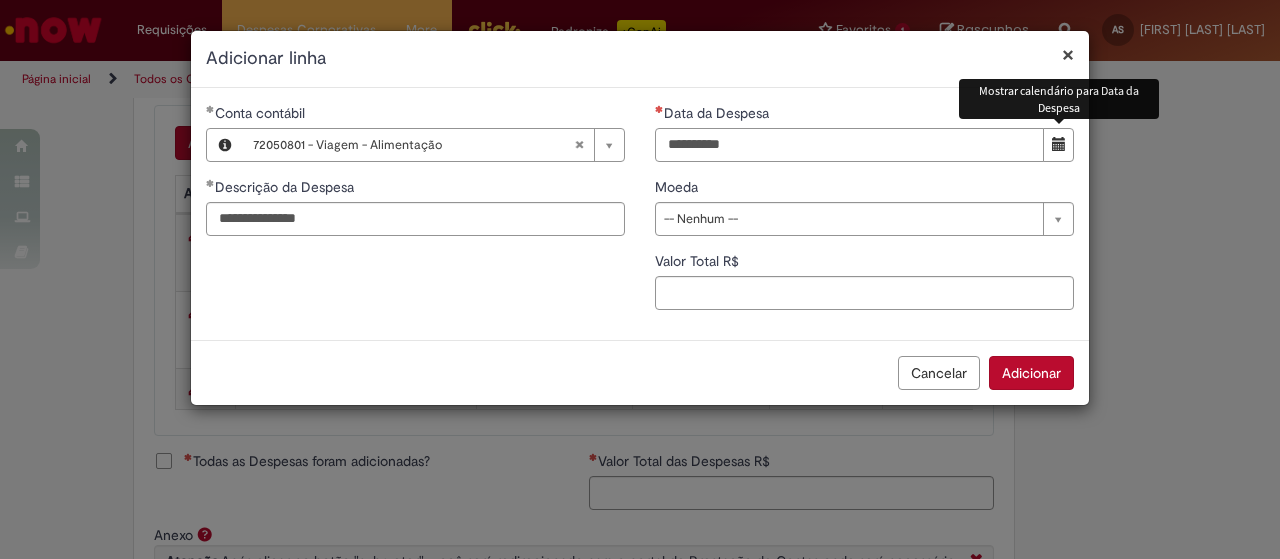 click on "Data da Despesa" at bounding box center (849, 145) 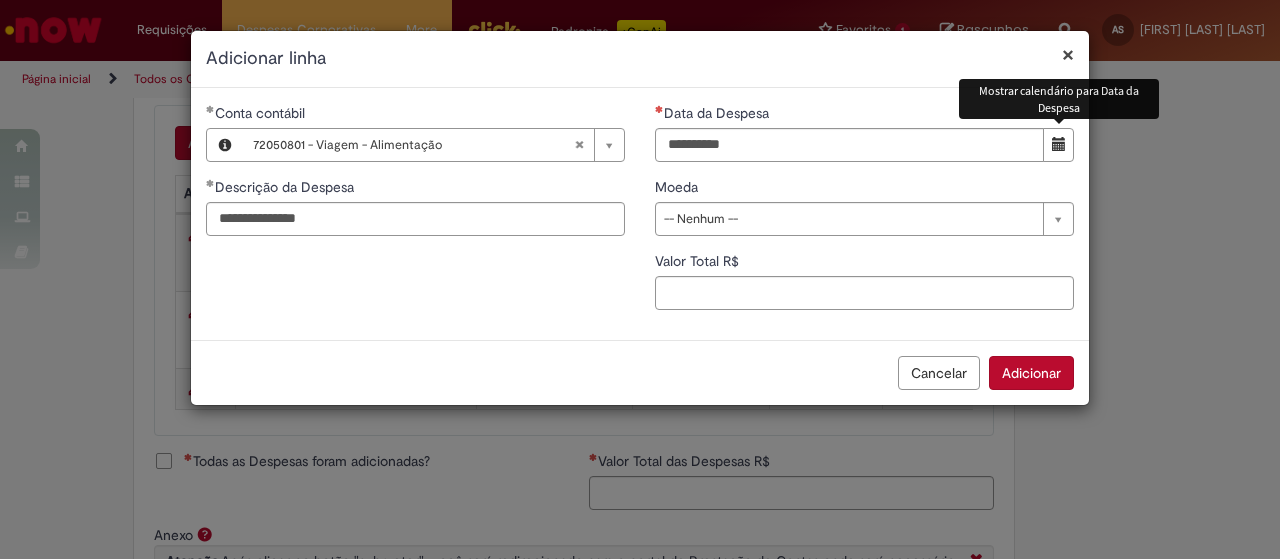 click at bounding box center (1058, 145) 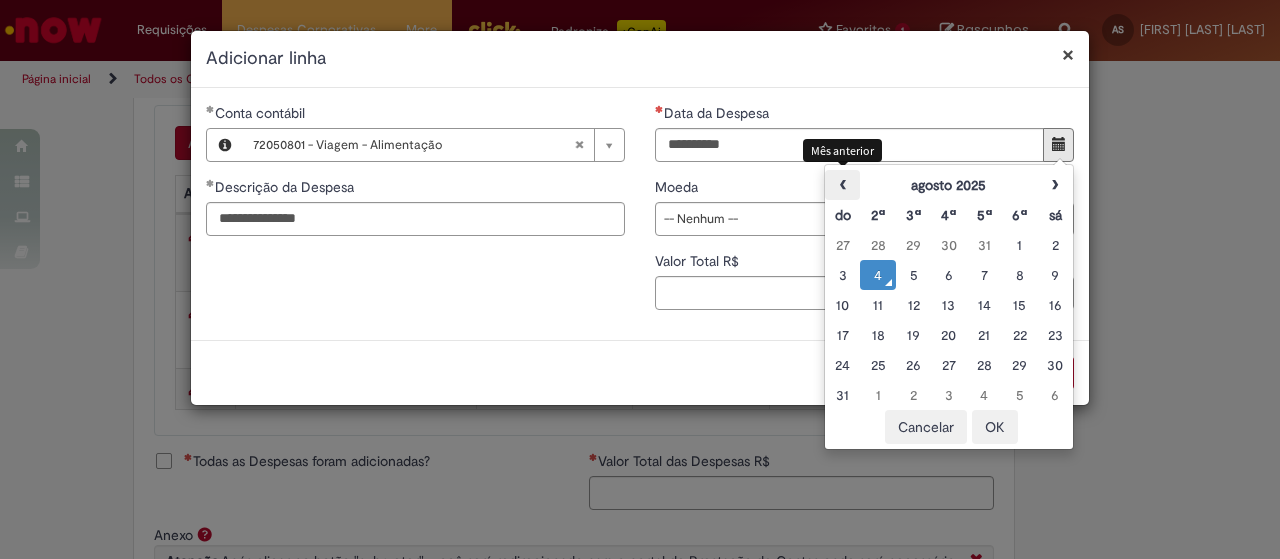 click on "‹" at bounding box center (842, 185) 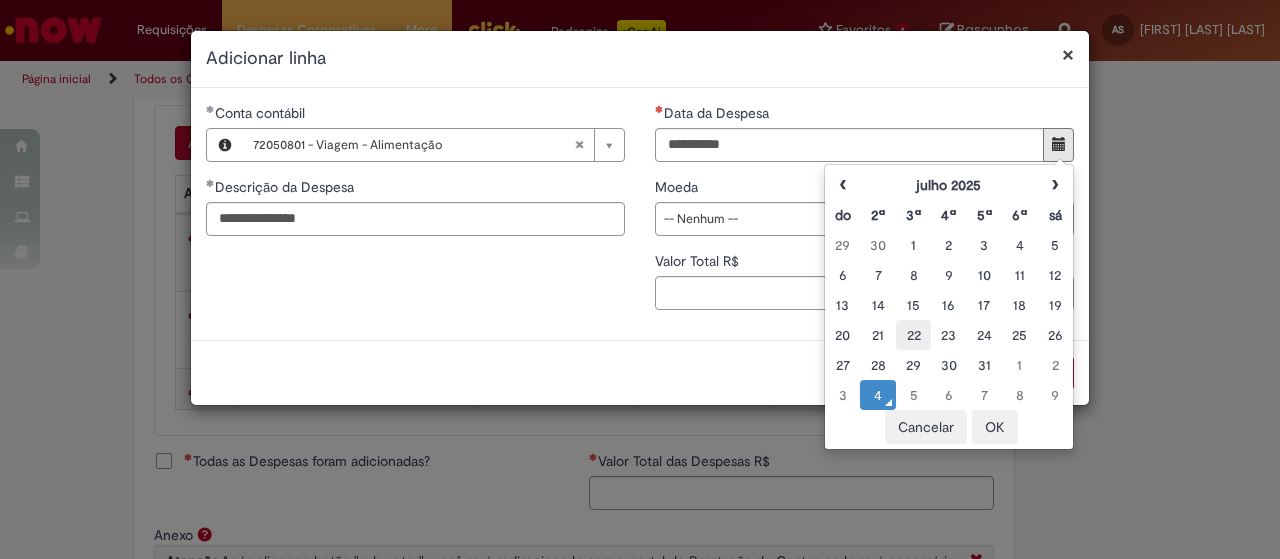 click on "22" at bounding box center (913, 335) 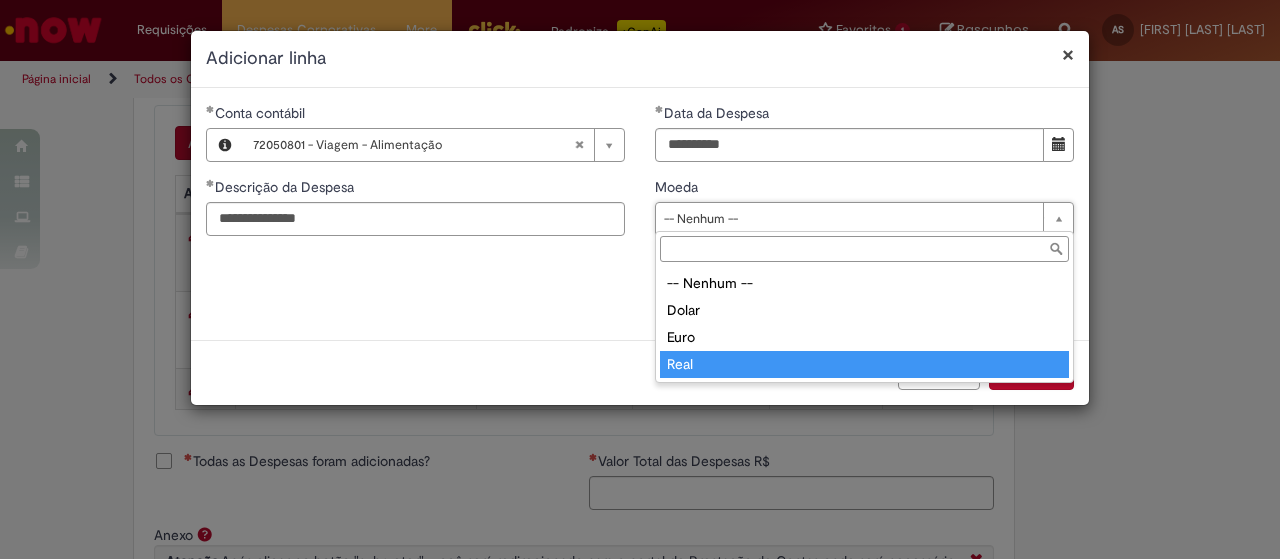 type on "****" 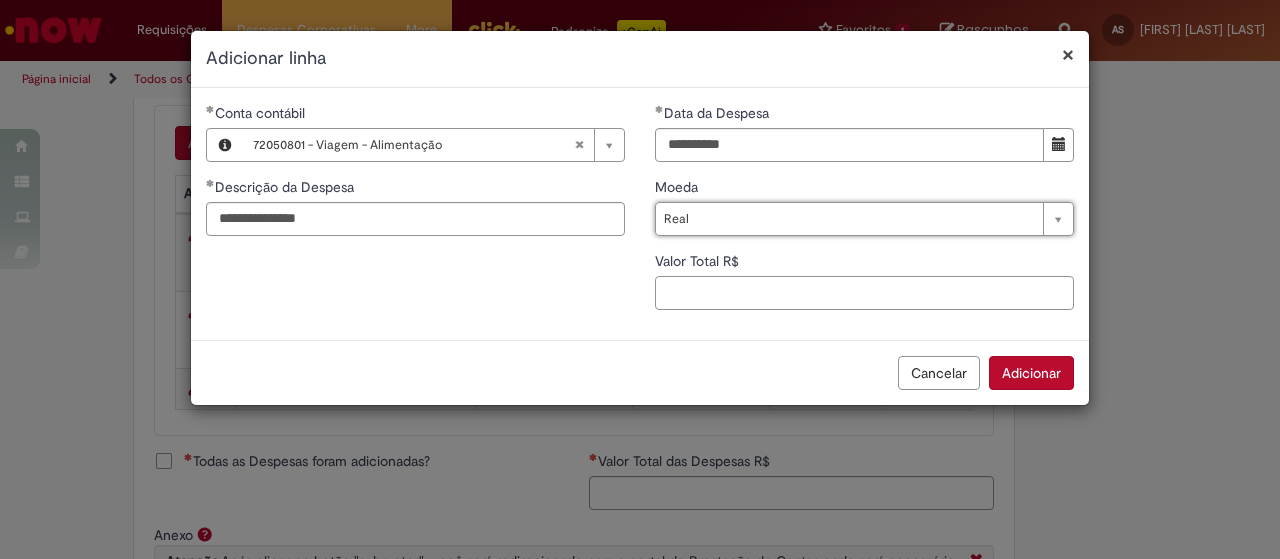 click on "Valor Total R$" at bounding box center (864, 293) 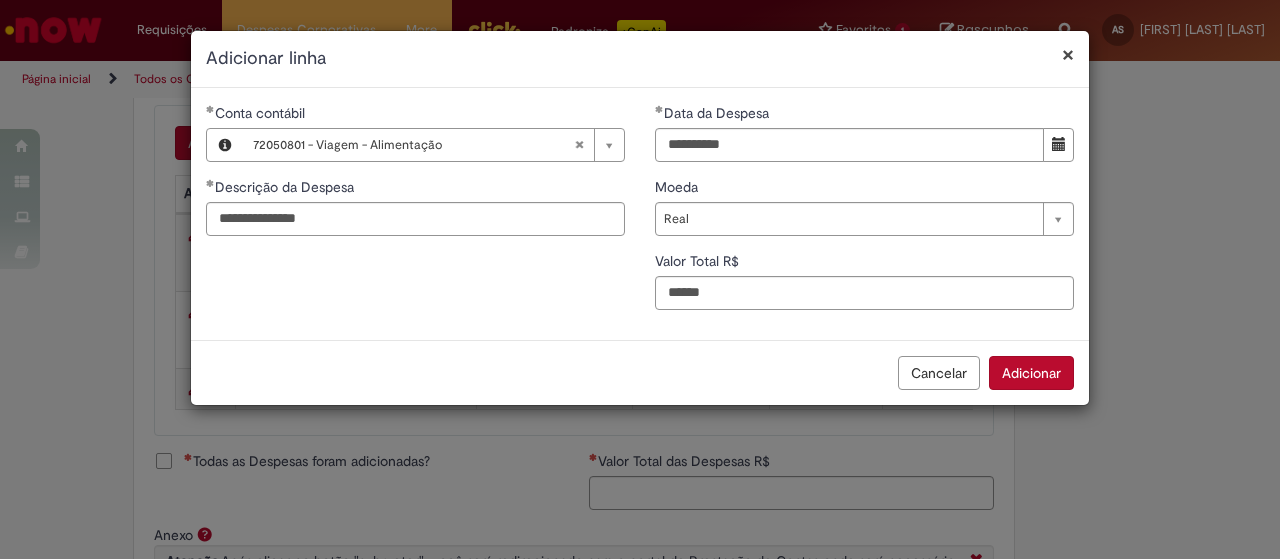 type on "***" 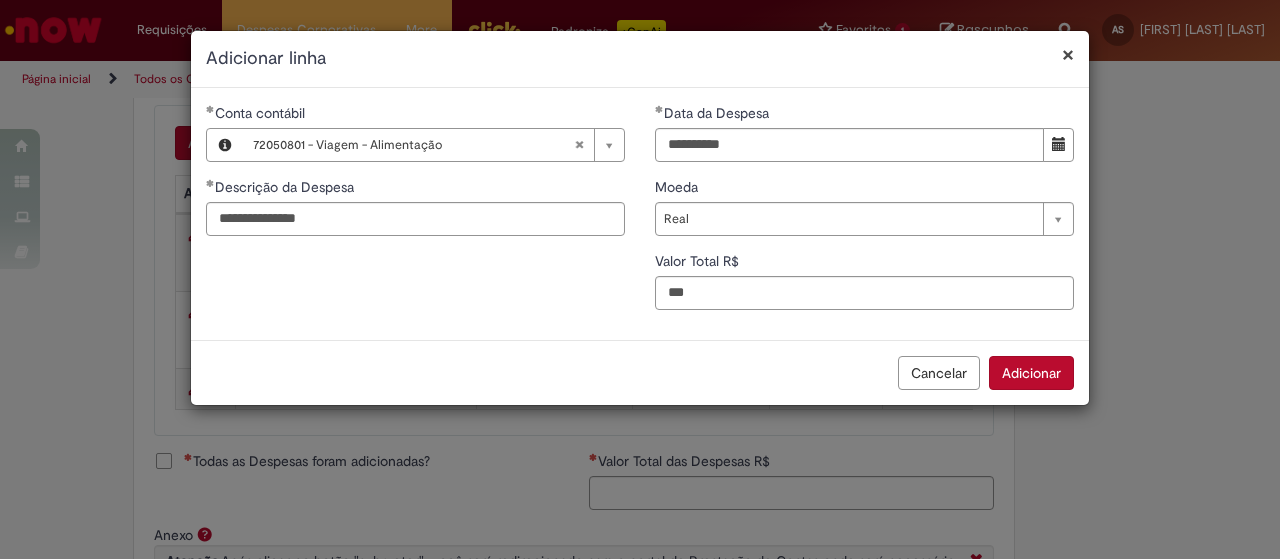 drag, startPoint x: 1041, startPoint y: 385, endPoint x: 963, endPoint y: 354, distance: 83.9345 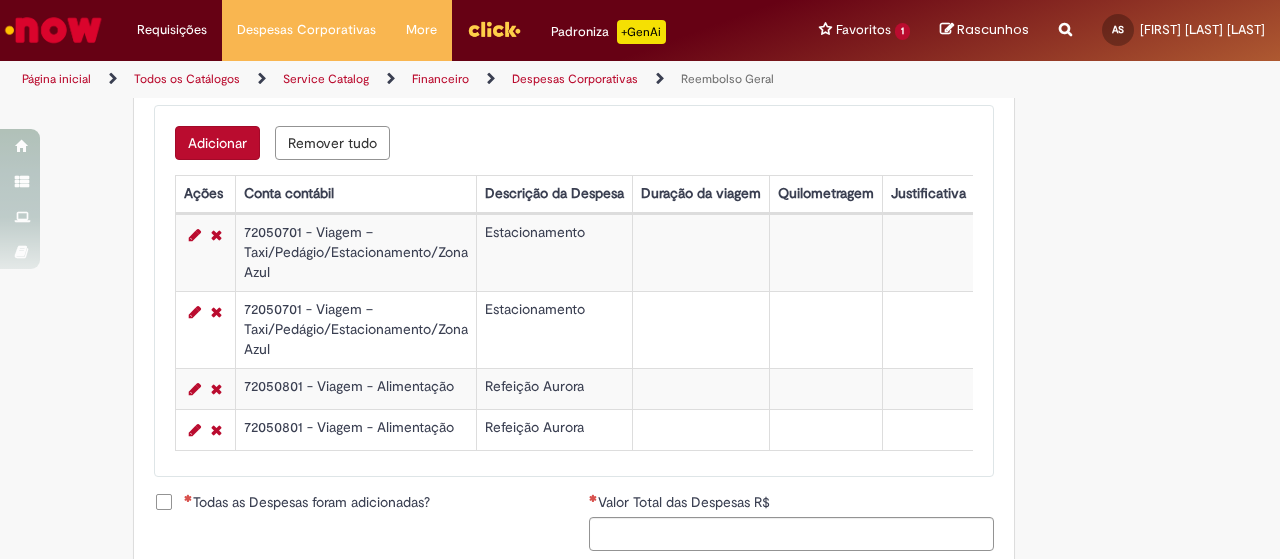 click on "Adicionar" at bounding box center [217, 143] 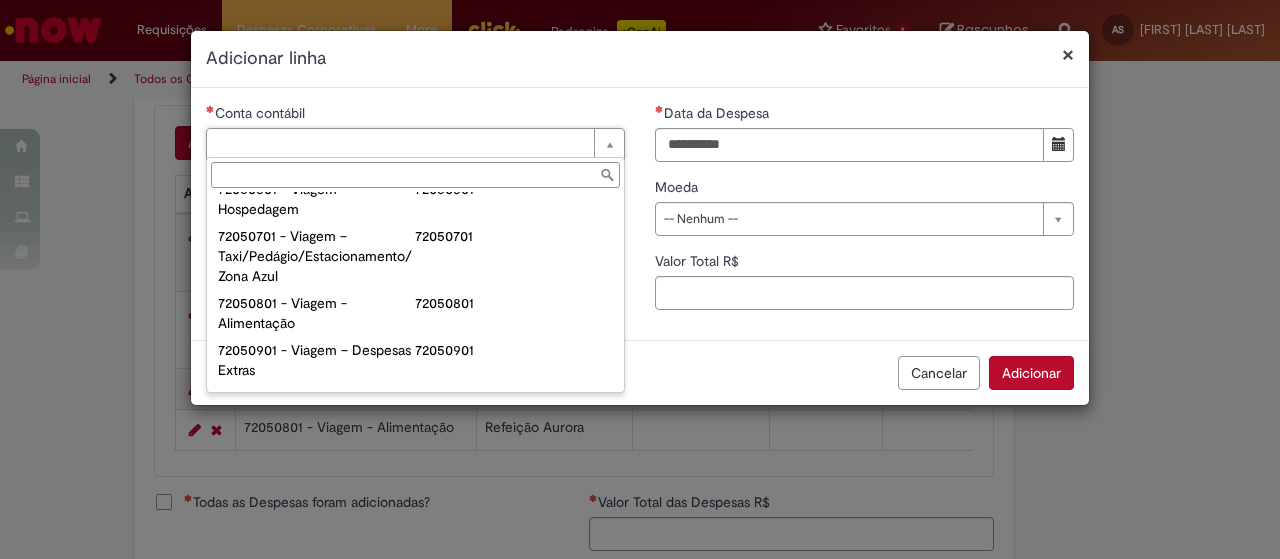 scroll, scrollTop: 1168, scrollLeft: 0, axis: vertical 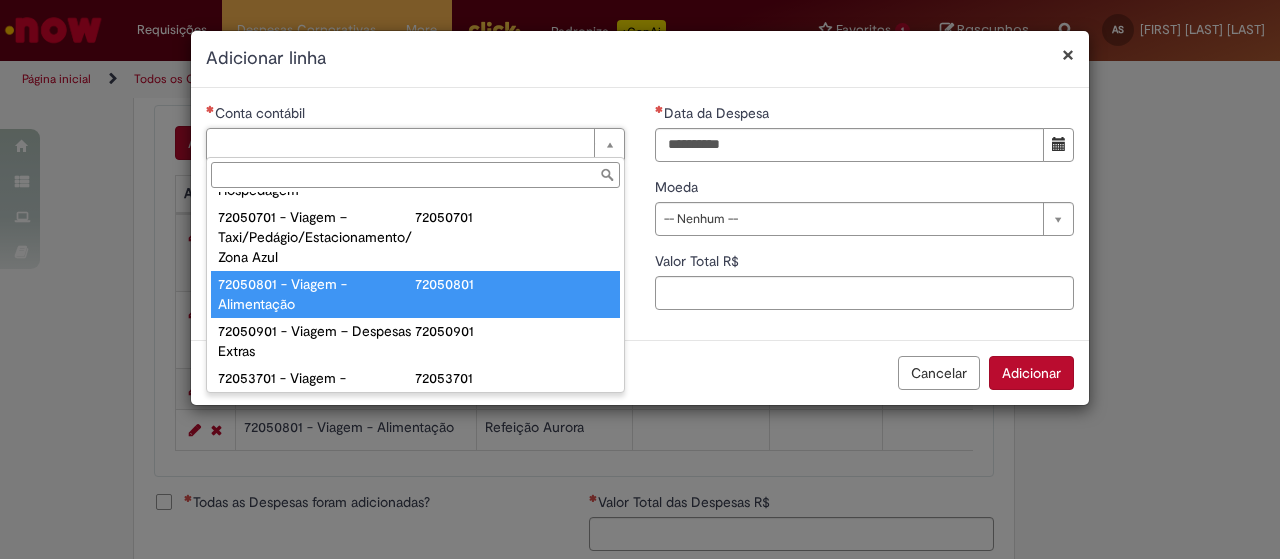 type on "**********" 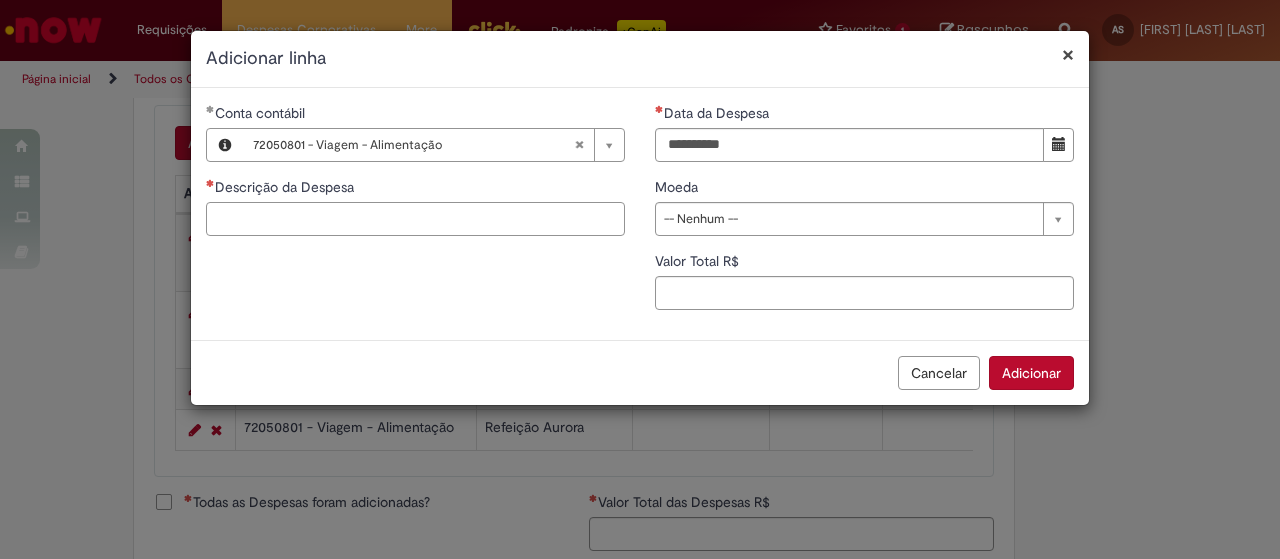 click on "Descrição da Despesa" at bounding box center [415, 219] 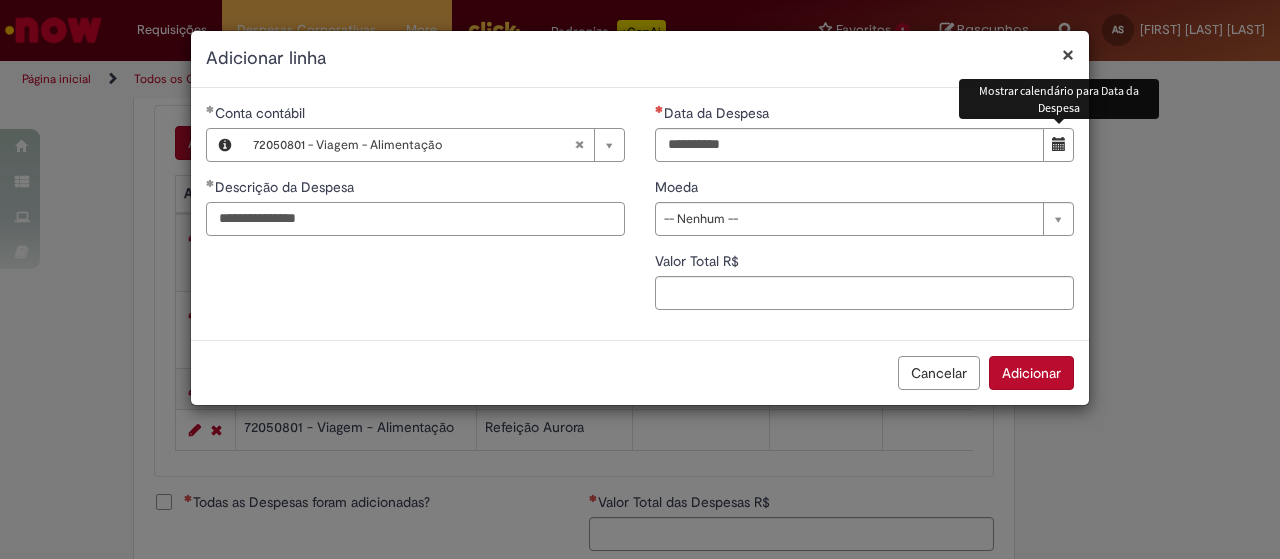 type on "**********" 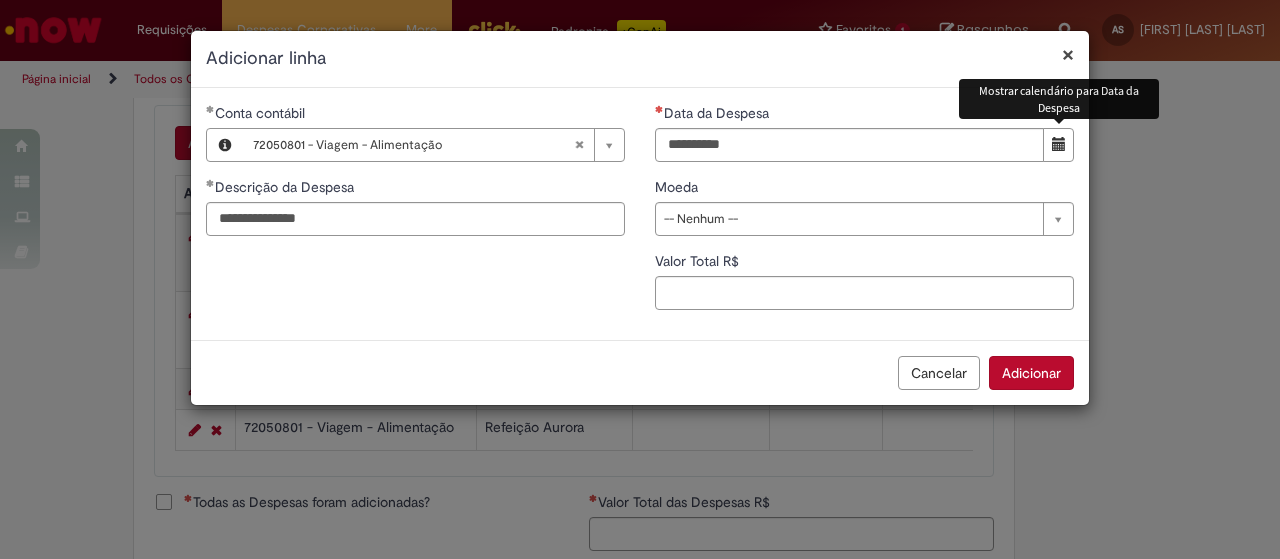 click at bounding box center (1059, 144) 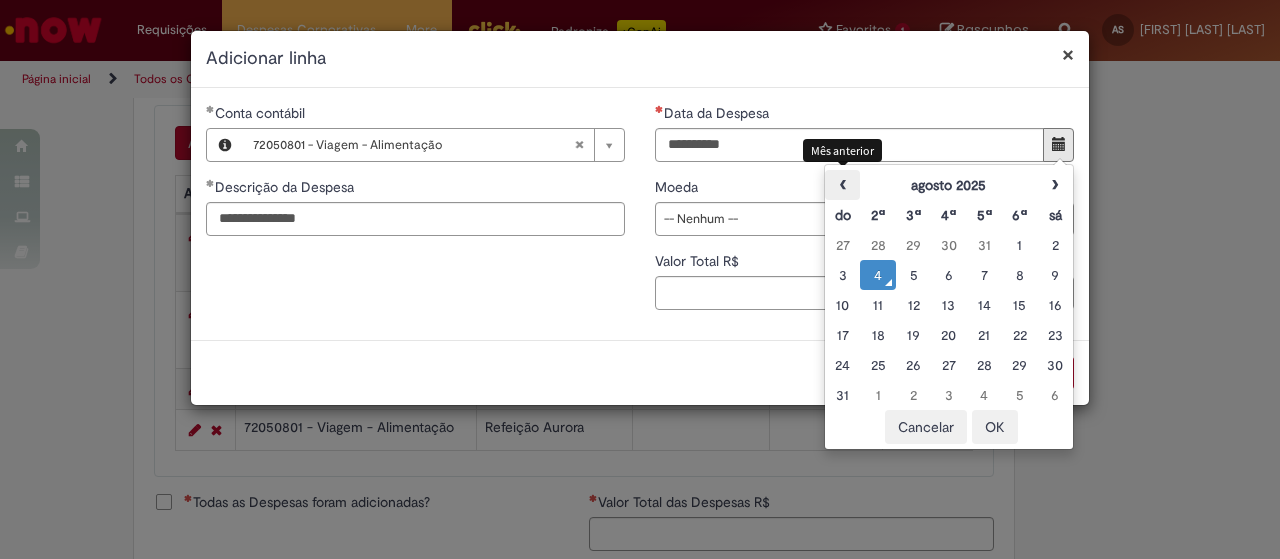 click on "‹" at bounding box center (842, 185) 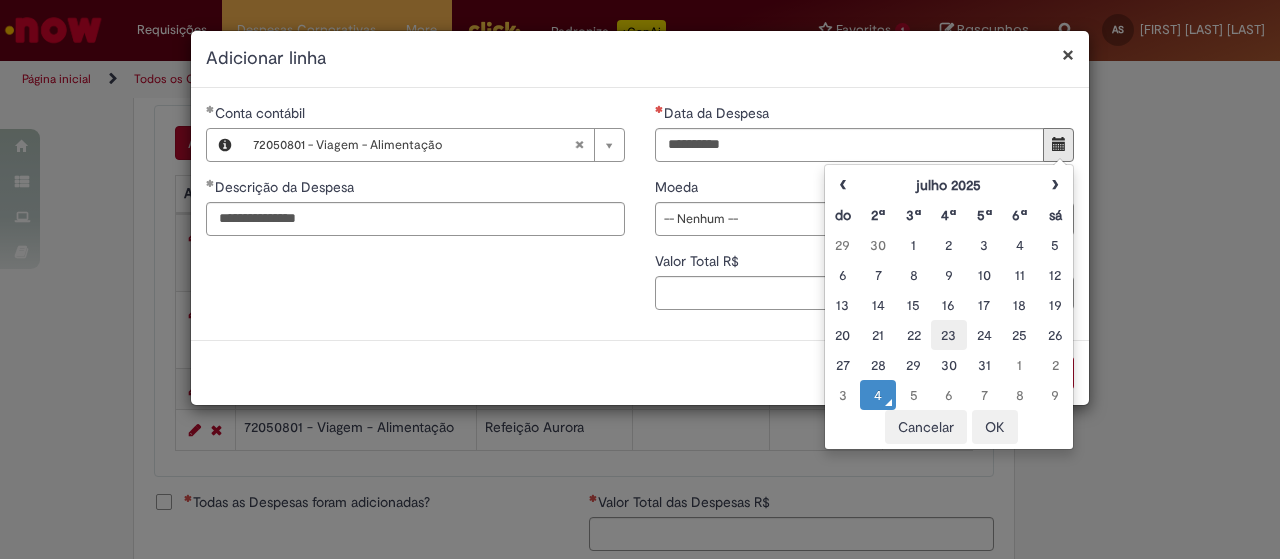 click on "23" at bounding box center (948, 335) 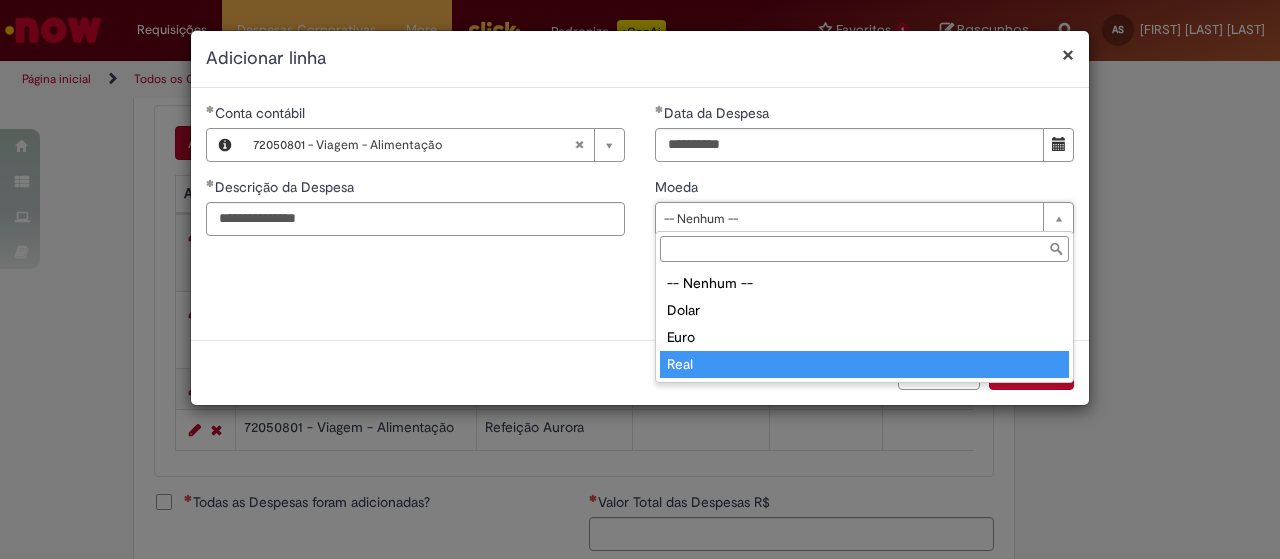 type on "****" 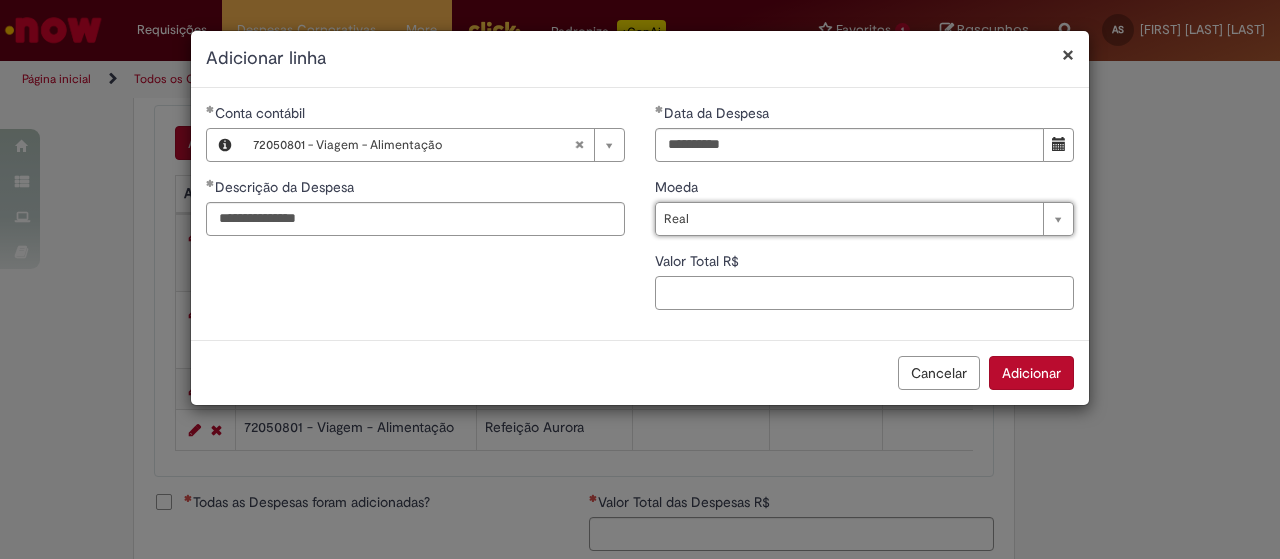 click on "Valor Total R$" at bounding box center [864, 293] 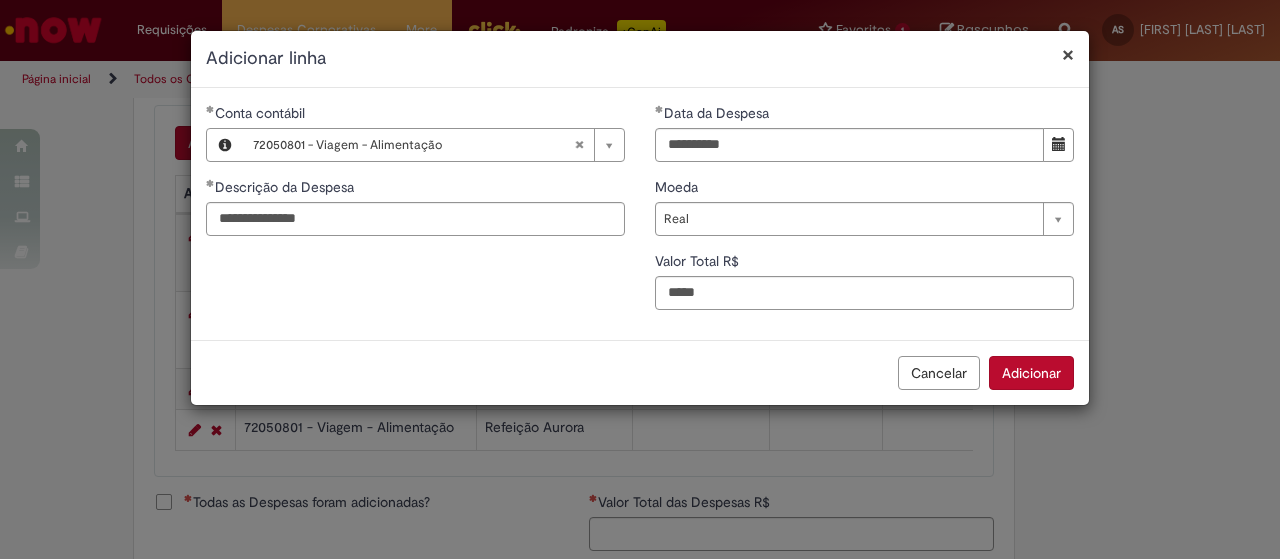 type on "*****" 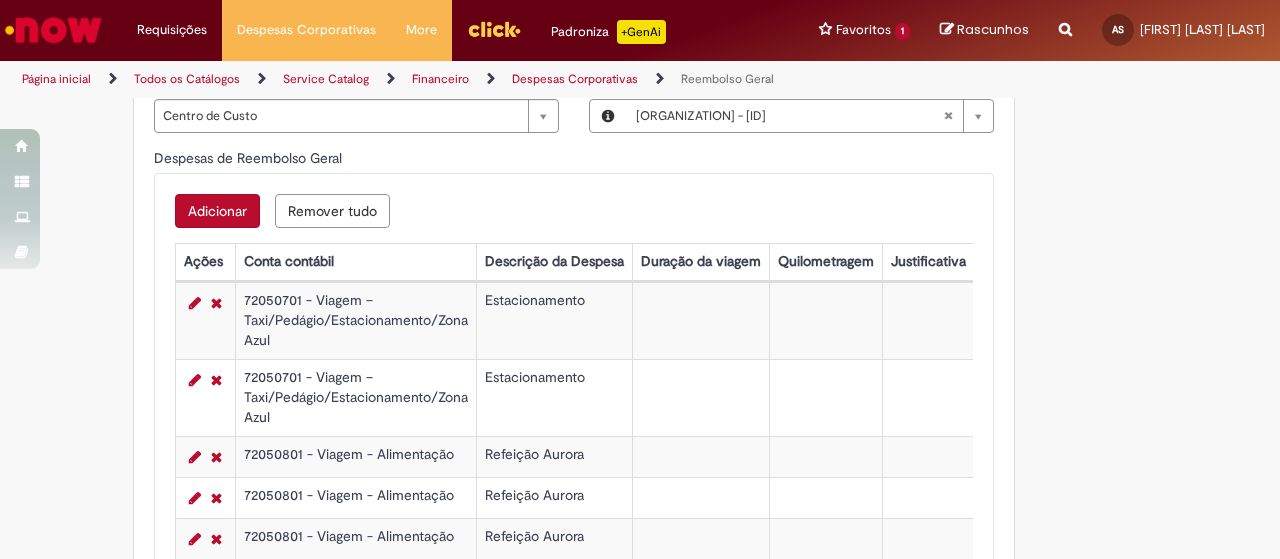 scroll, scrollTop: 762, scrollLeft: 0, axis: vertical 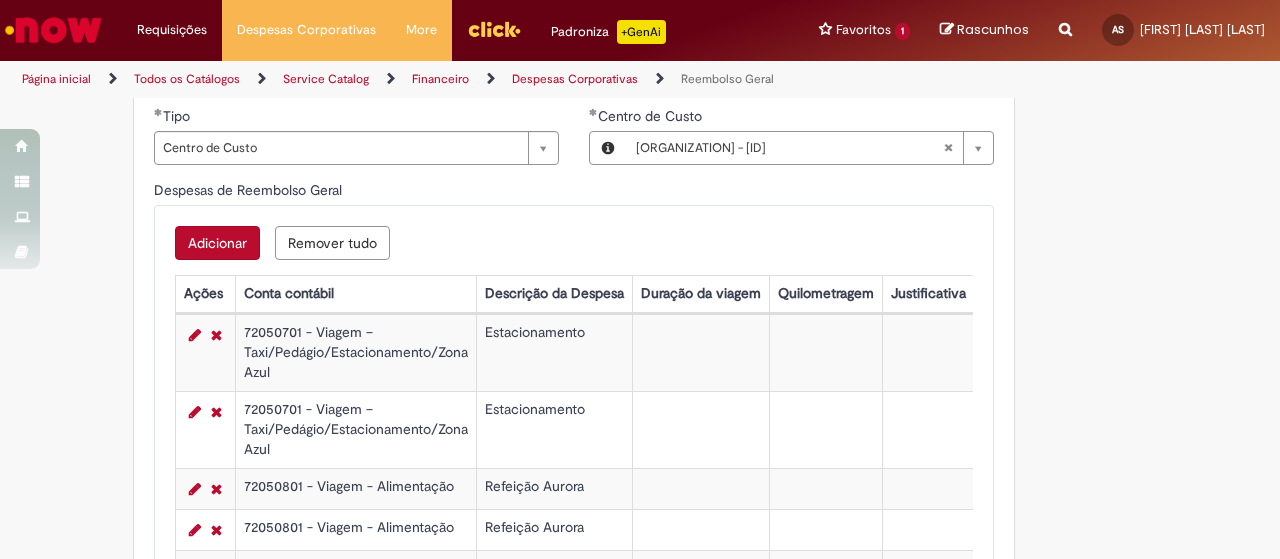 click on "Adicionar Remover tudo" at bounding box center [574, 243] 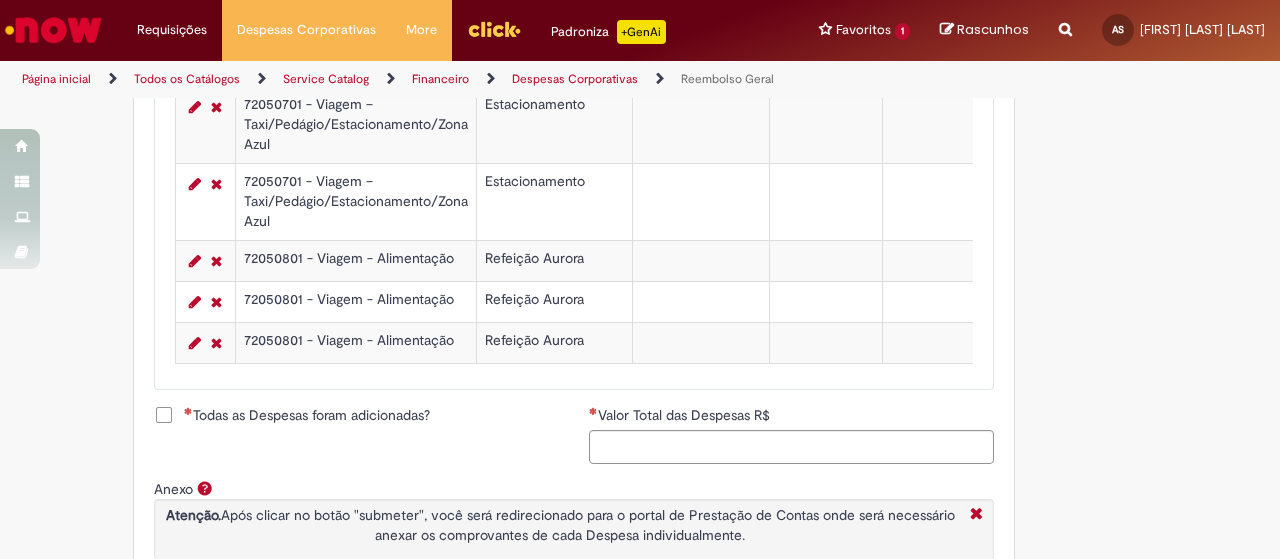 scroll, scrollTop: 1062, scrollLeft: 0, axis: vertical 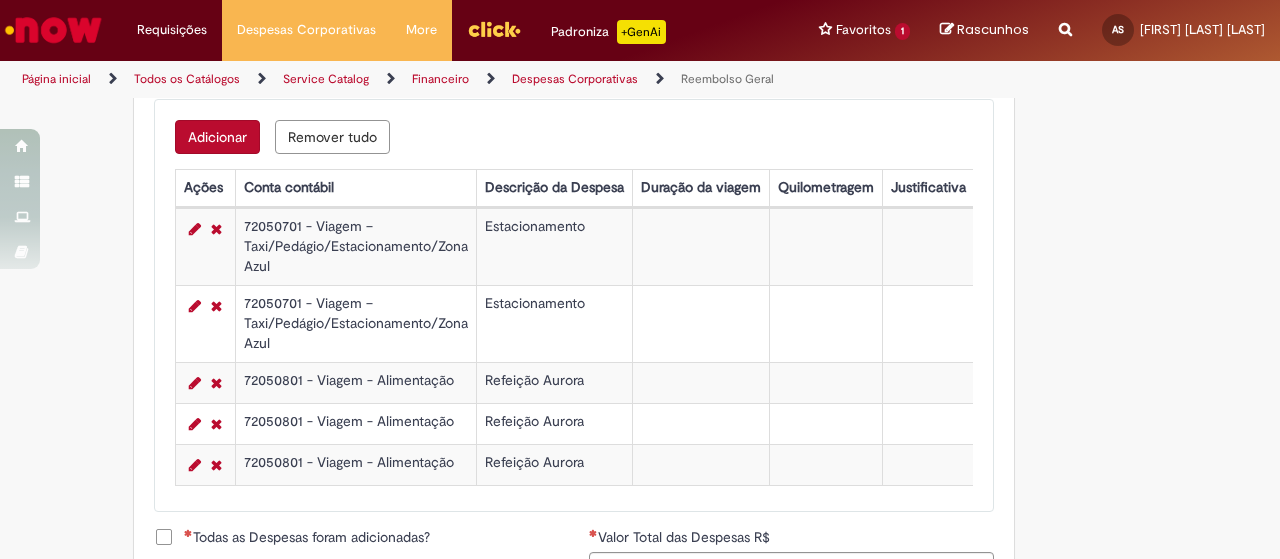 click on "Adicionar" at bounding box center (217, 137) 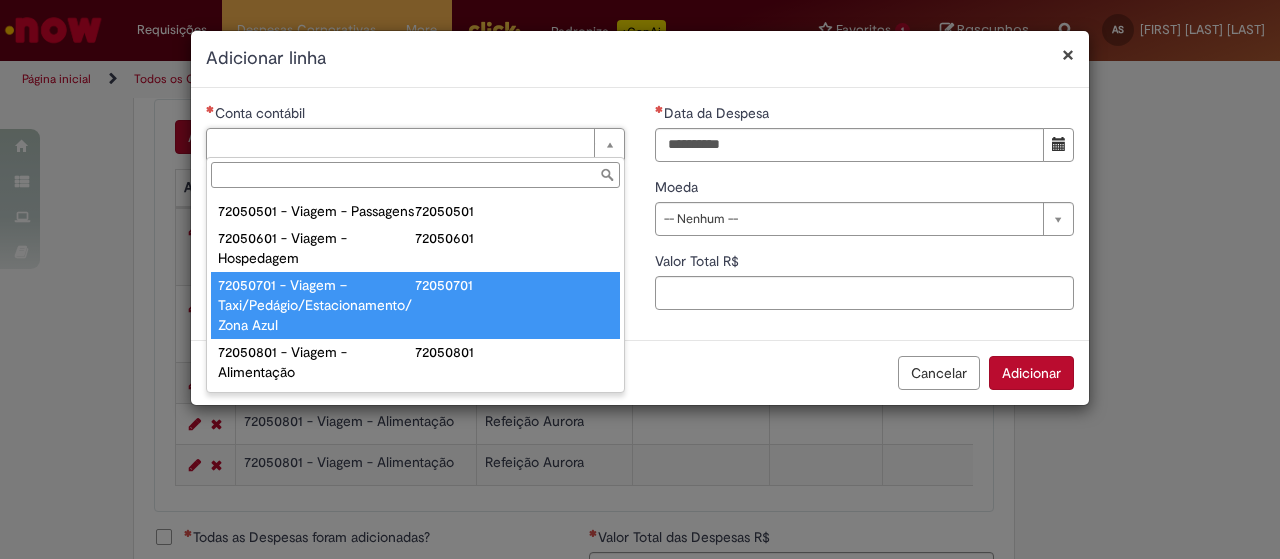 scroll, scrollTop: 1103, scrollLeft: 0, axis: vertical 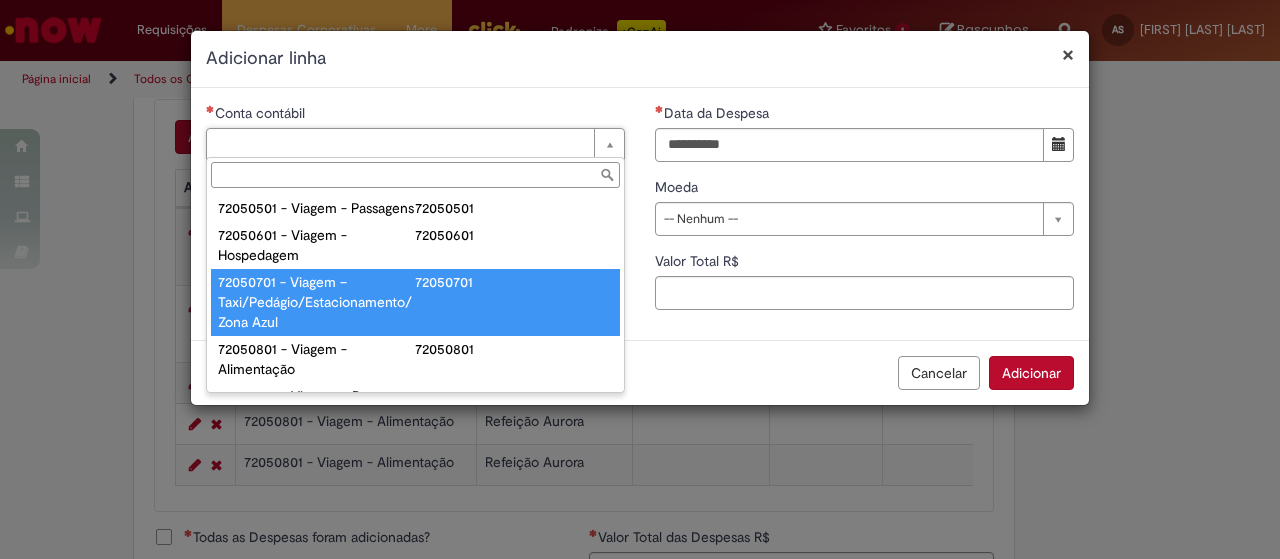 type on "**********" 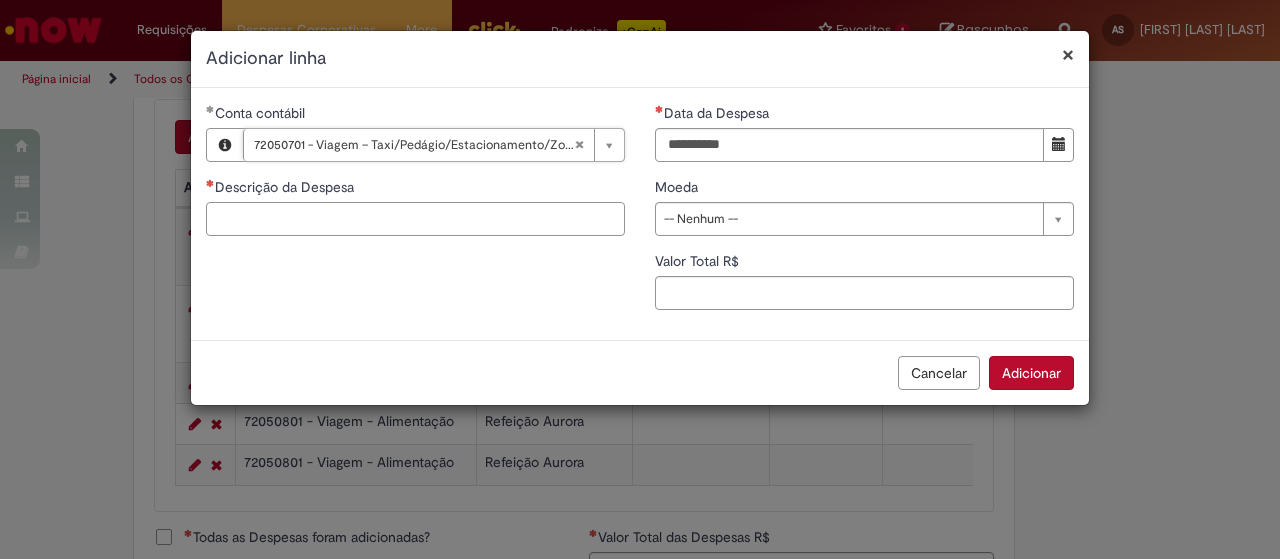 click on "Descrição da Despesa" at bounding box center [415, 219] 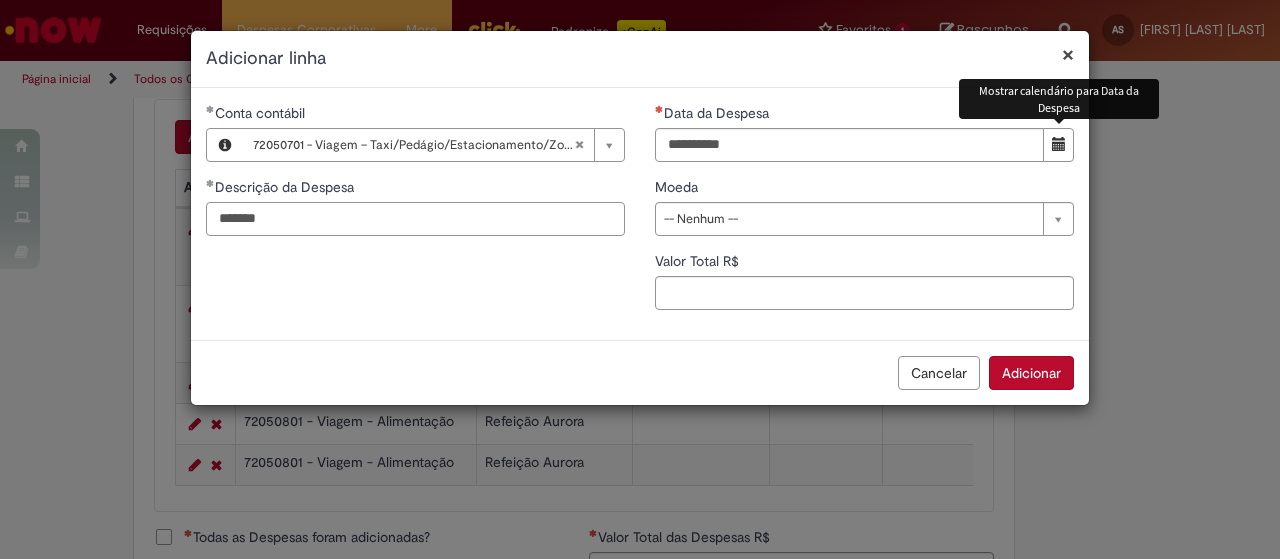 type on "*******" 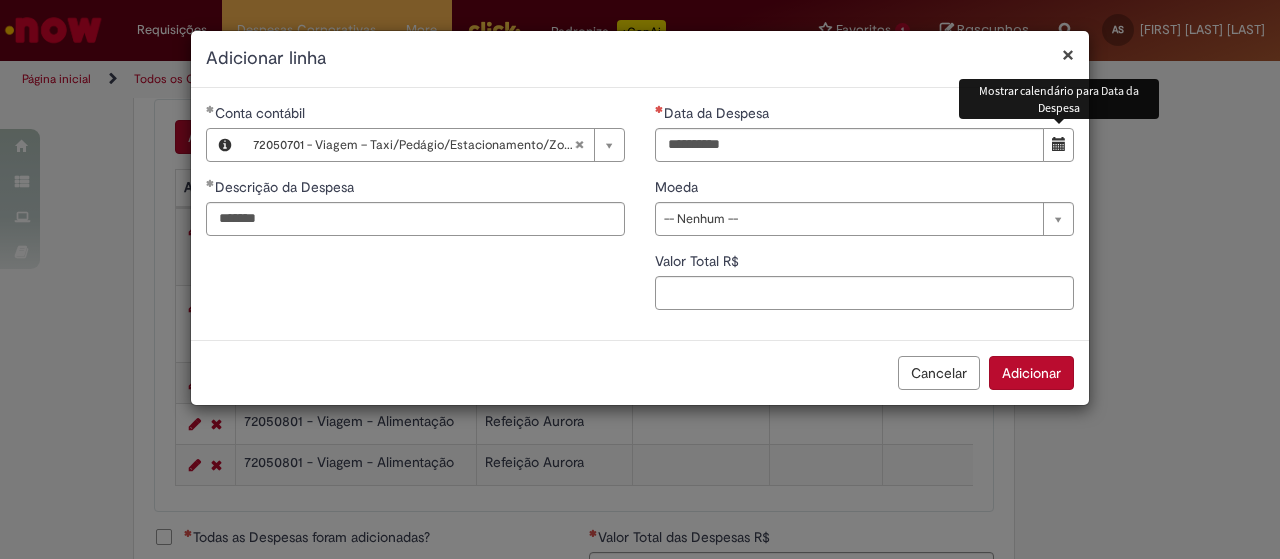 click at bounding box center [1059, 144] 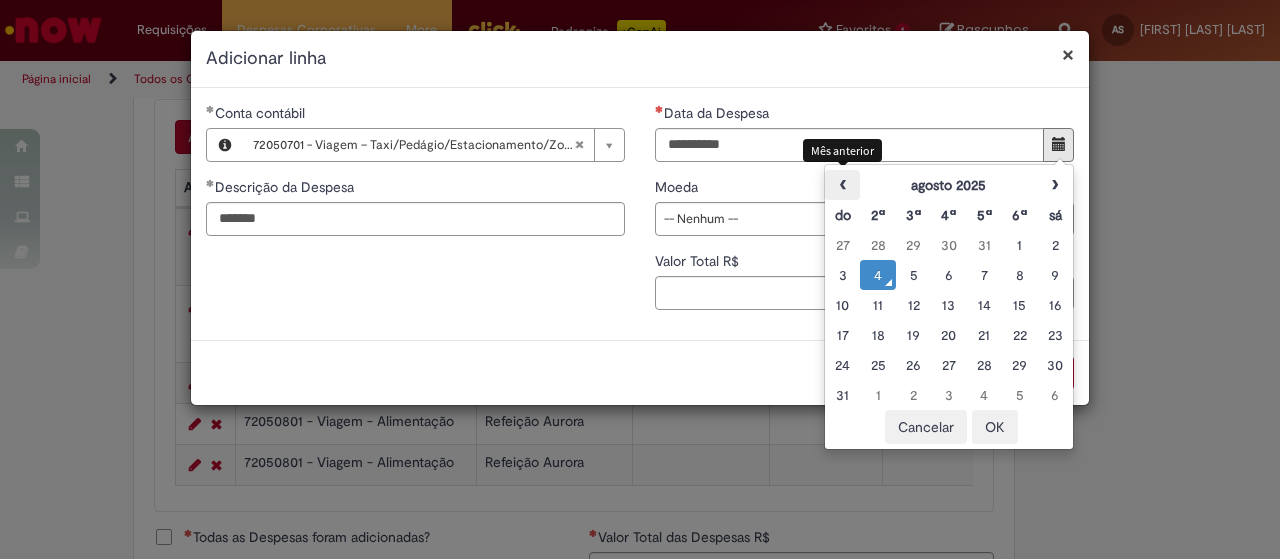 click on "‹" at bounding box center (842, 185) 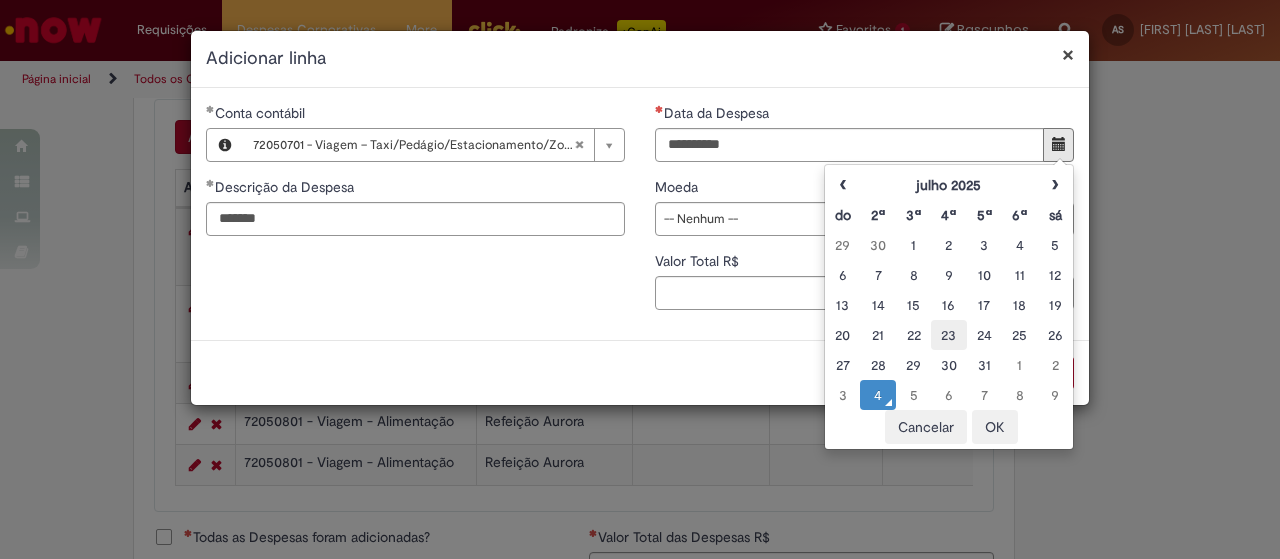click on "23" at bounding box center [948, 335] 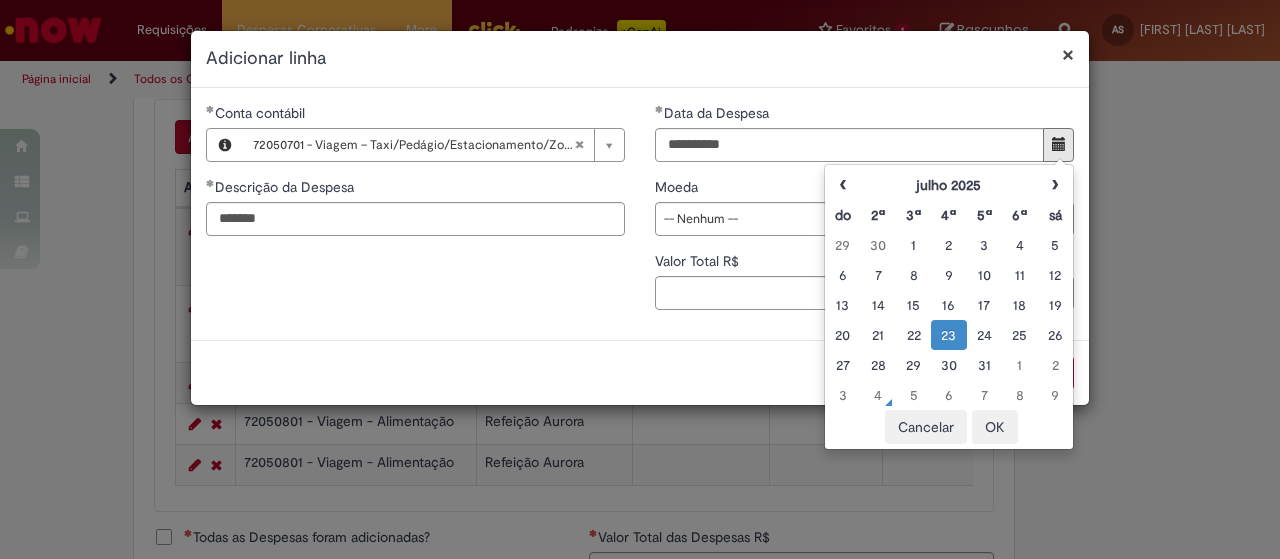 type on "**********" 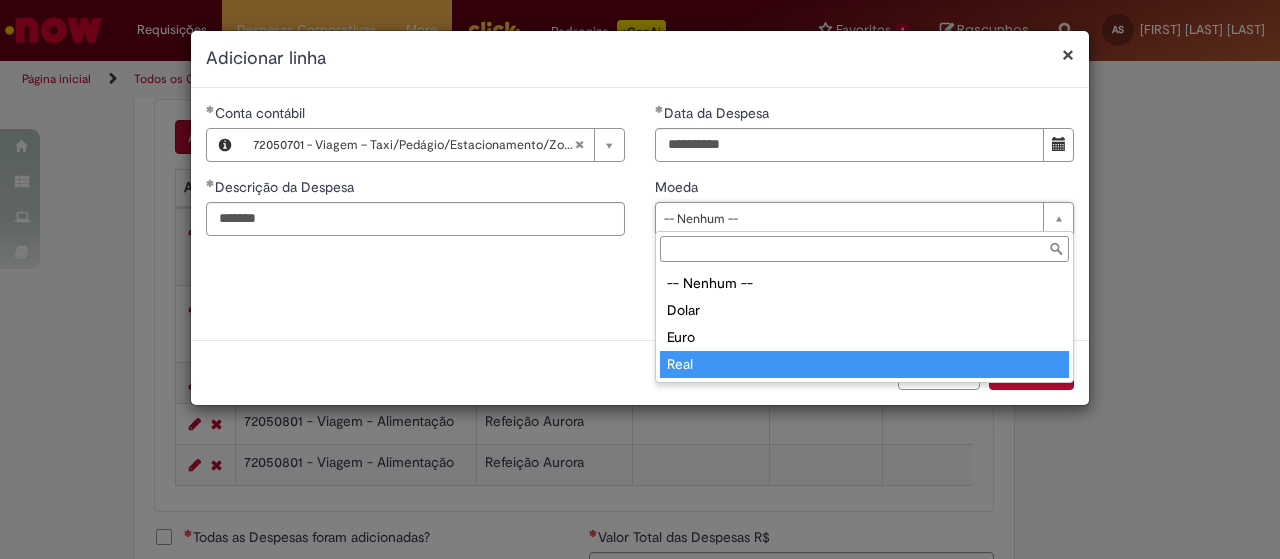 type on "****" 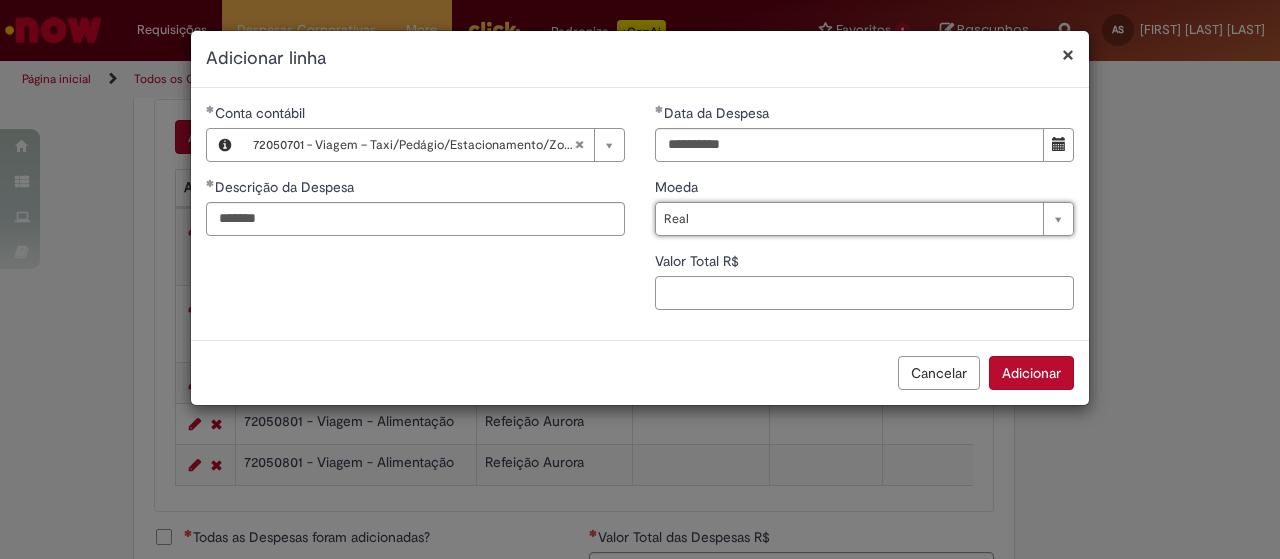 click on "Valor Total R$" at bounding box center (864, 293) 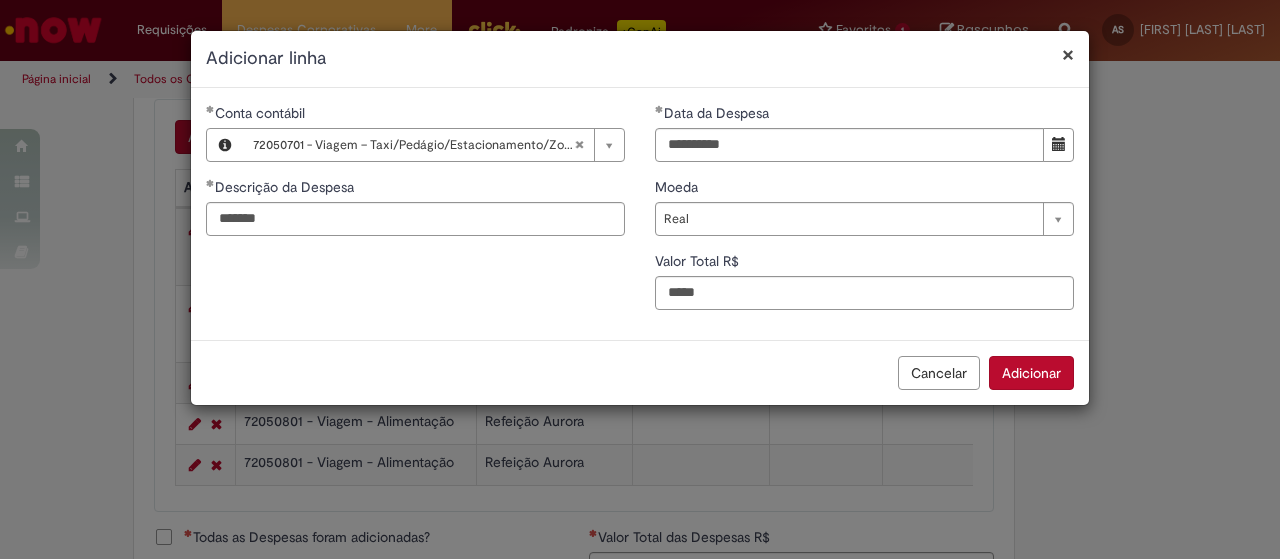 type on "****" 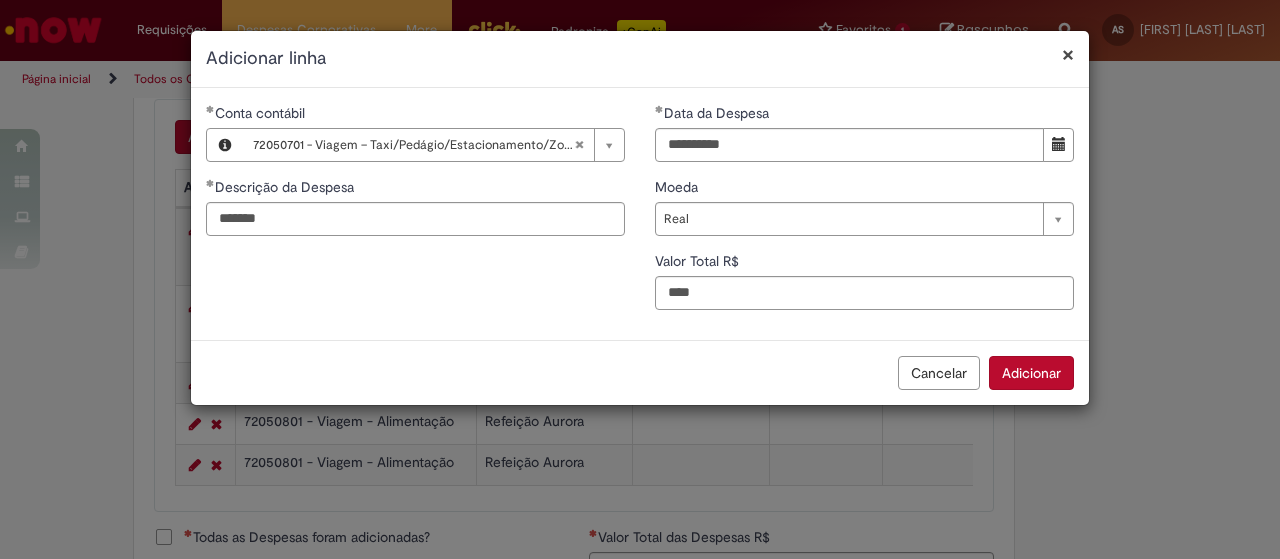 click on "Adicionar" at bounding box center [1031, 373] 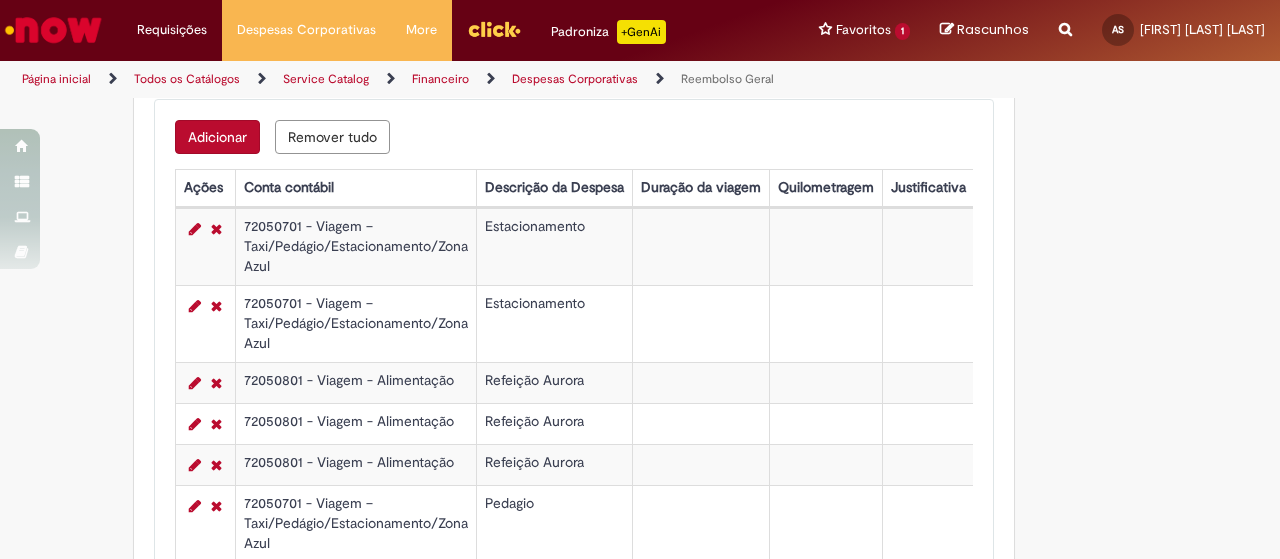 scroll, scrollTop: 768, scrollLeft: 0, axis: vertical 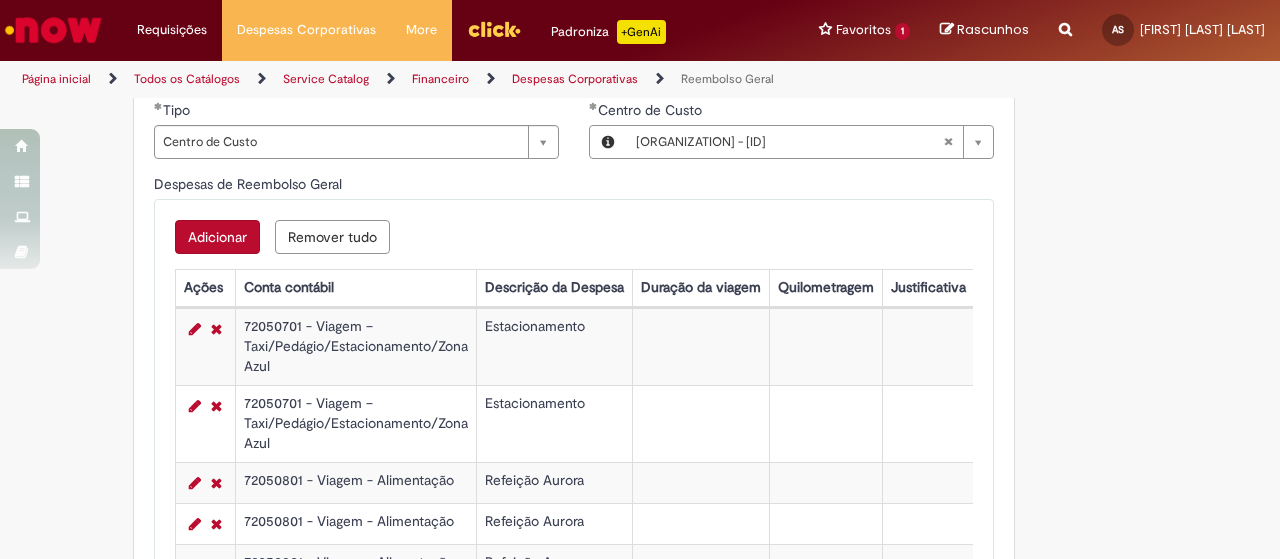 click on "Adicionar" at bounding box center [217, 237] 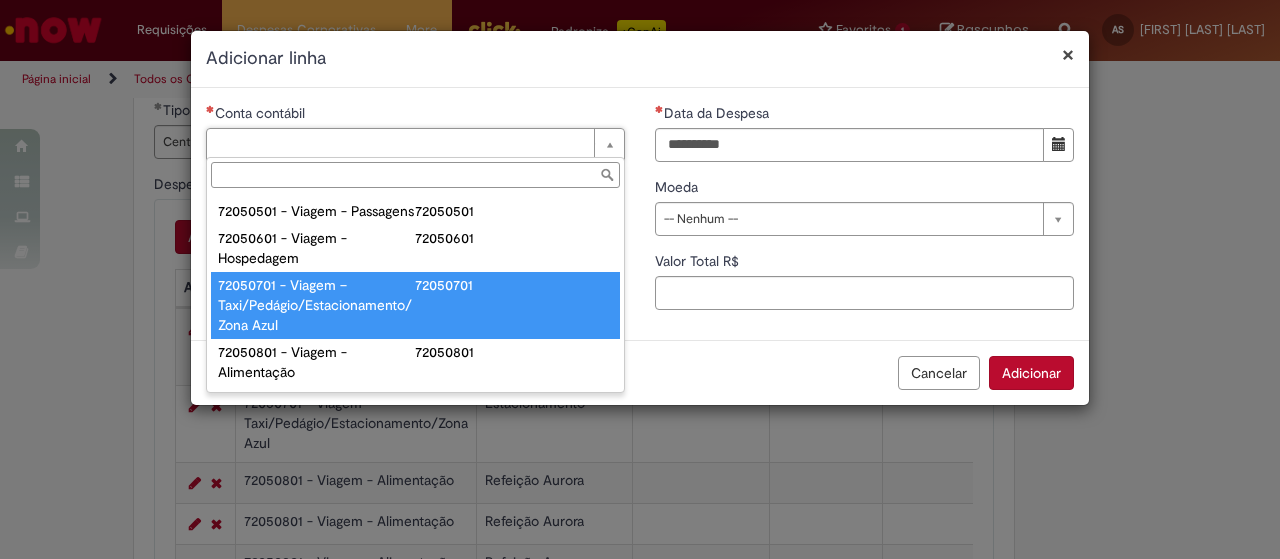 scroll, scrollTop: 1103, scrollLeft: 0, axis: vertical 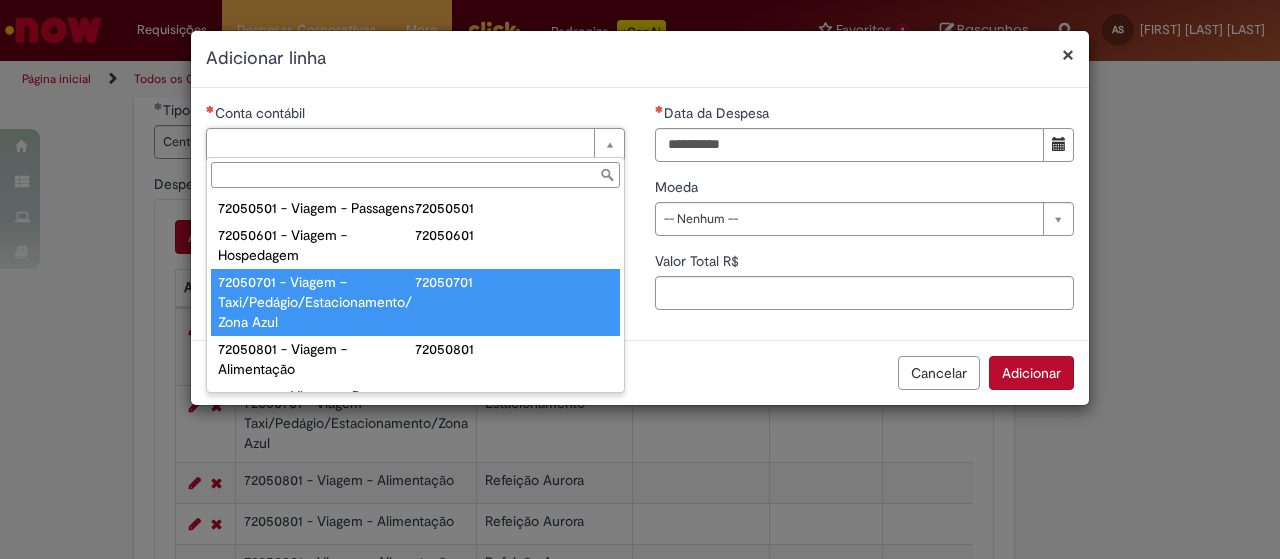 type on "**********" 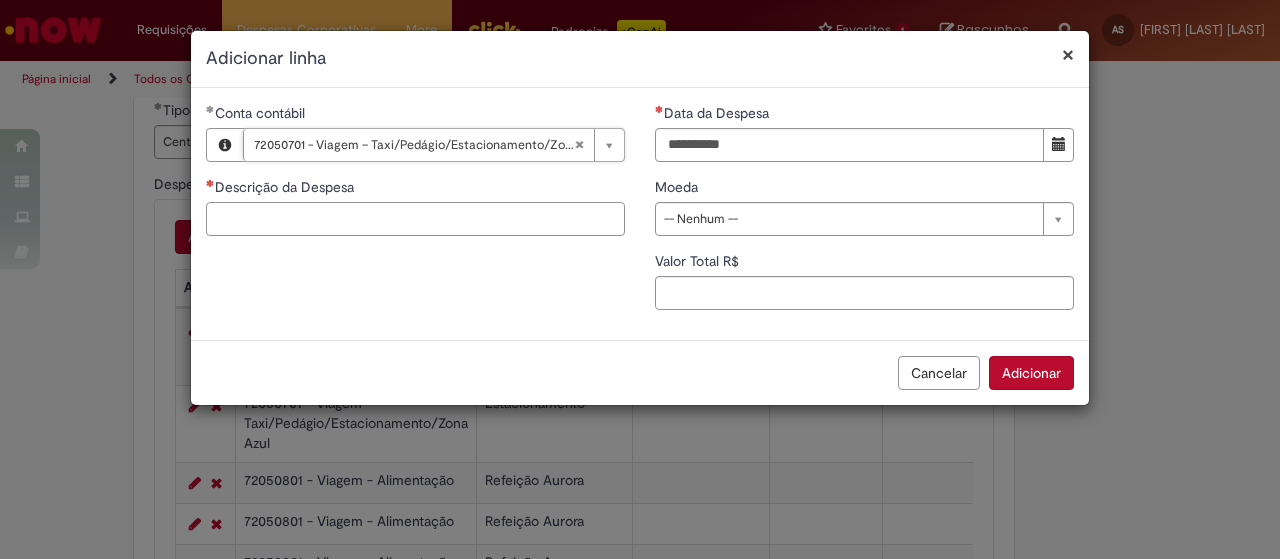 click on "Descrição da Despesa" at bounding box center (415, 219) 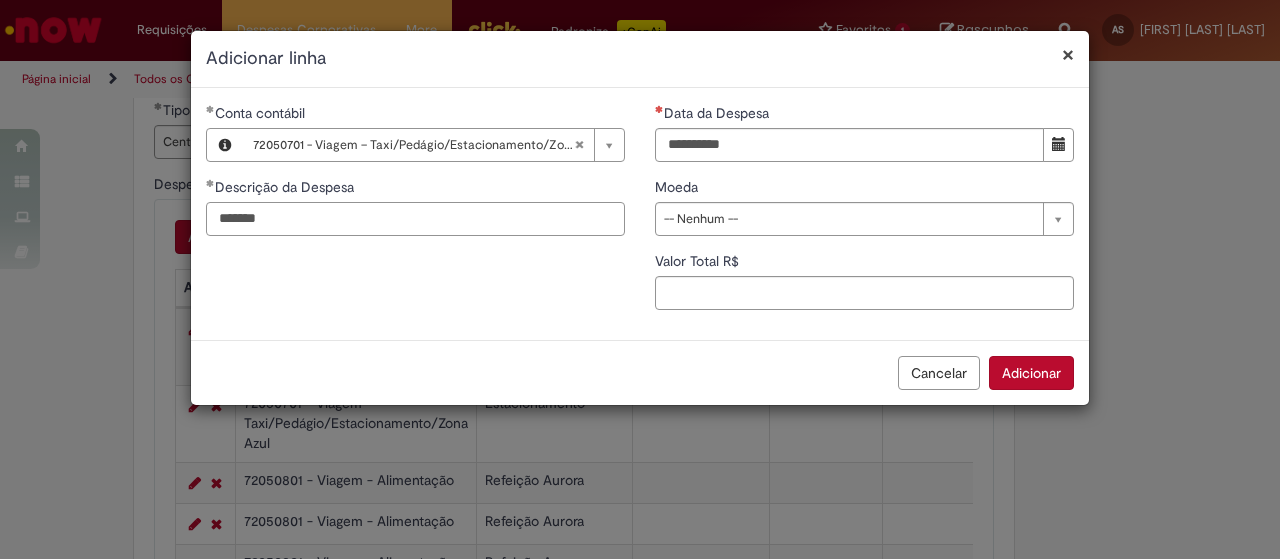 type on "*******" 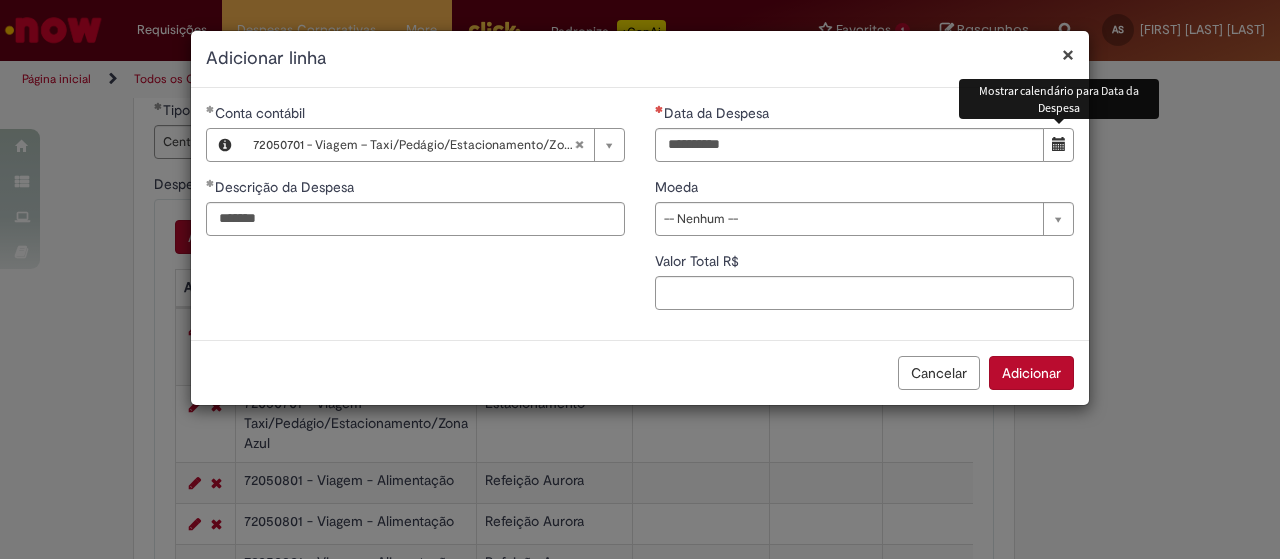 click at bounding box center (1059, 144) 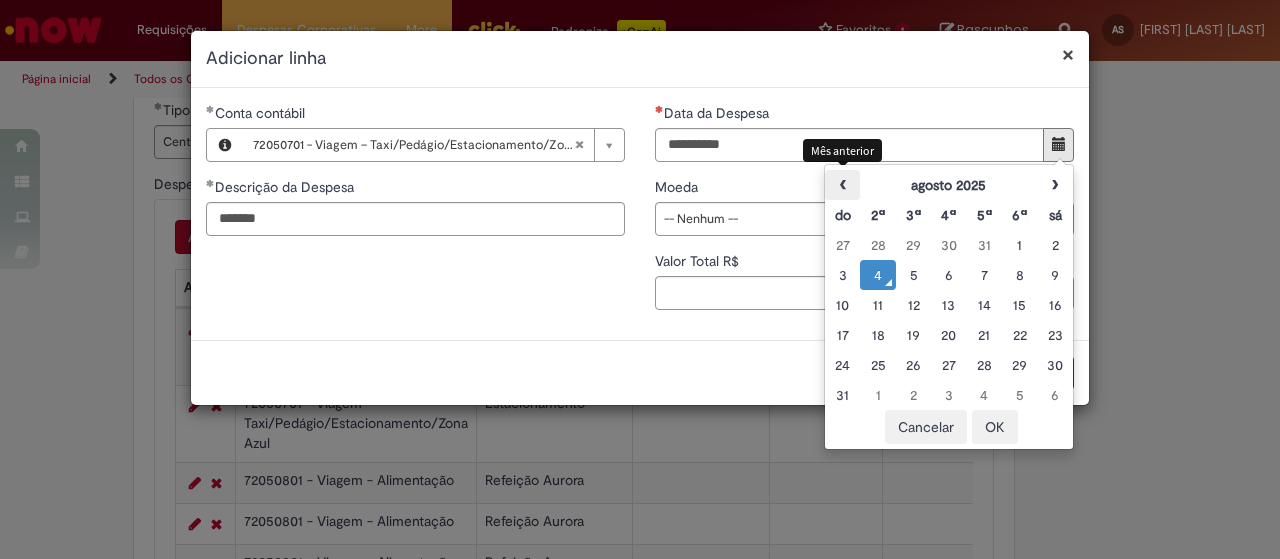 click on "‹" at bounding box center (842, 185) 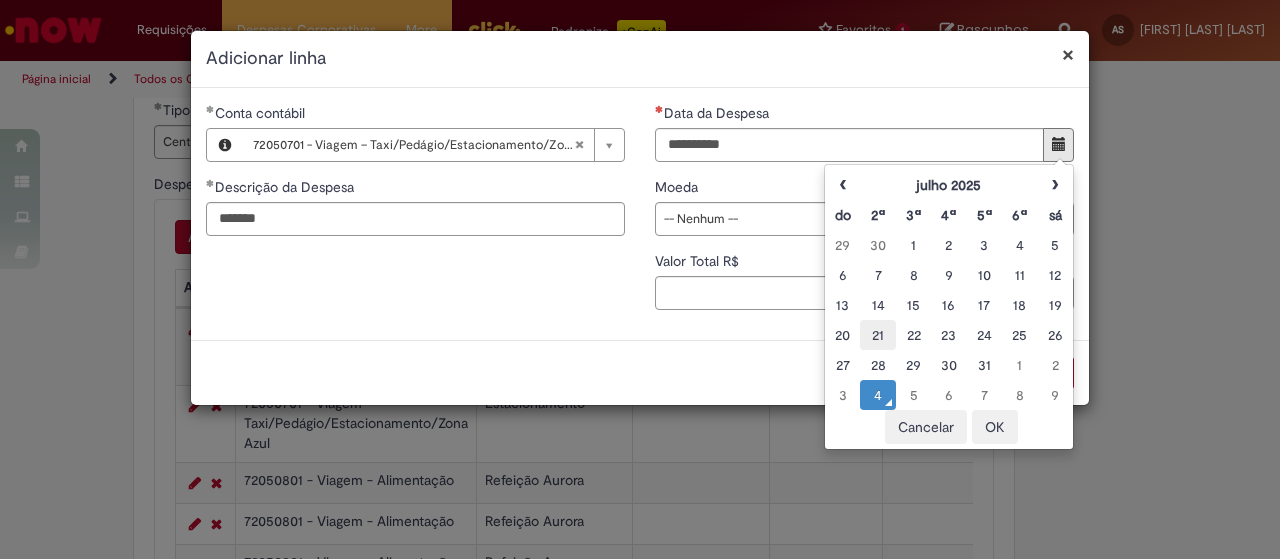 click on "21" at bounding box center [877, 335] 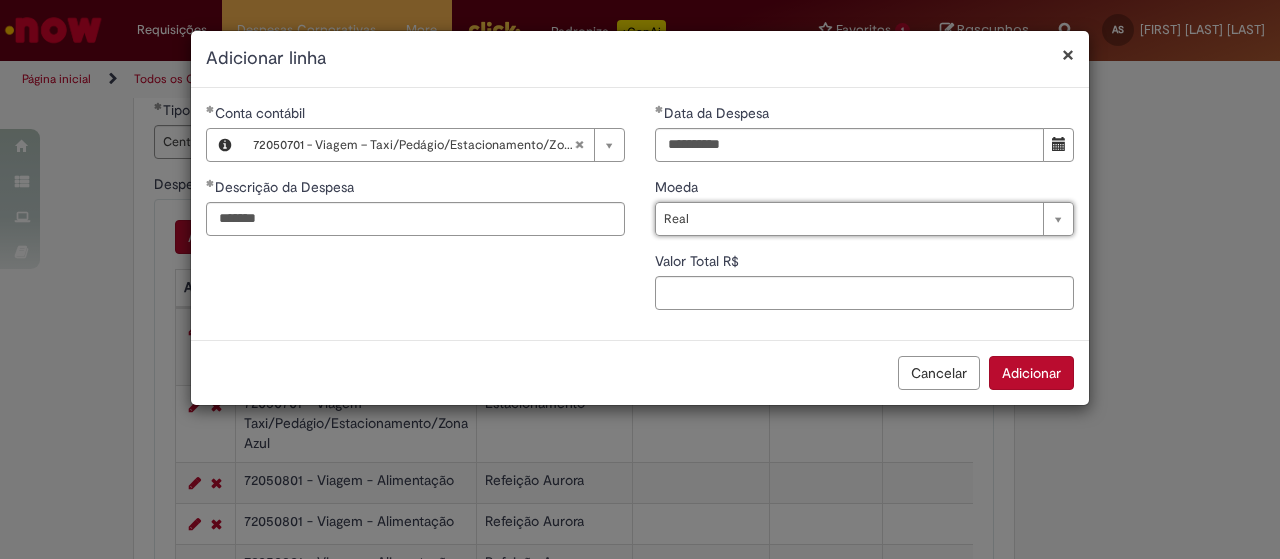 type on "****" 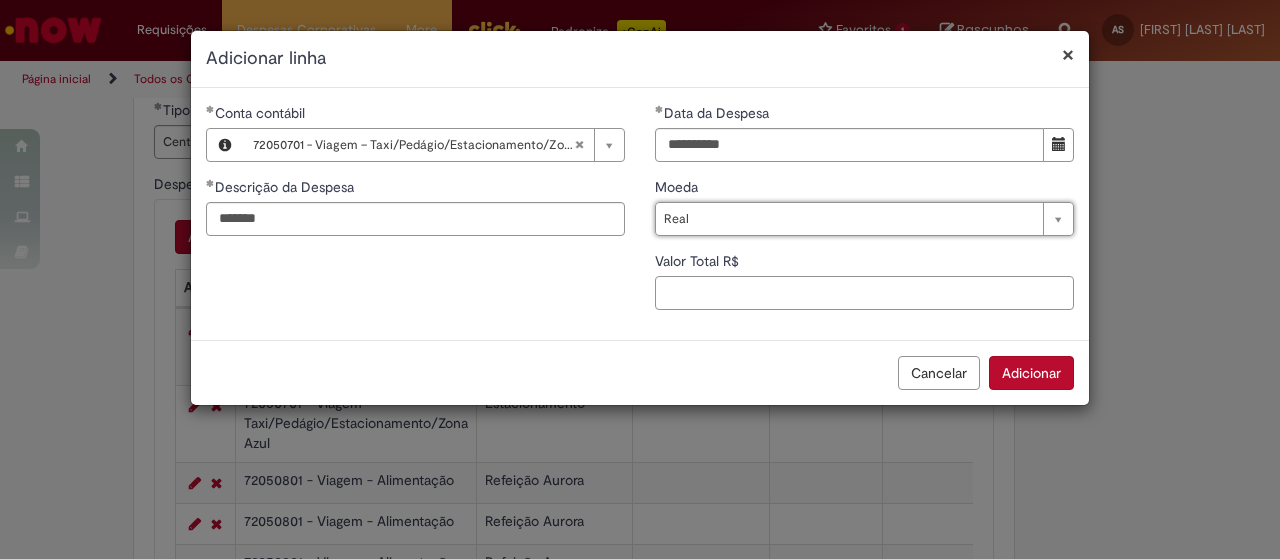 click on "Valor Total R$" at bounding box center (864, 293) 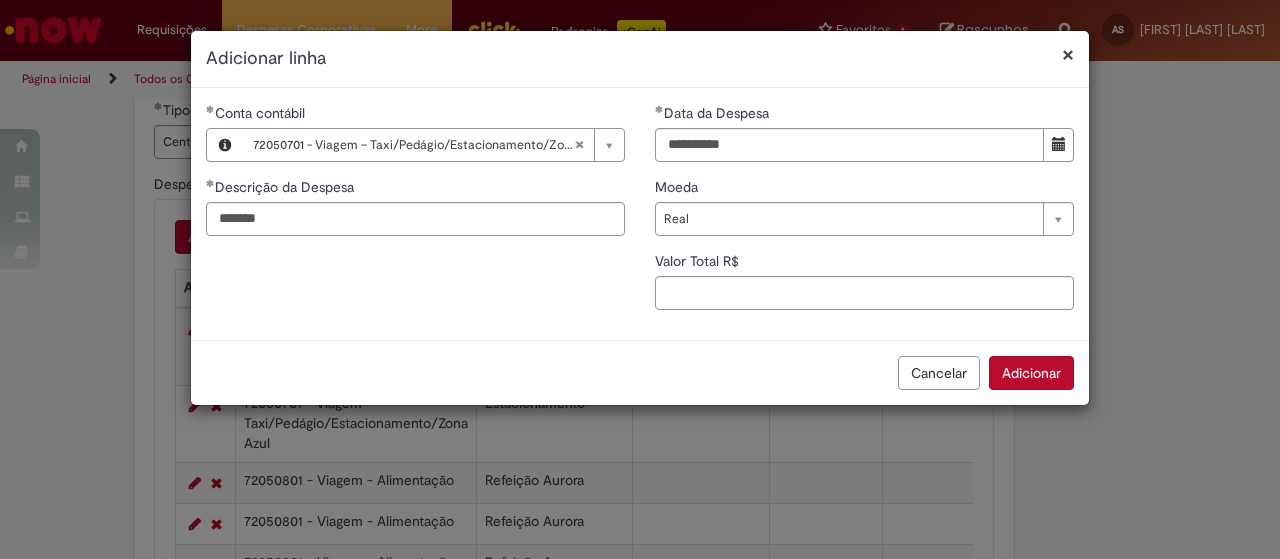 click on "**********" at bounding box center (640, 279) 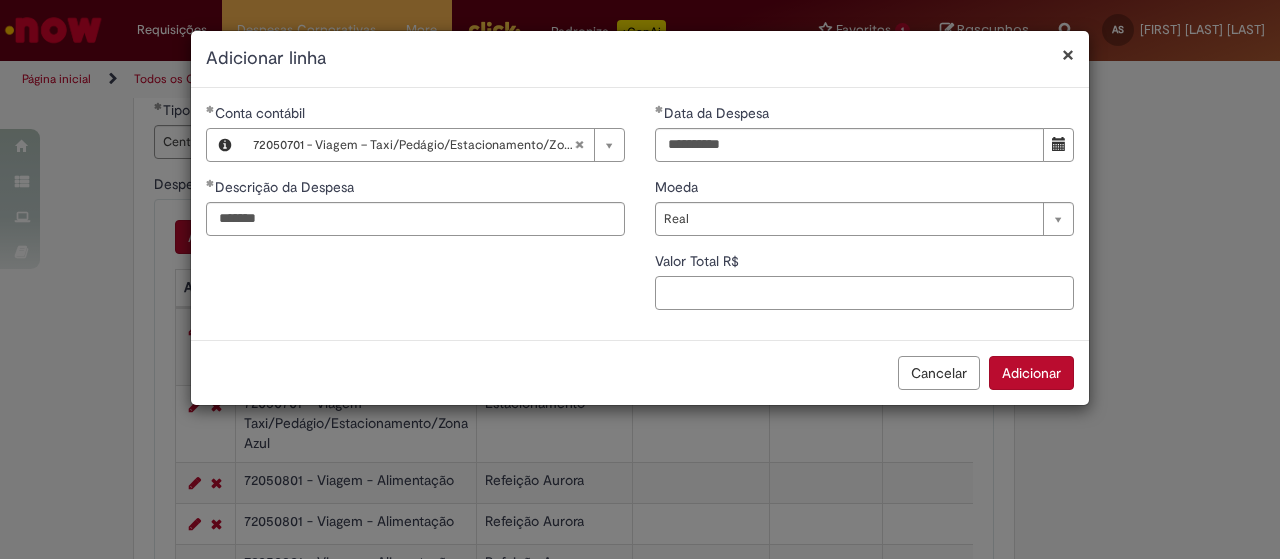 click on "Valor Total R$" at bounding box center (864, 293) 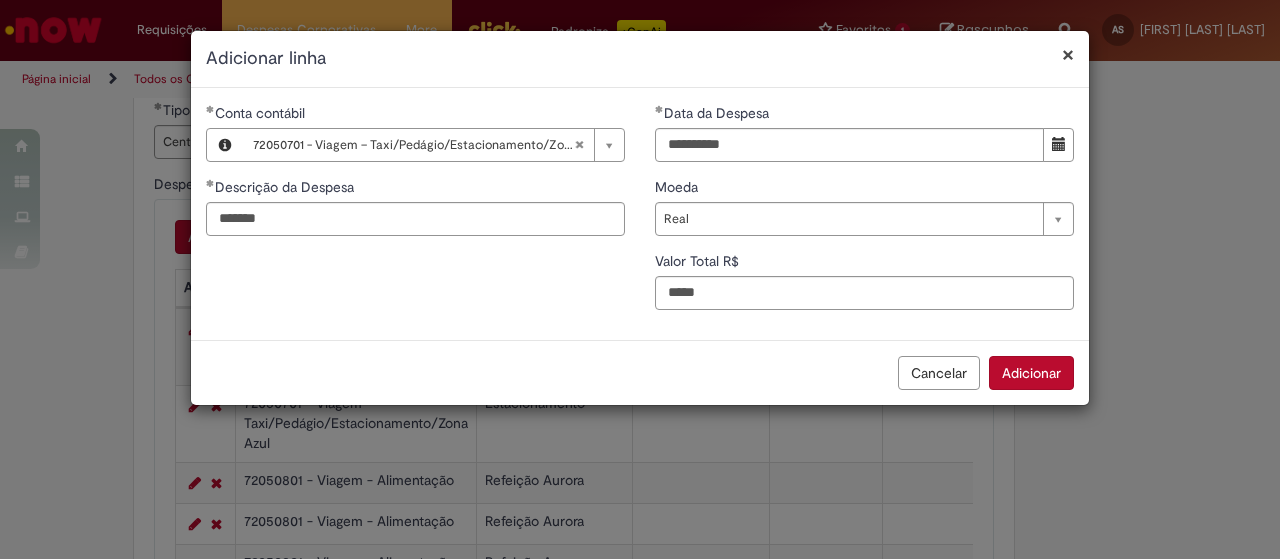 type on "****" 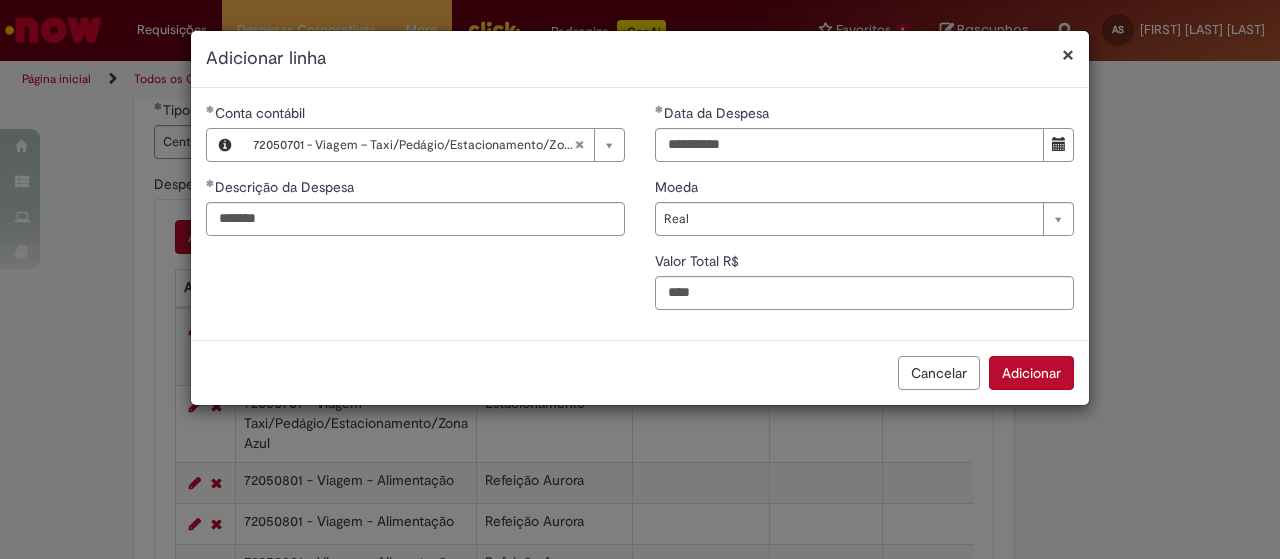 click on "Adicionar" at bounding box center (1031, 373) 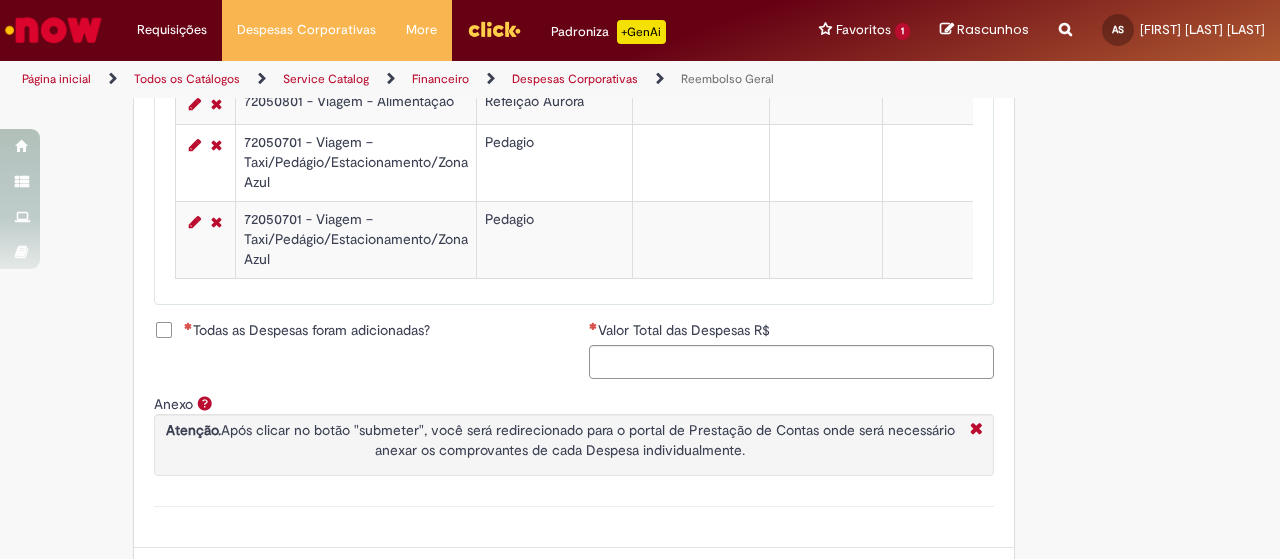 scroll, scrollTop: 1268, scrollLeft: 0, axis: vertical 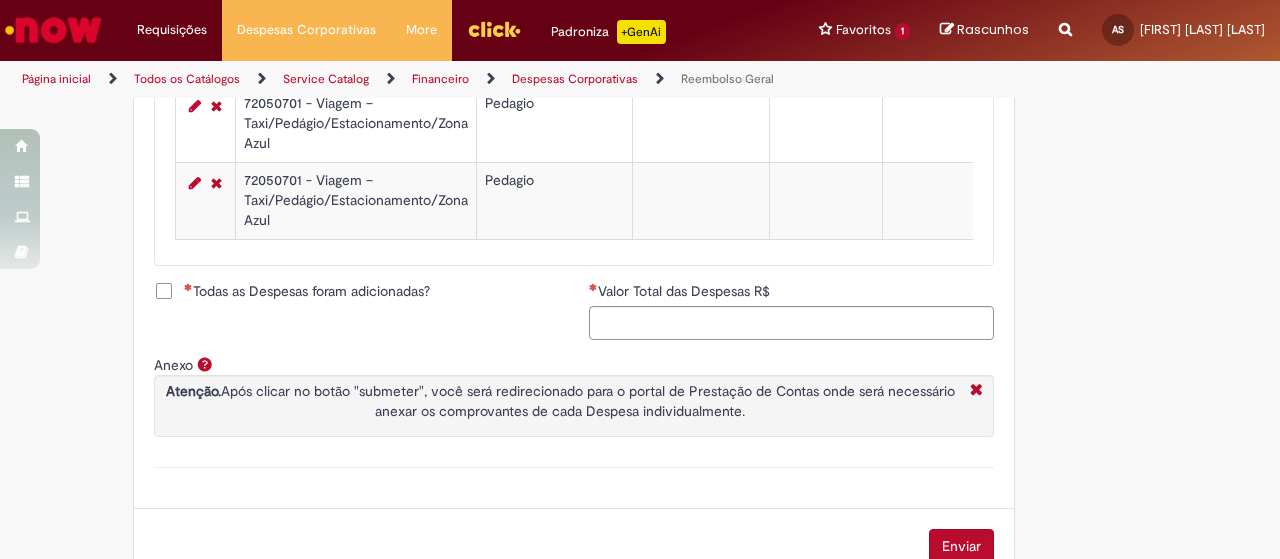click on "Todas as Despesas foram adicionadas?" at bounding box center [307, 291] 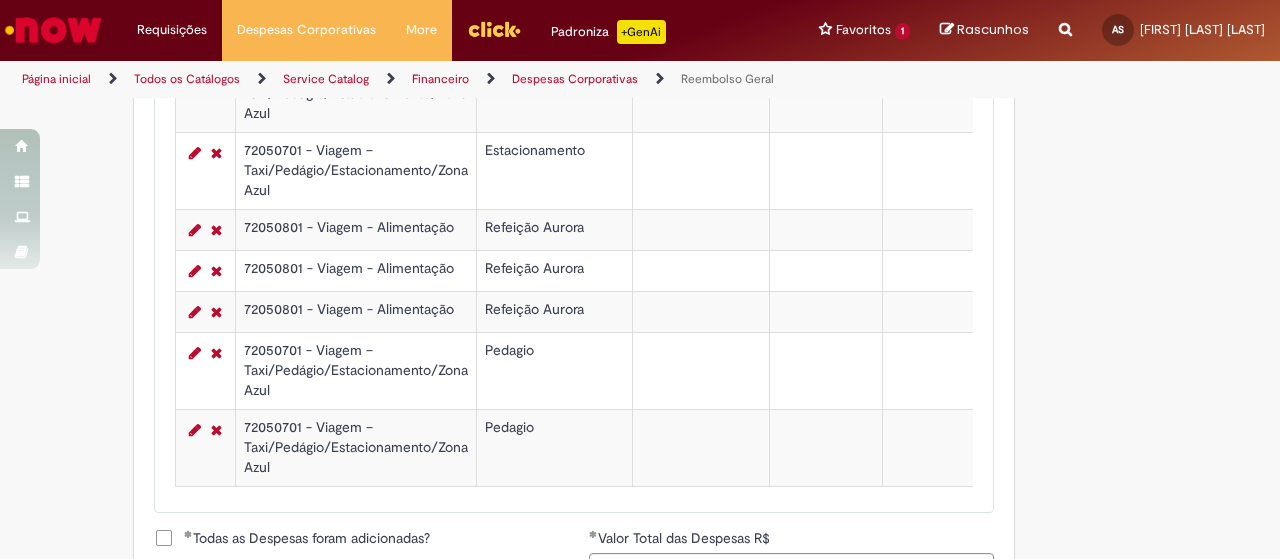 scroll, scrollTop: 1321, scrollLeft: 0, axis: vertical 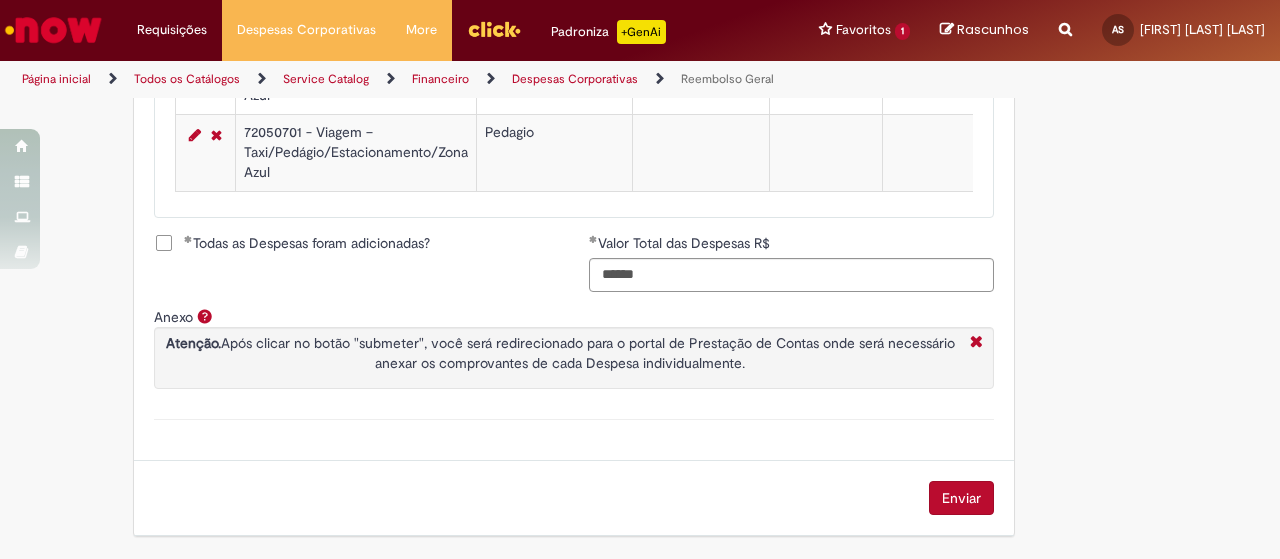 click on "Enviar" at bounding box center [961, 498] 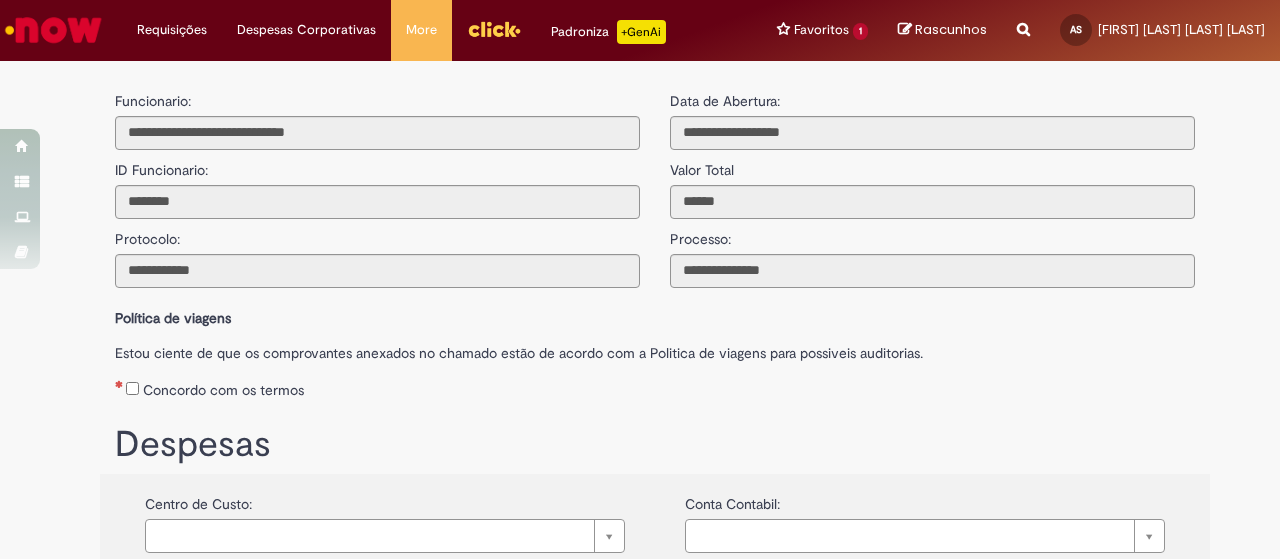 scroll, scrollTop: 0, scrollLeft: 0, axis: both 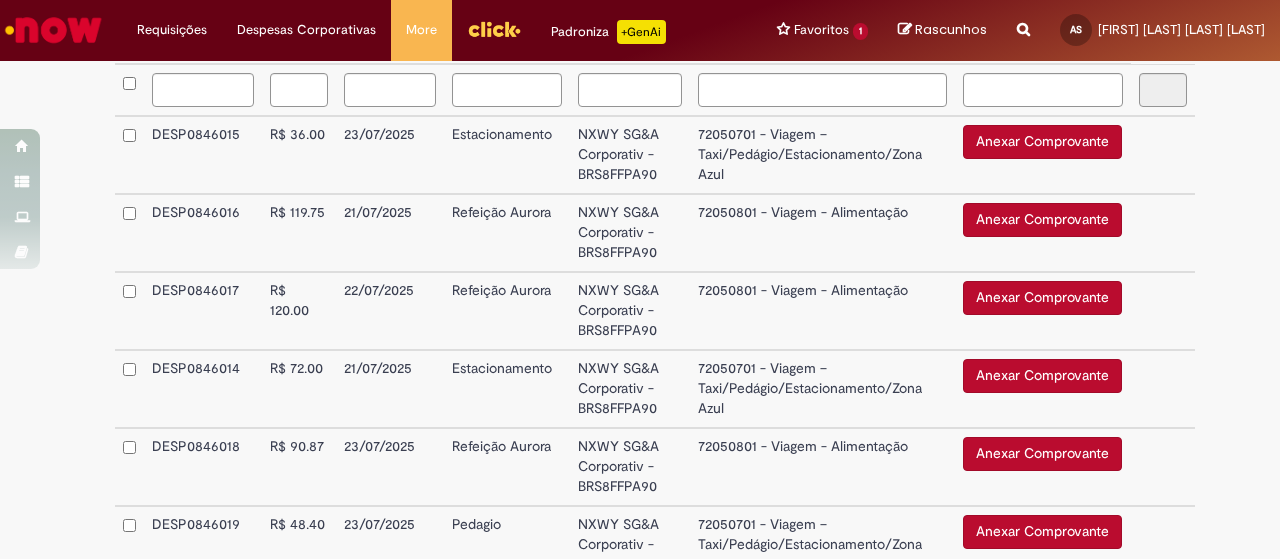 click on "Anexar Comprovante" at bounding box center (1042, 142) 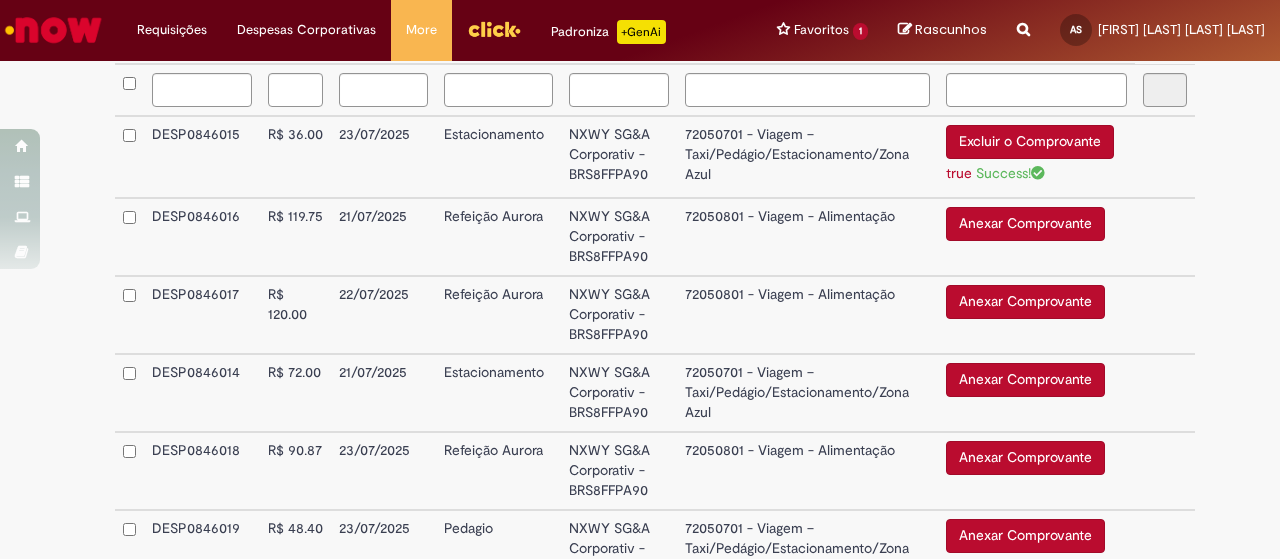 click on "Anexar Comprovante" at bounding box center [1025, 224] 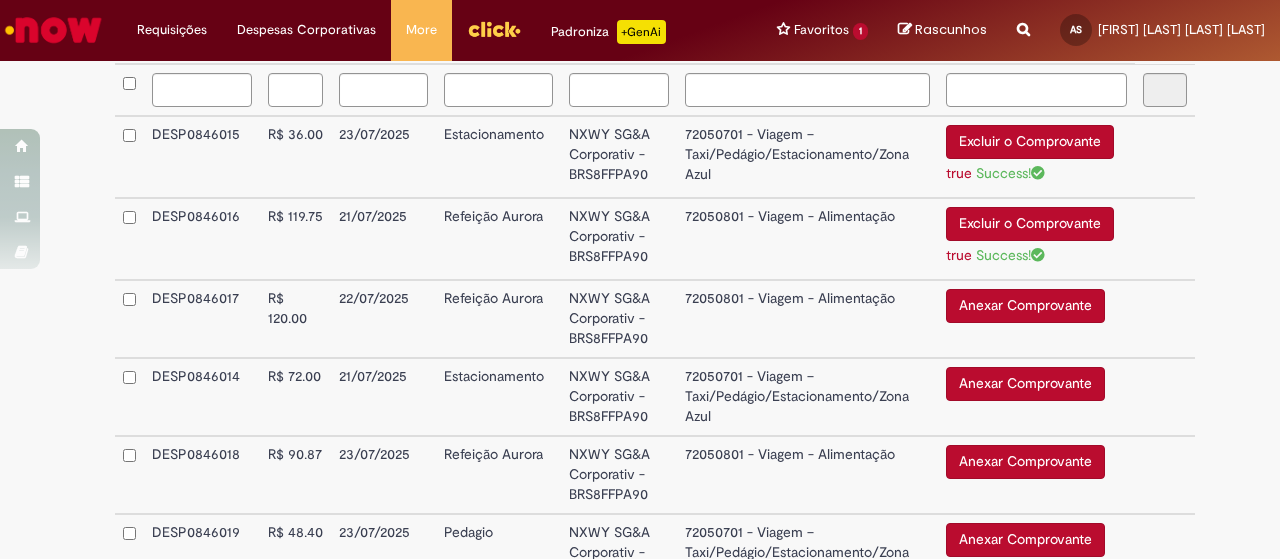click on "Anexar Comprovante" at bounding box center (1025, 306) 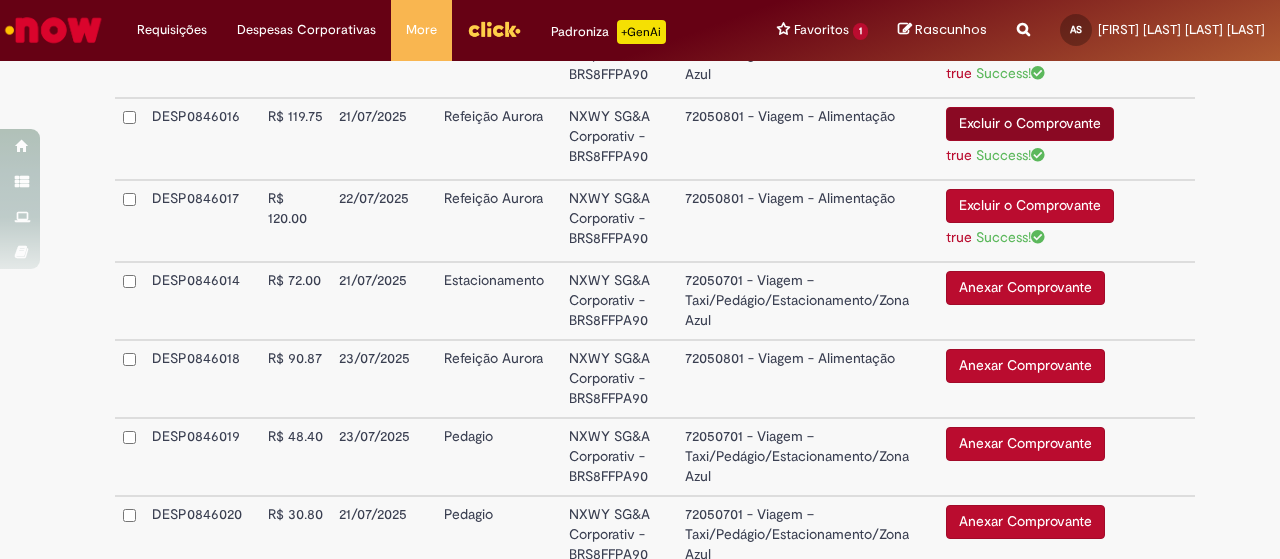 scroll, scrollTop: 800, scrollLeft: 0, axis: vertical 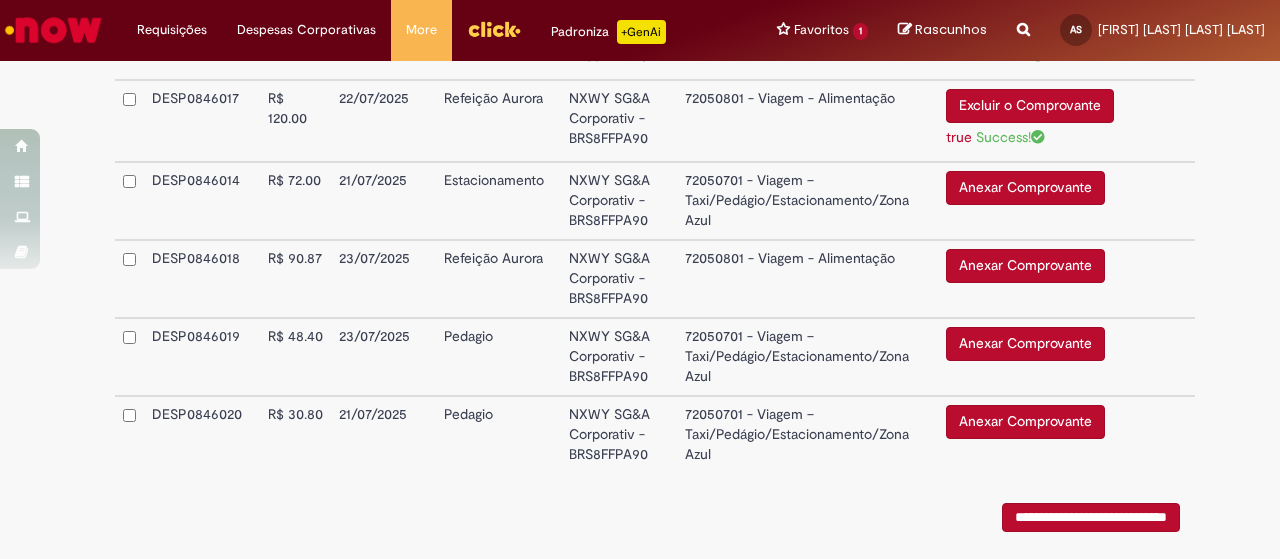 click on "Anexar Comprovante" at bounding box center [1025, 188] 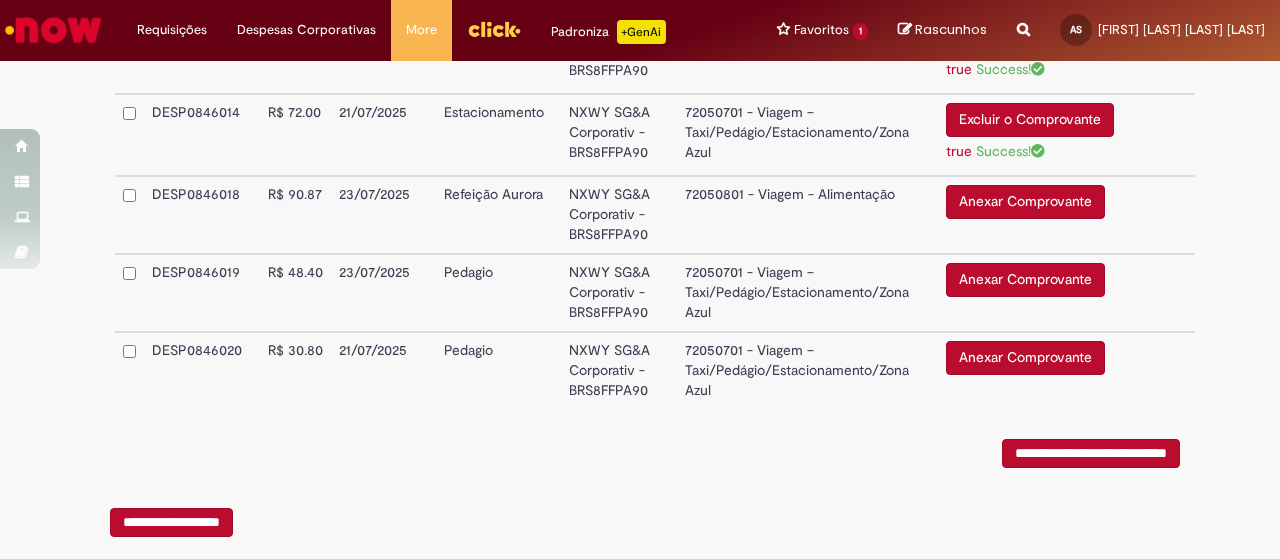 scroll, scrollTop: 900, scrollLeft: 0, axis: vertical 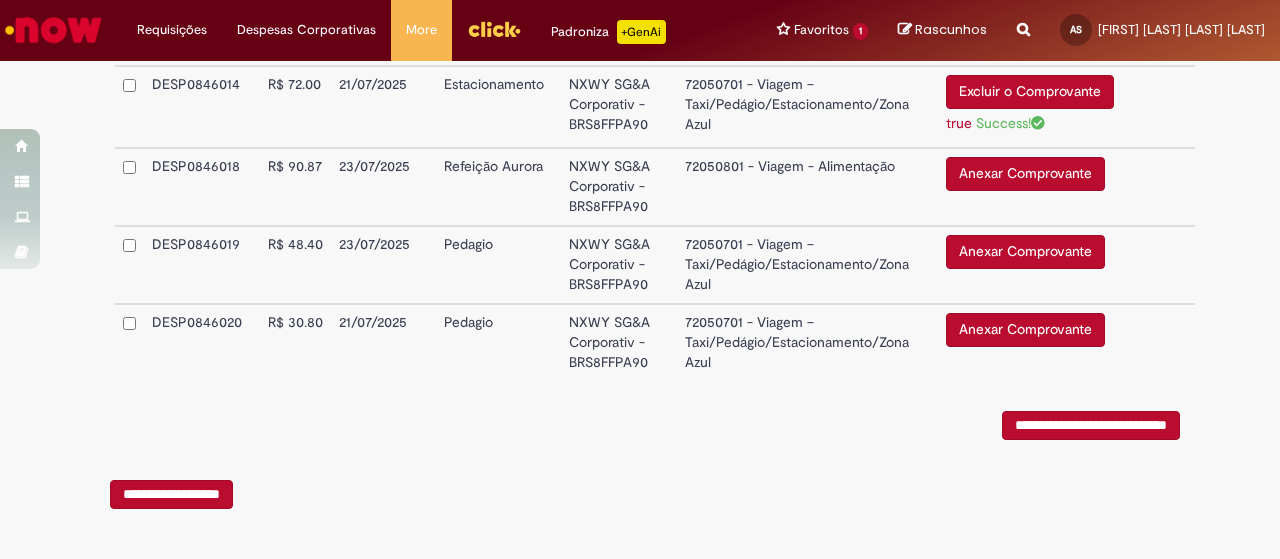 click on "Anexar Comprovante" at bounding box center (1025, 174) 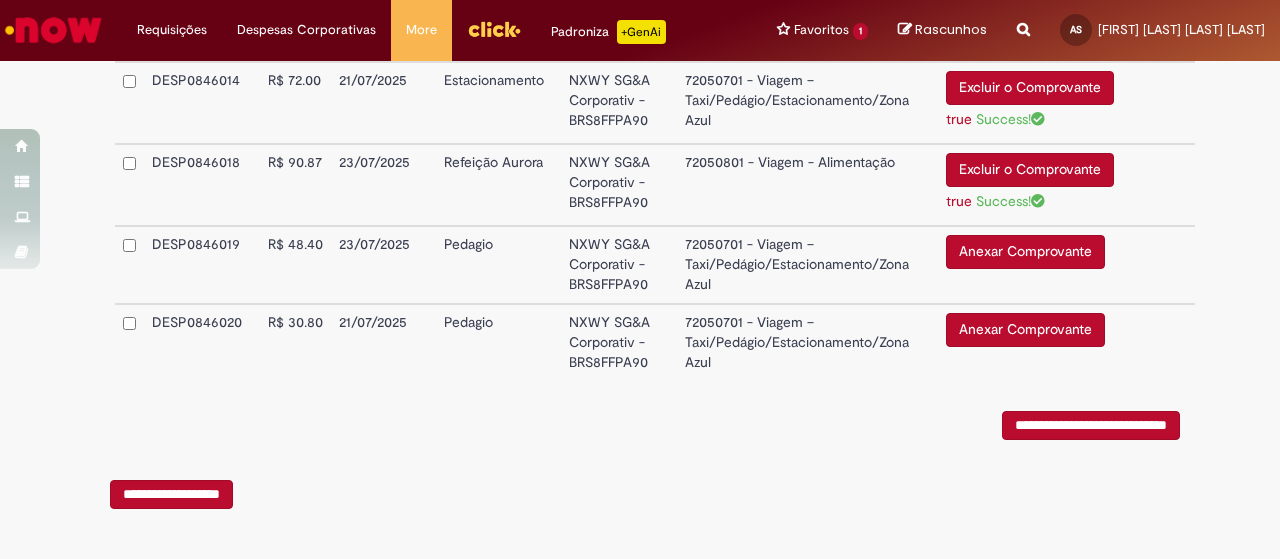 click on "Anexar Comprovante" at bounding box center (1025, 252) 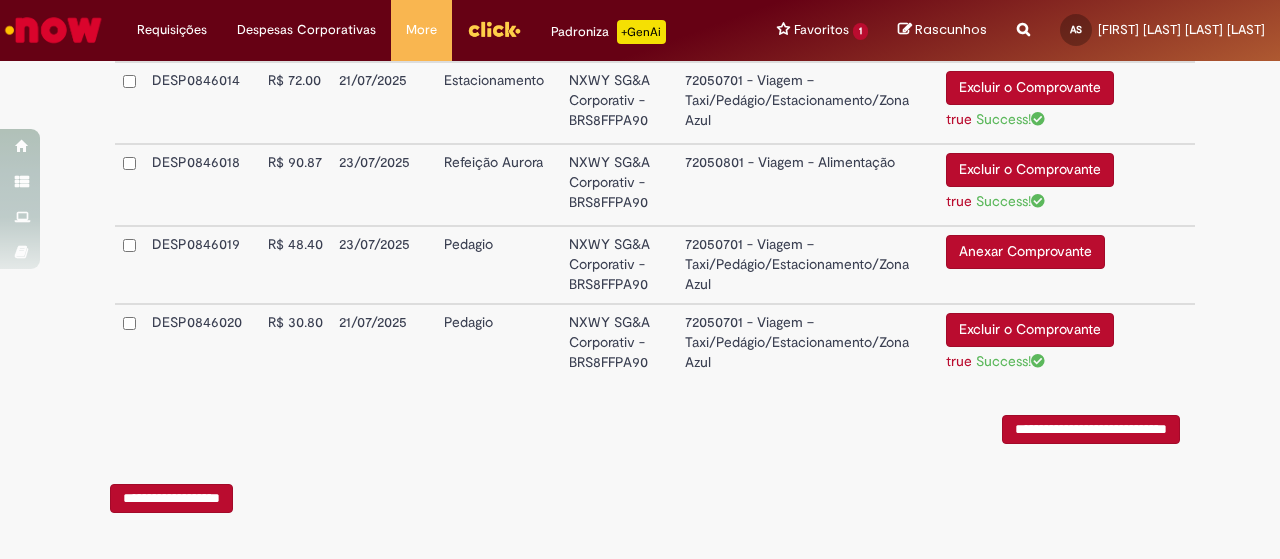 click on "R$ 48.40" at bounding box center [295, 265] 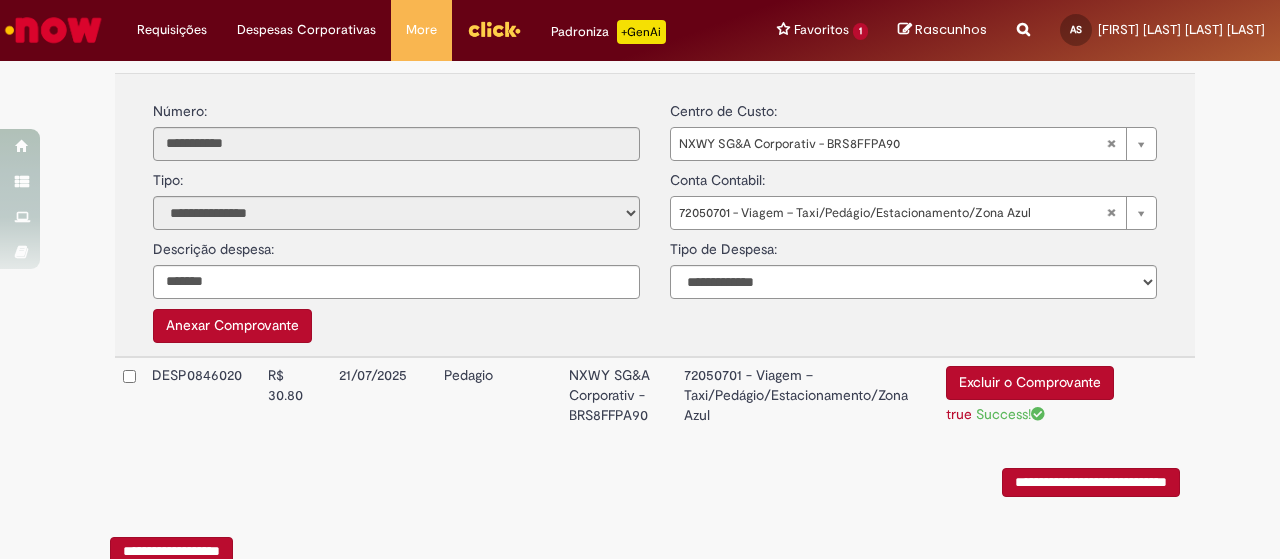 scroll, scrollTop: 1089, scrollLeft: 0, axis: vertical 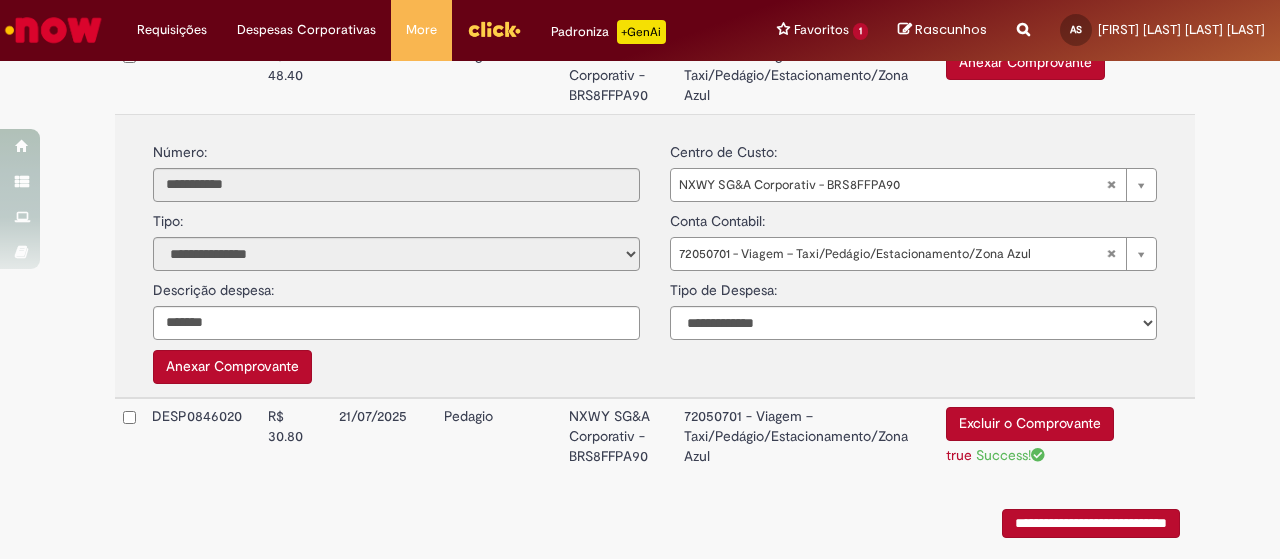 click on "Excluir o Comprovante" at bounding box center (913, 345) 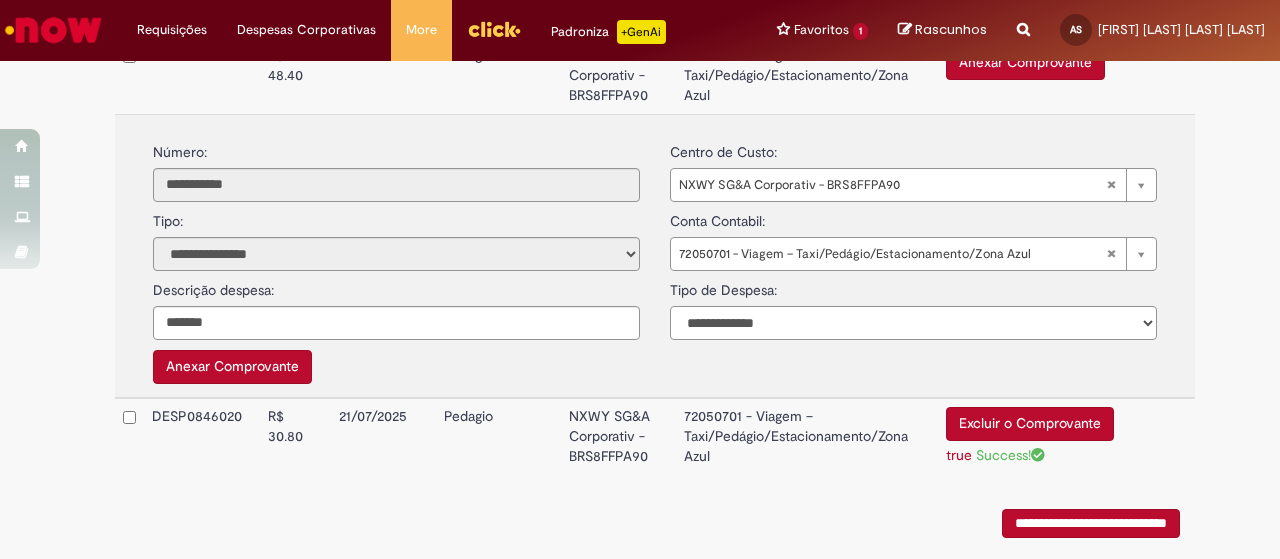 click on "**********" at bounding box center (913, 323) 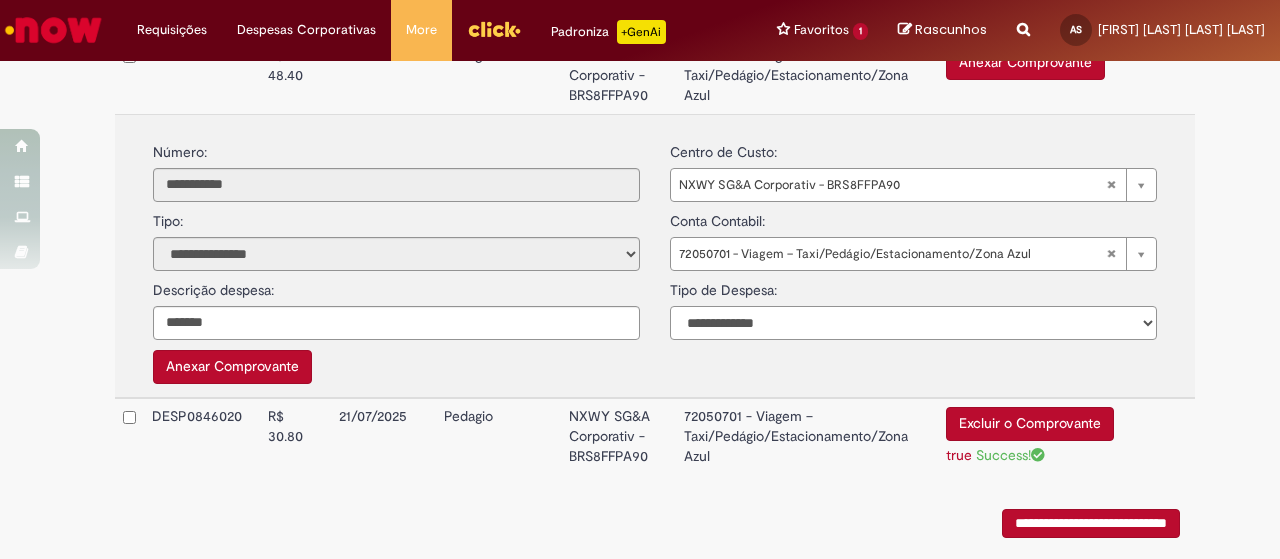 scroll, scrollTop: 989, scrollLeft: 0, axis: vertical 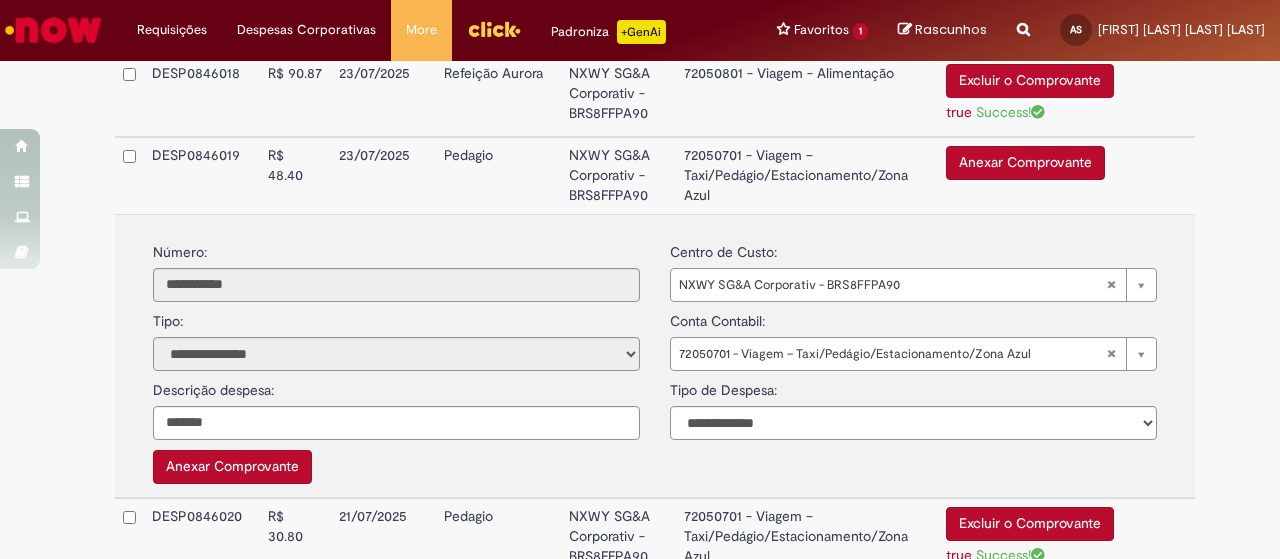 click on "72050701 -  Viagem – Taxi/Pedágio/Estacionamento/Zona Azul" at bounding box center [807, 175] 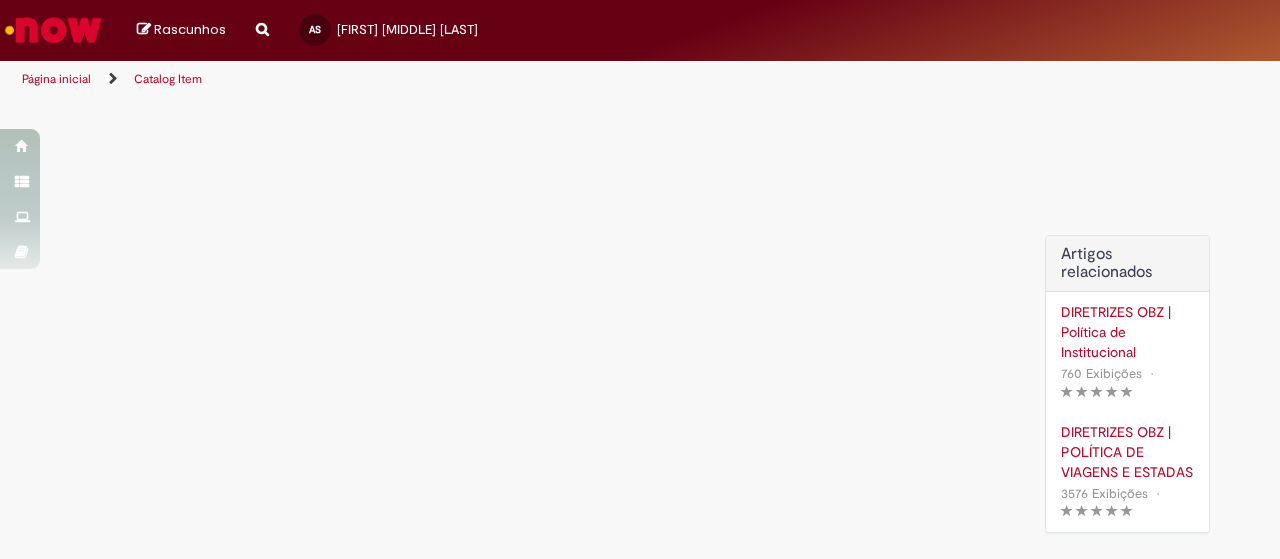 scroll, scrollTop: 0, scrollLeft: 0, axis: both 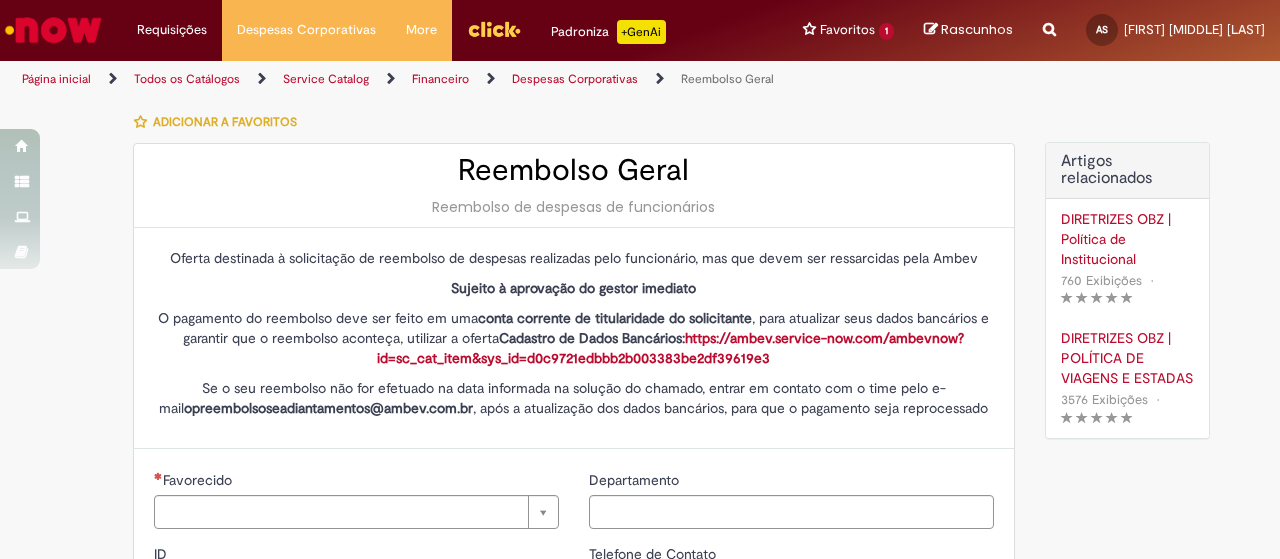 type on "********" 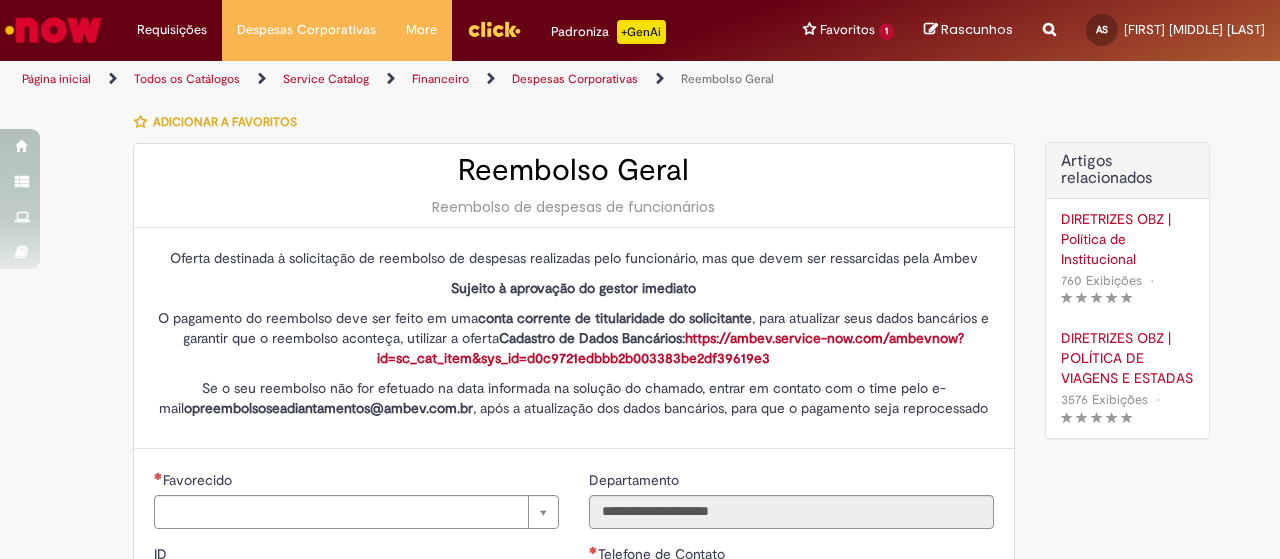 type on "**********" 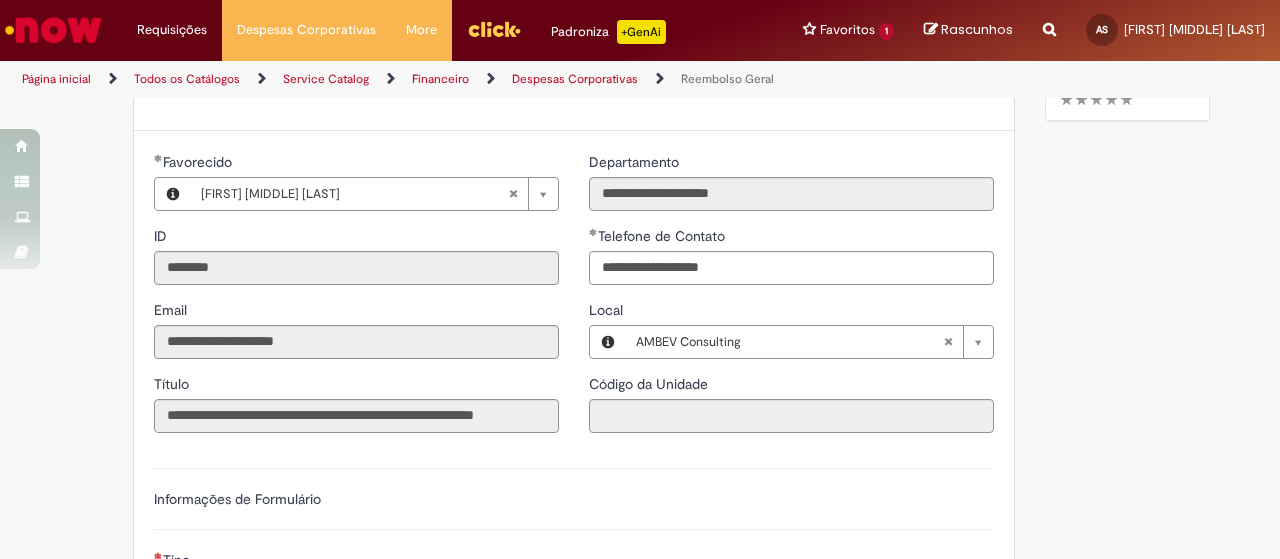 scroll, scrollTop: 229, scrollLeft: 0, axis: vertical 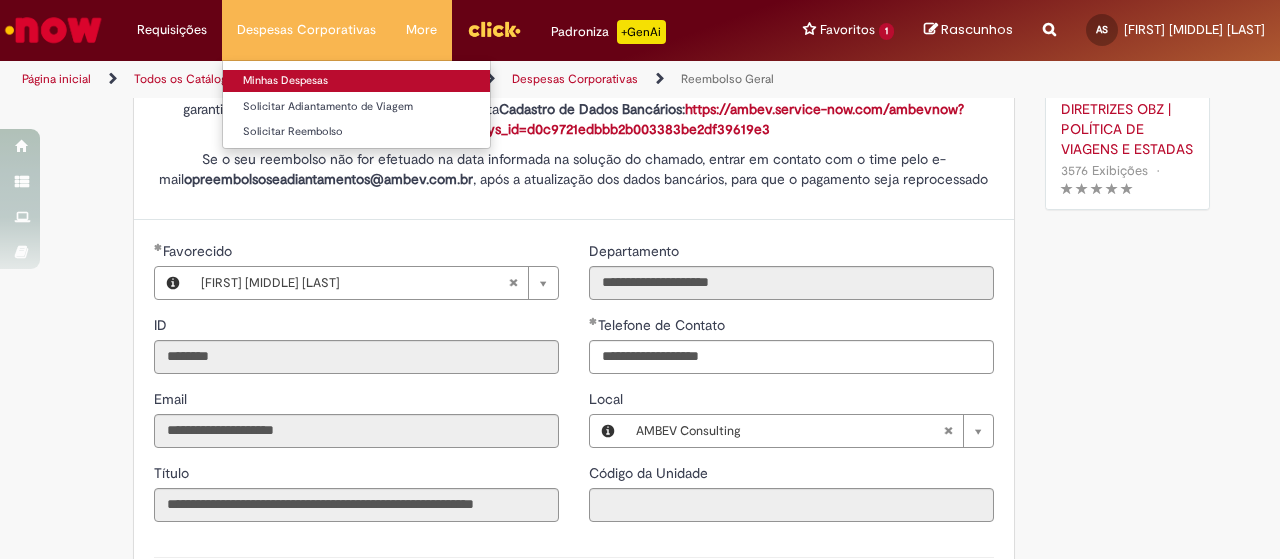 click on "Minhas Despesas" at bounding box center (356, 81) 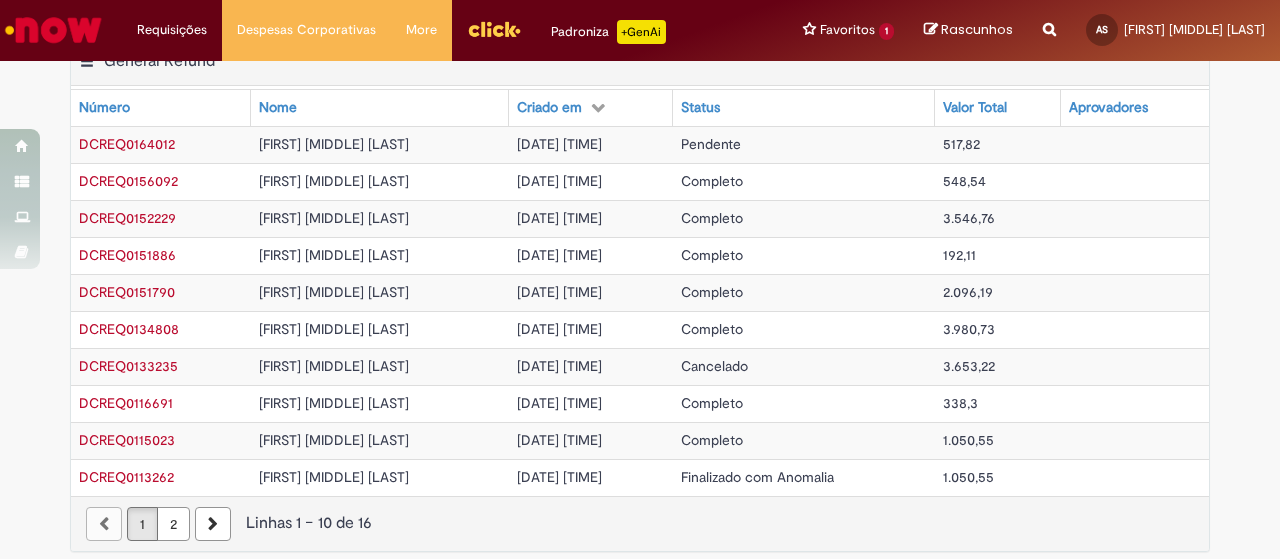 scroll, scrollTop: 0, scrollLeft: 0, axis: both 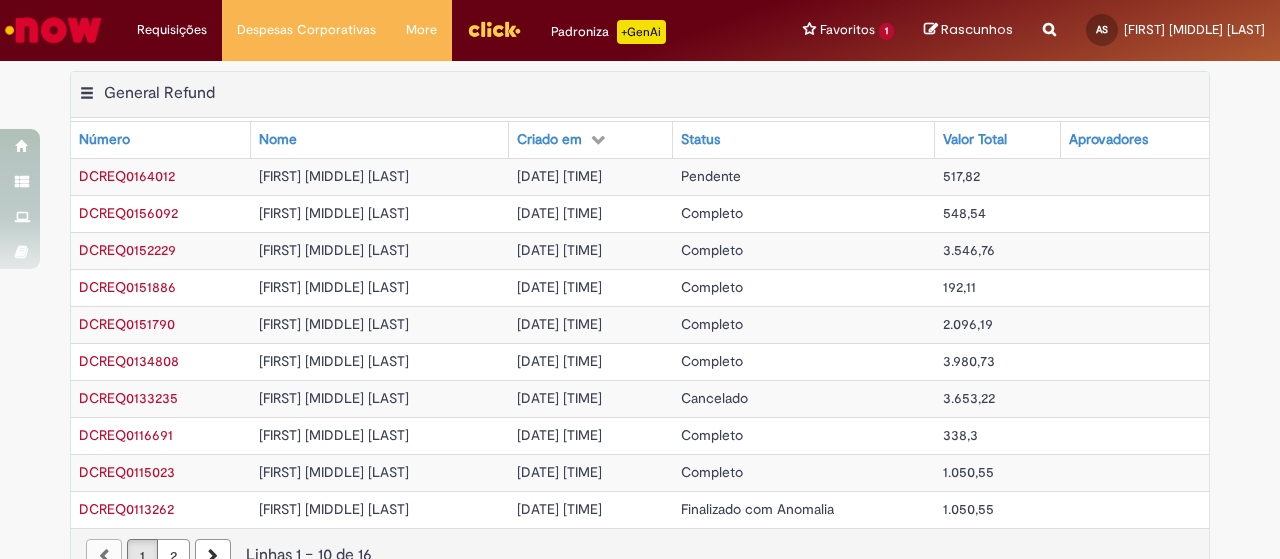 click on "04/08/2025 17:11:03" at bounding box center [559, 176] 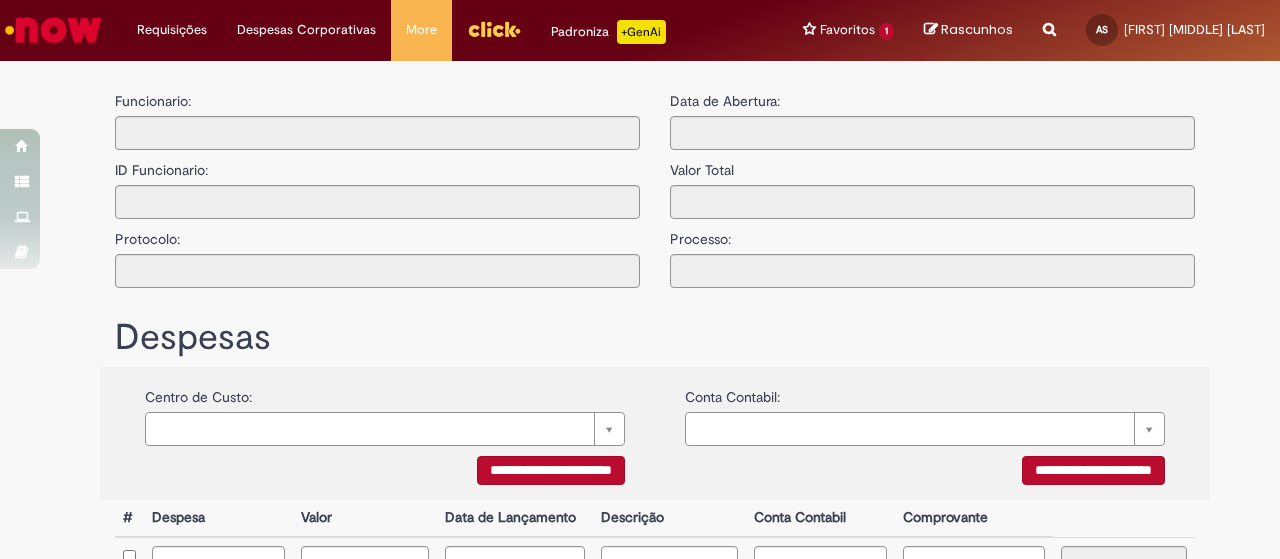 type on "**********" 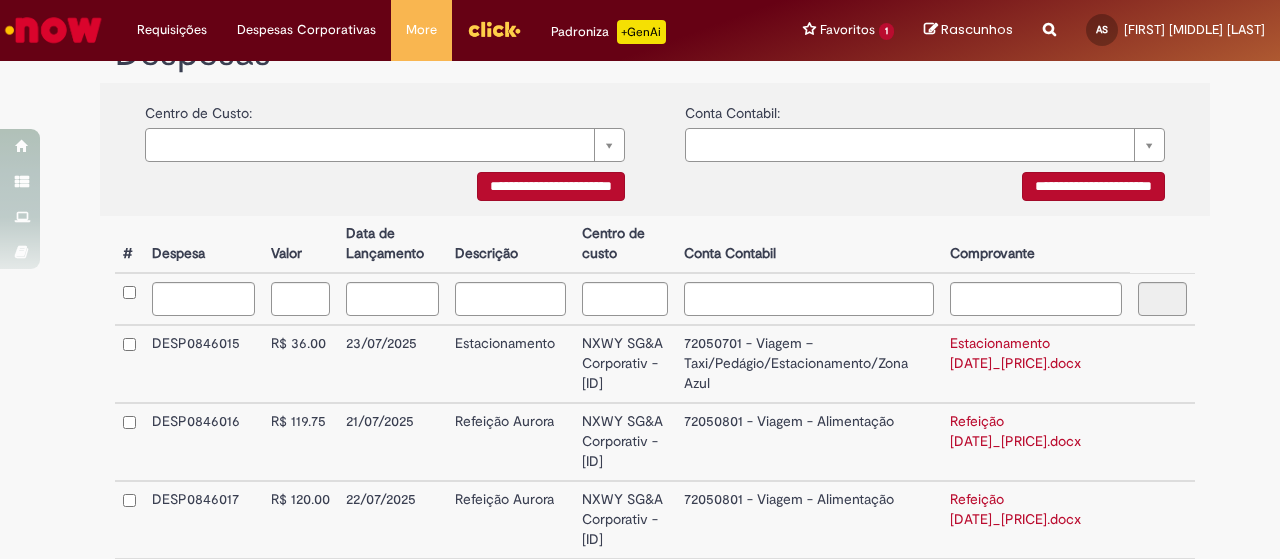 scroll, scrollTop: 400, scrollLeft: 0, axis: vertical 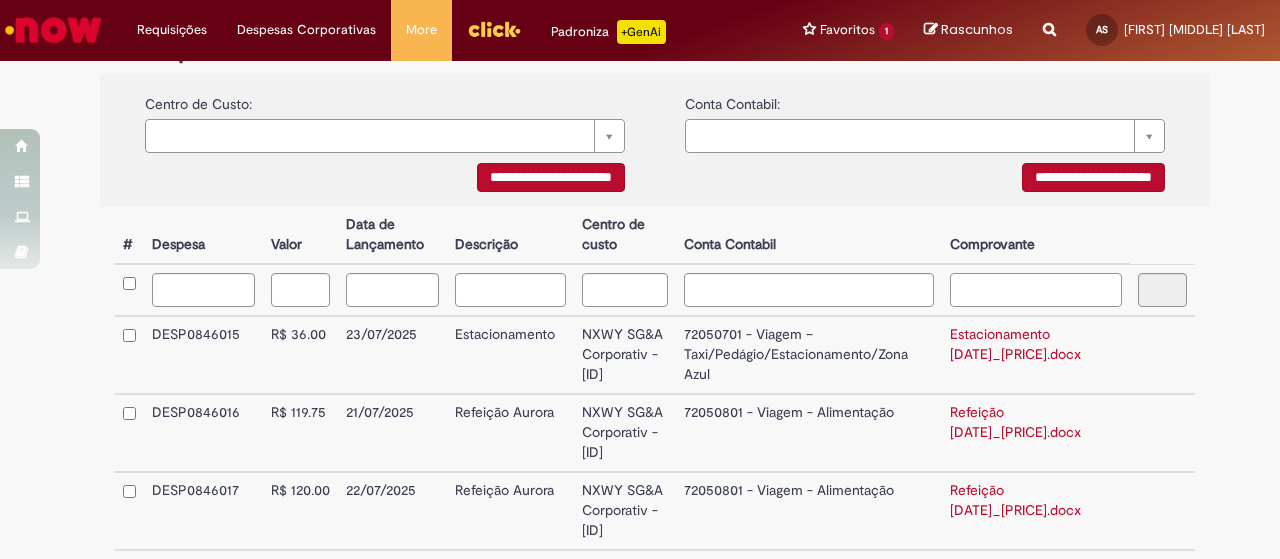 click at bounding box center [1036, 290] 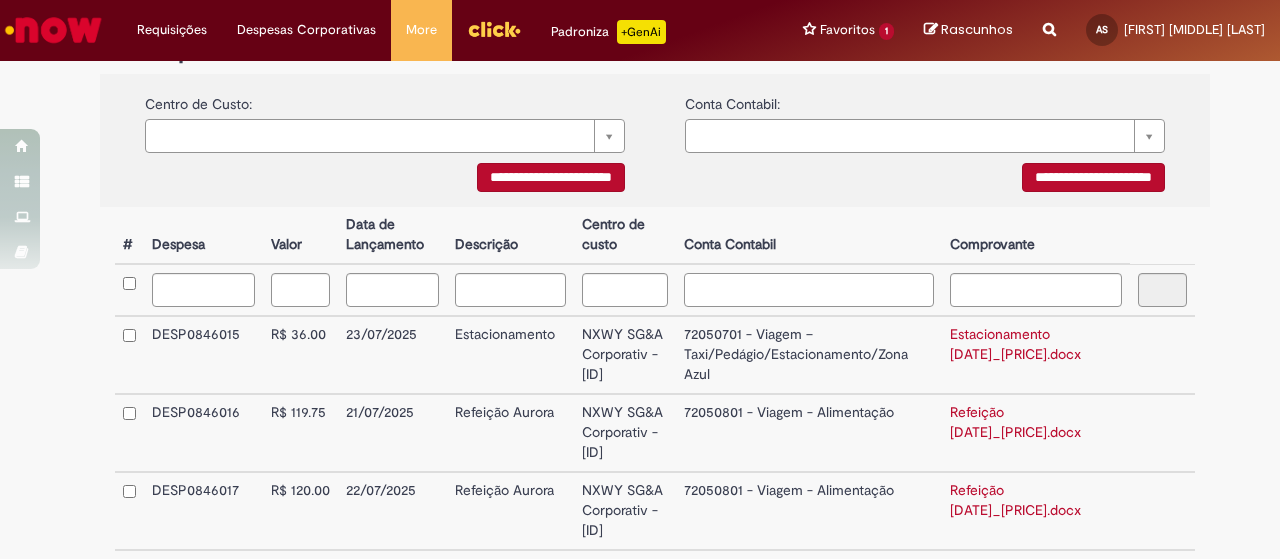 click at bounding box center [809, 290] 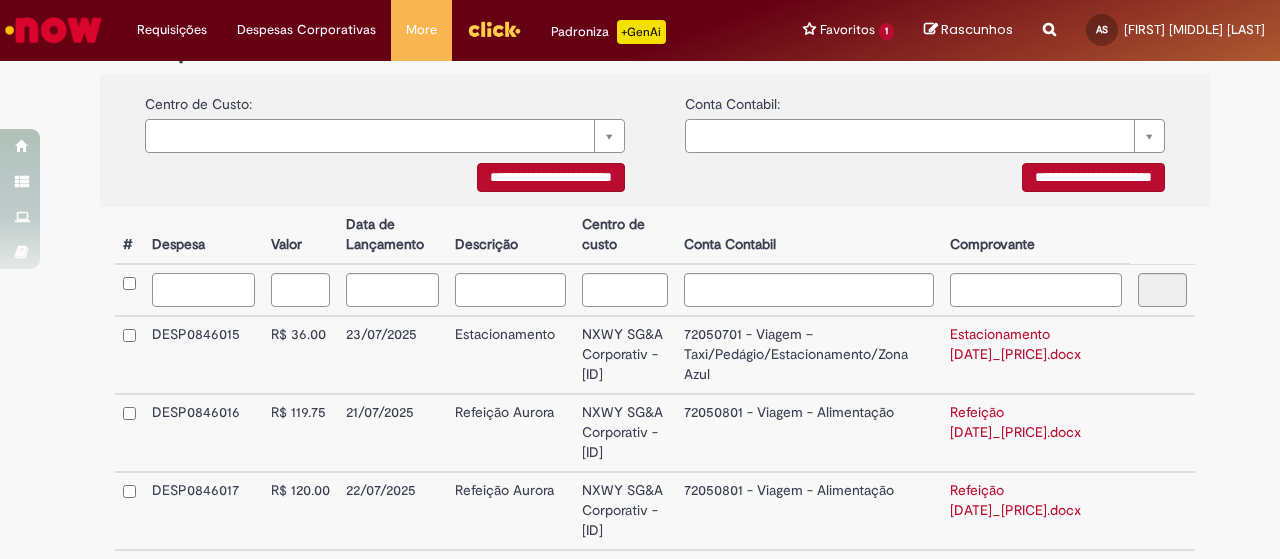 click at bounding box center [203, 290] 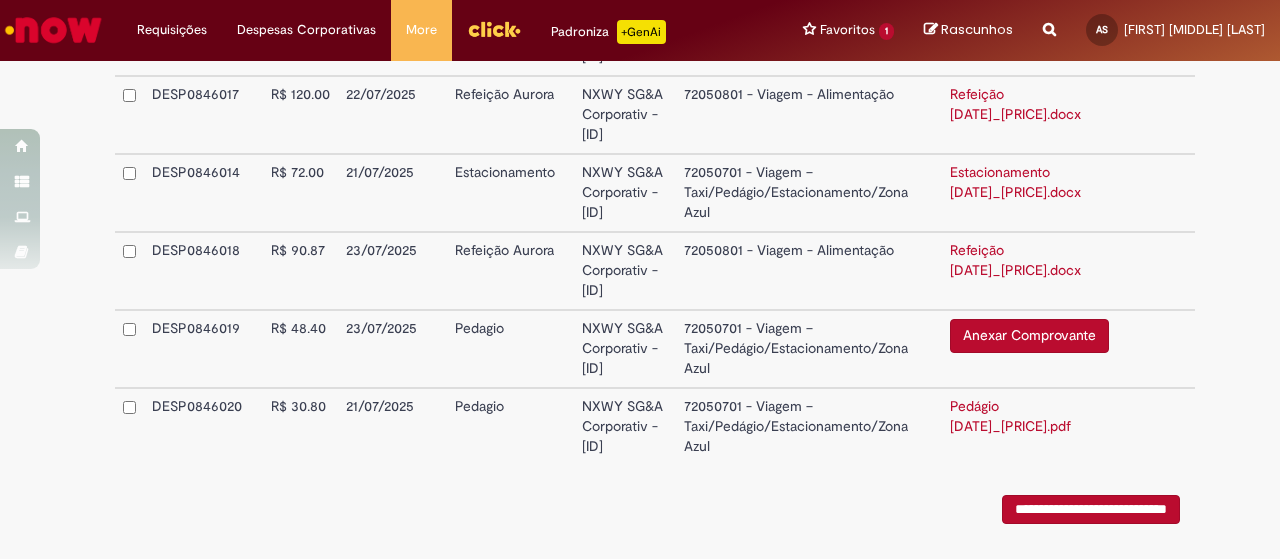scroll, scrollTop: 800, scrollLeft: 0, axis: vertical 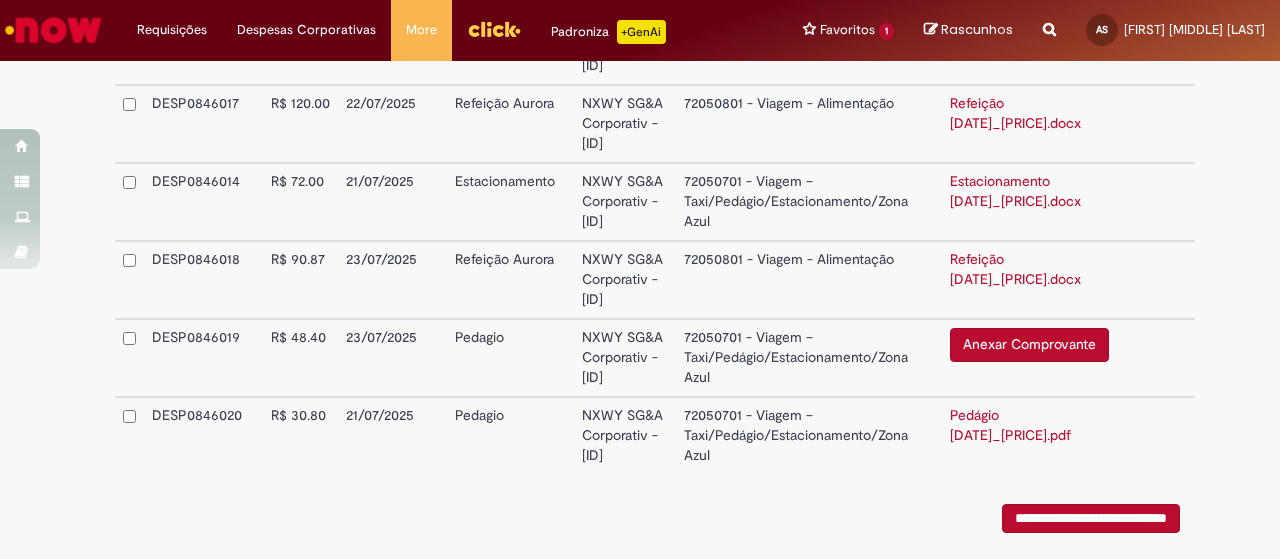 click on "**********" at bounding box center [1091, 518] 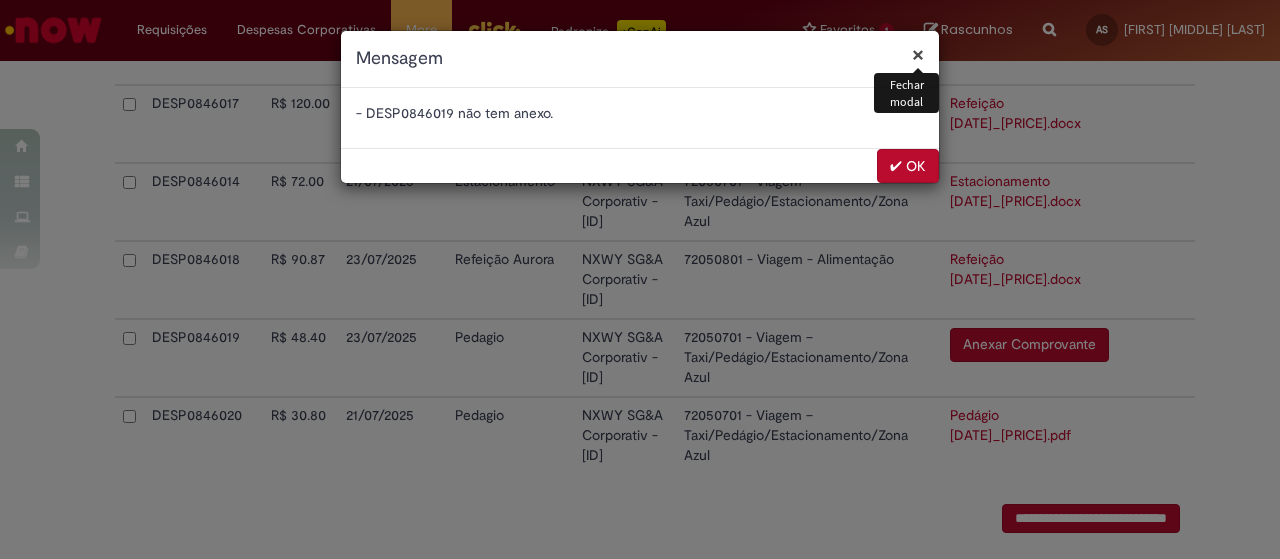 scroll, scrollTop: 0, scrollLeft: 0, axis: both 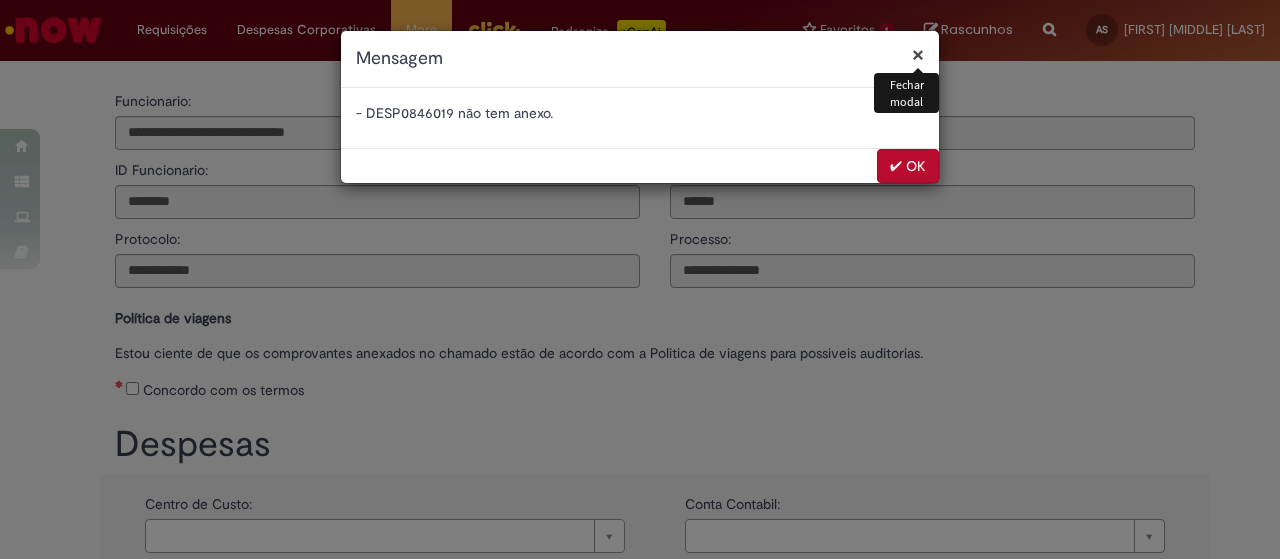 click on "✔ OK" at bounding box center (908, 166) 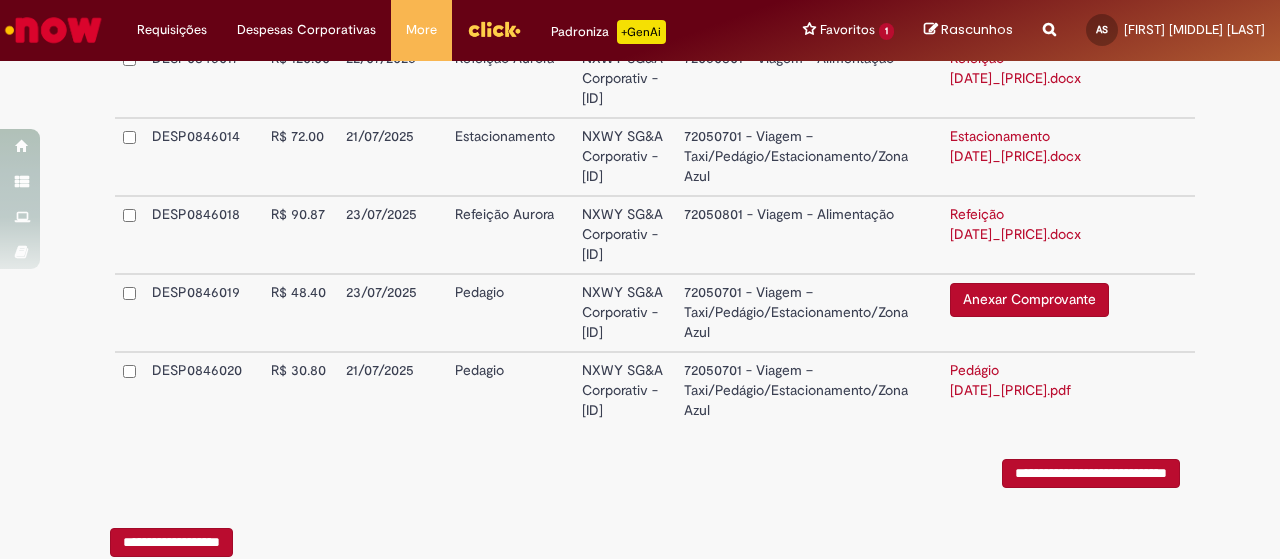 scroll, scrollTop: 887, scrollLeft: 0, axis: vertical 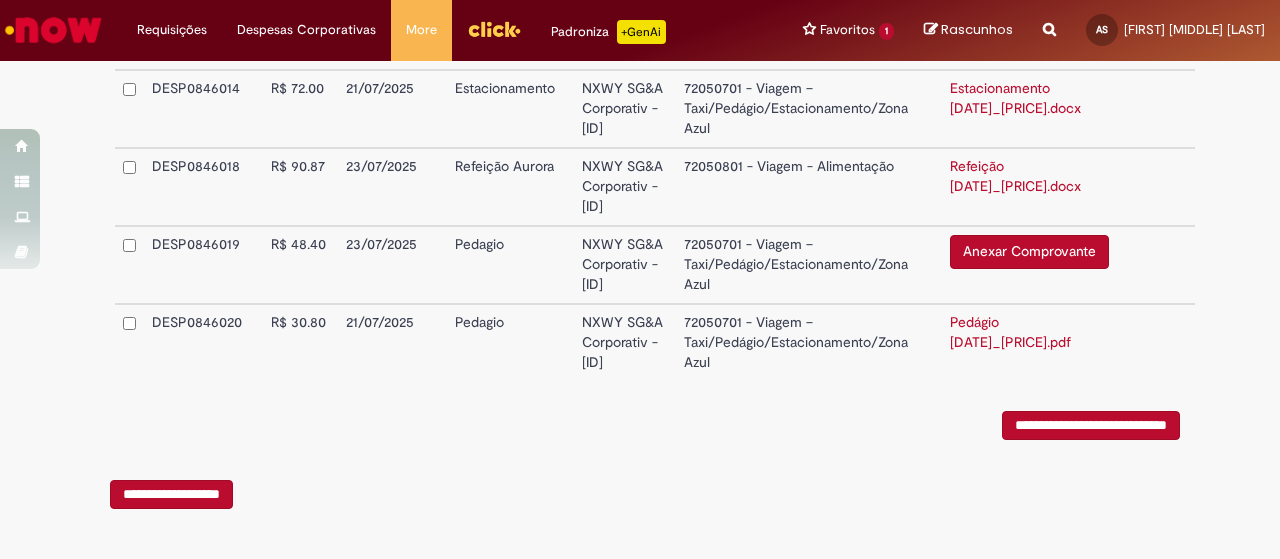click on "72050701 -  Viagem – Taxi/Pedágio/Estacionamento/Zona Azul" at bounding box center (809, 265) 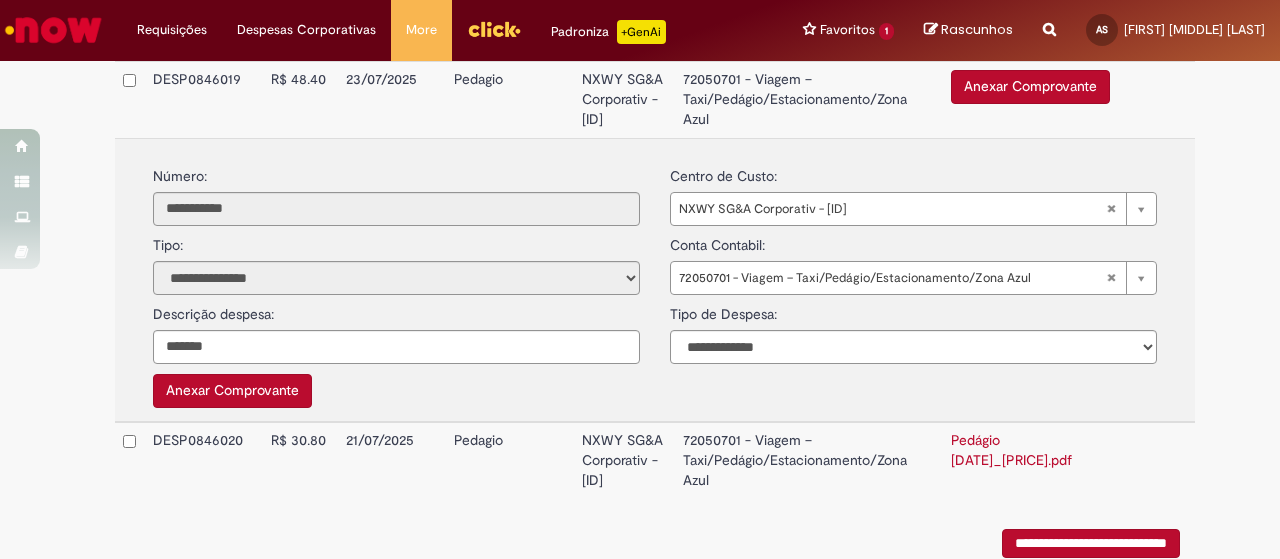 scroll, scrollTop: 1087, scrollLeft: 0, axis: vertical 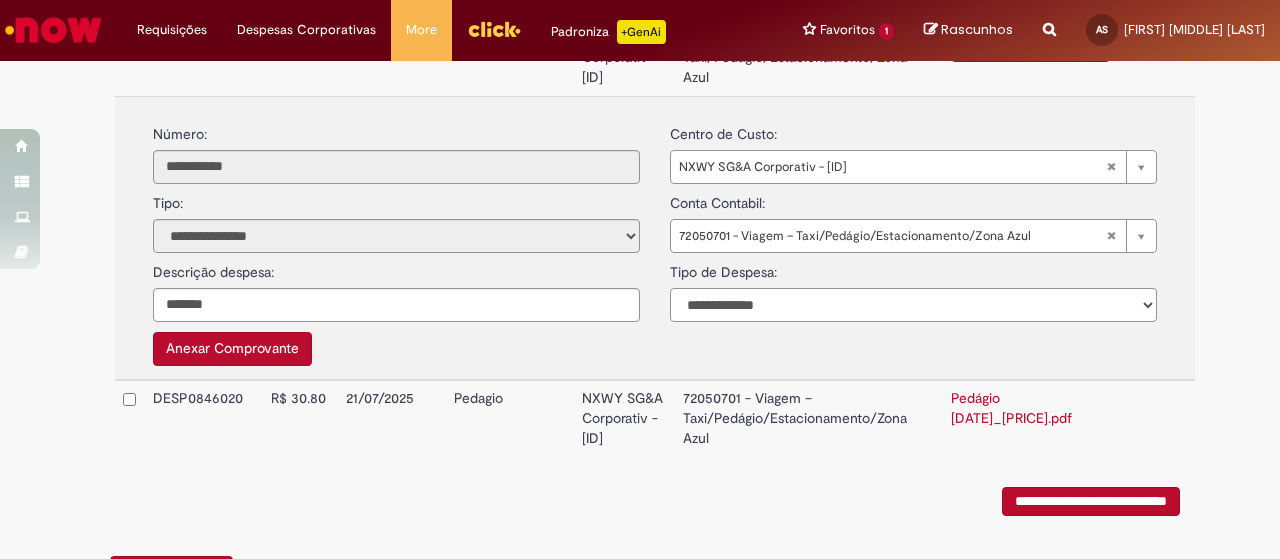 click on "**********" at bounding box center (913, 305) 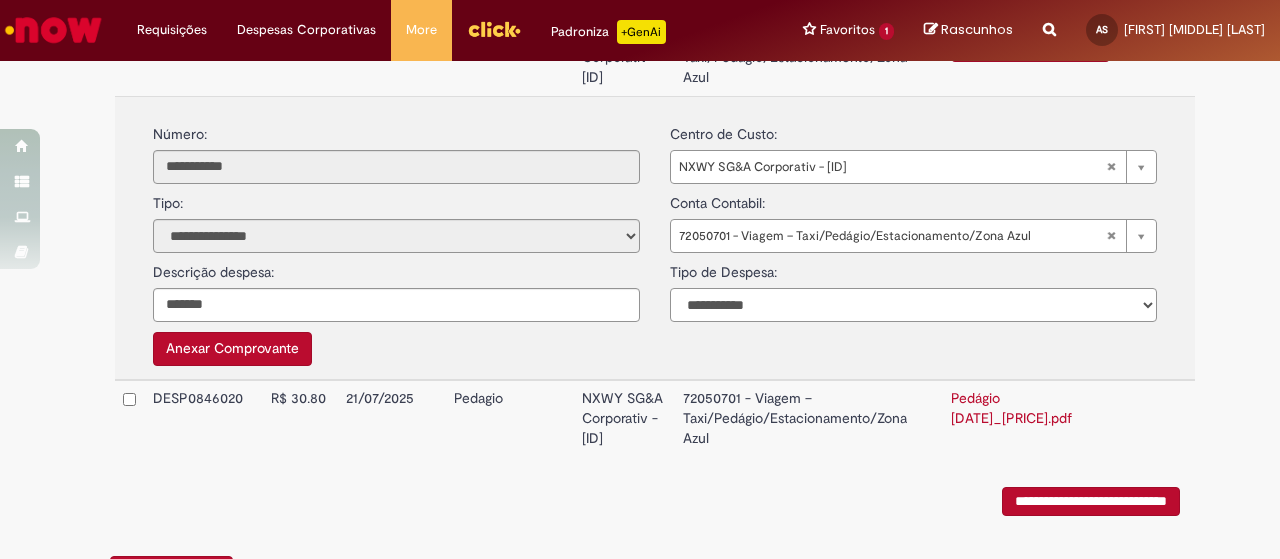 click on "**********" at bounding box center [913, 305] 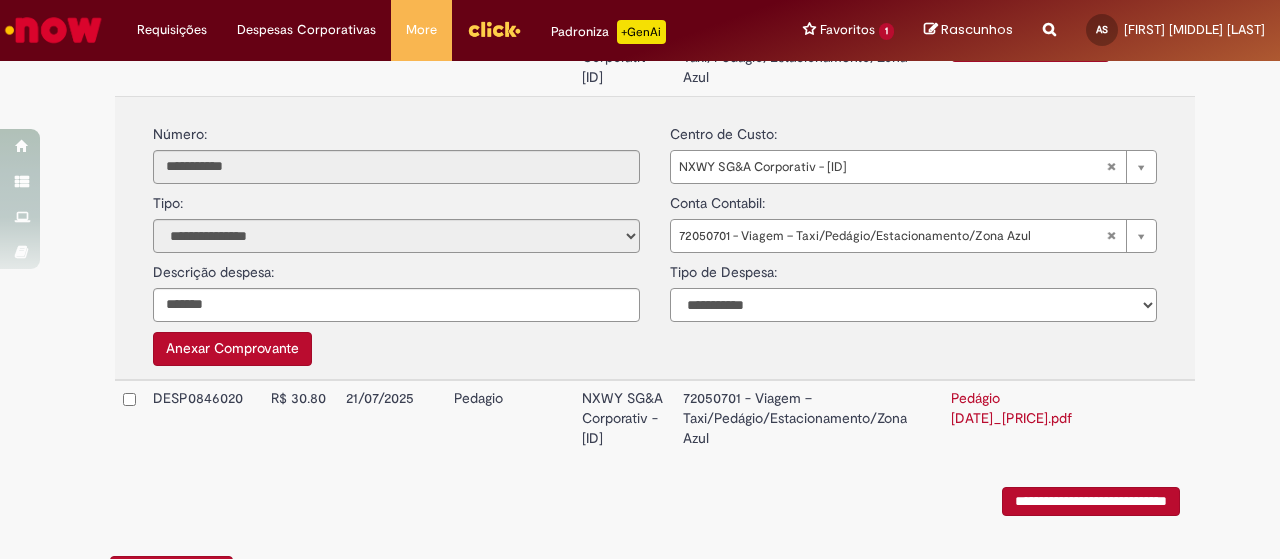 click on "**********" at bounding box center [913, 305] 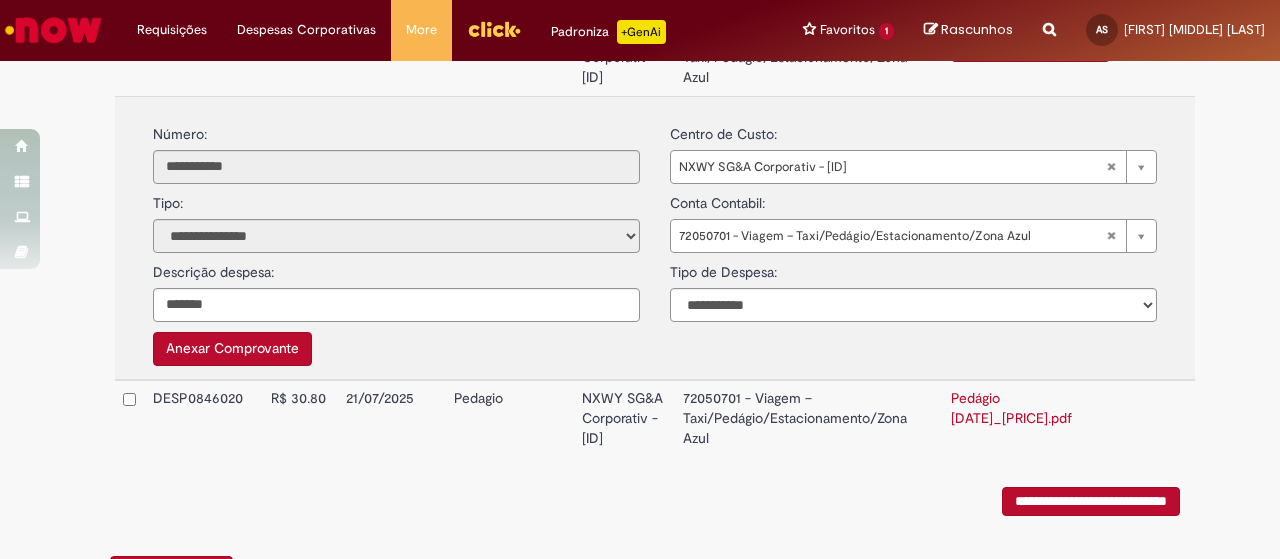 click on "**********" at bounding box center [655, 238] 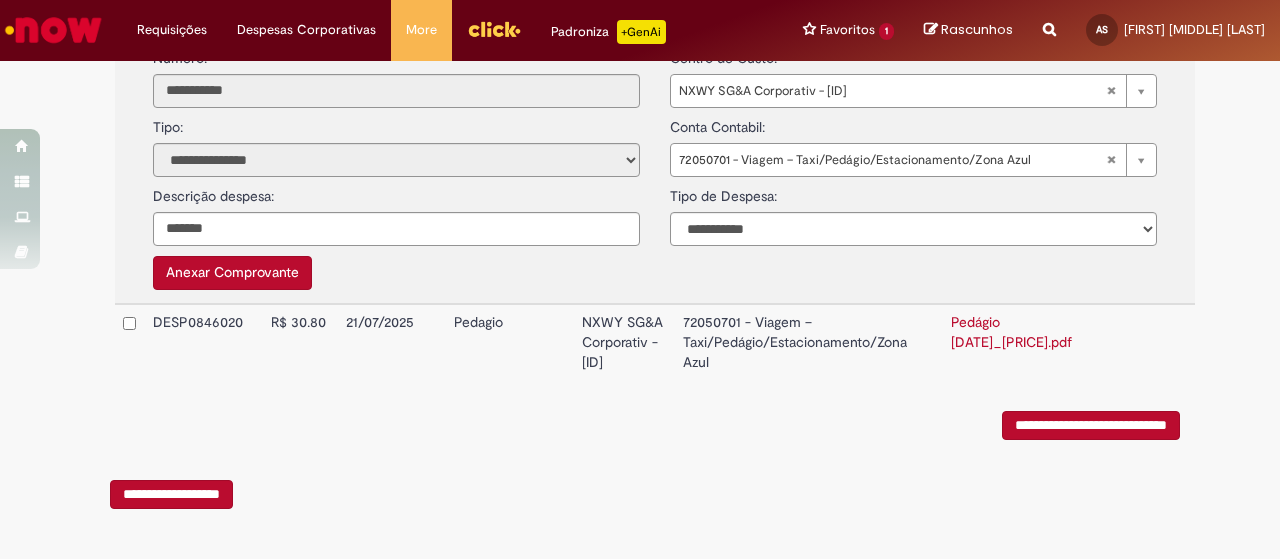 click on "Anexar Comprovante" at bounding box center (232, 273) 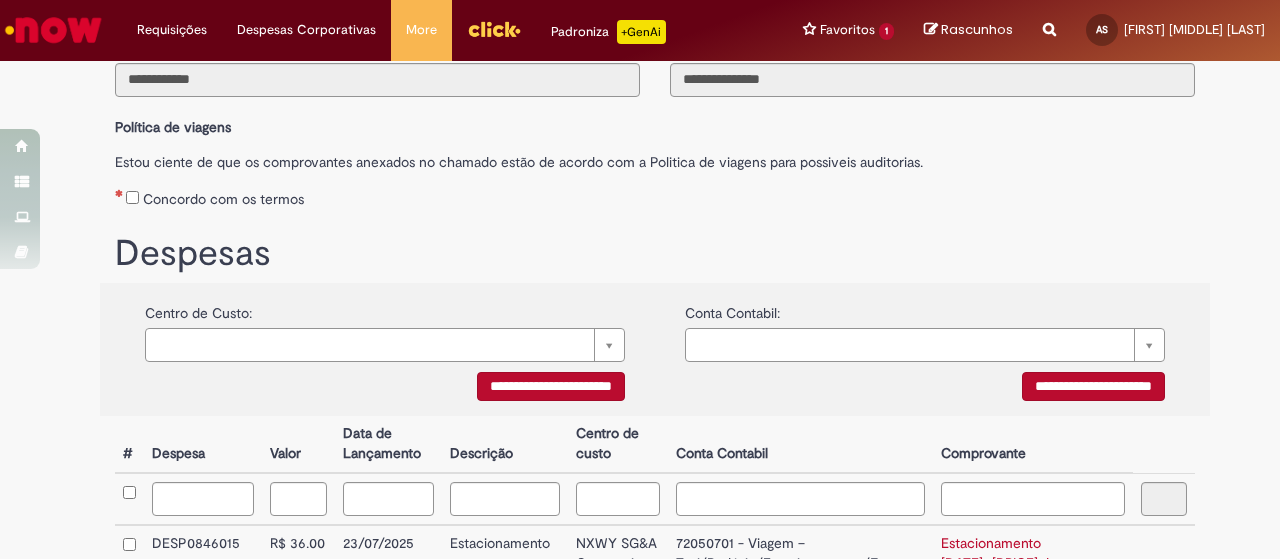 scroll, scrollTop: 159, scrollLeft: 0, axis: vertical 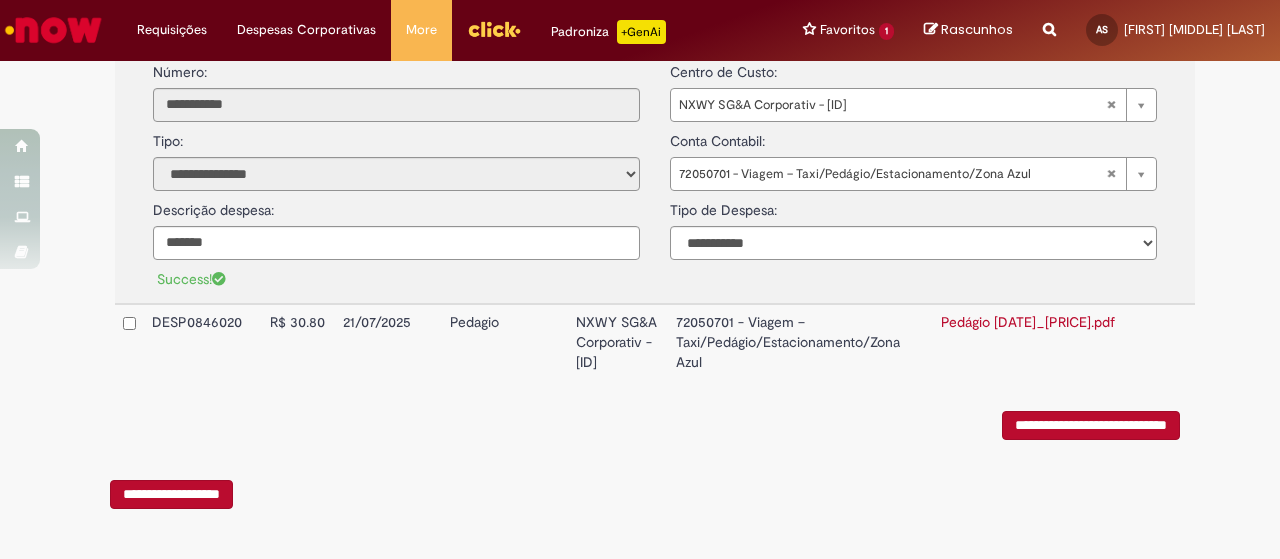 click on "**********" at bounding box center (1091, 425) 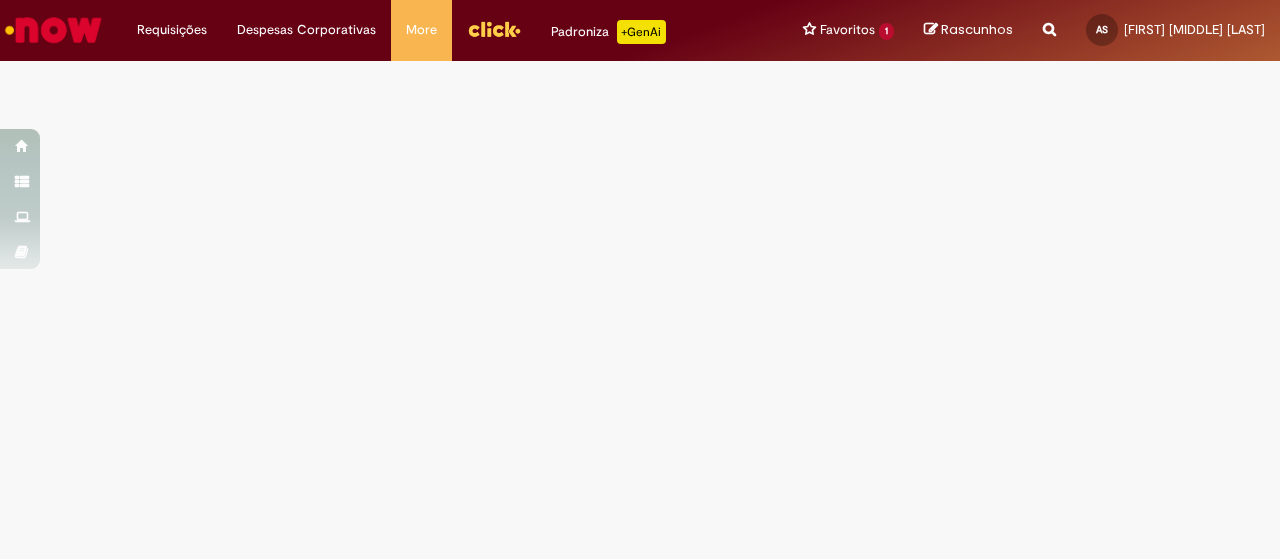 scroll, scrollTop: 0, scrollLeft: 0, axis: both 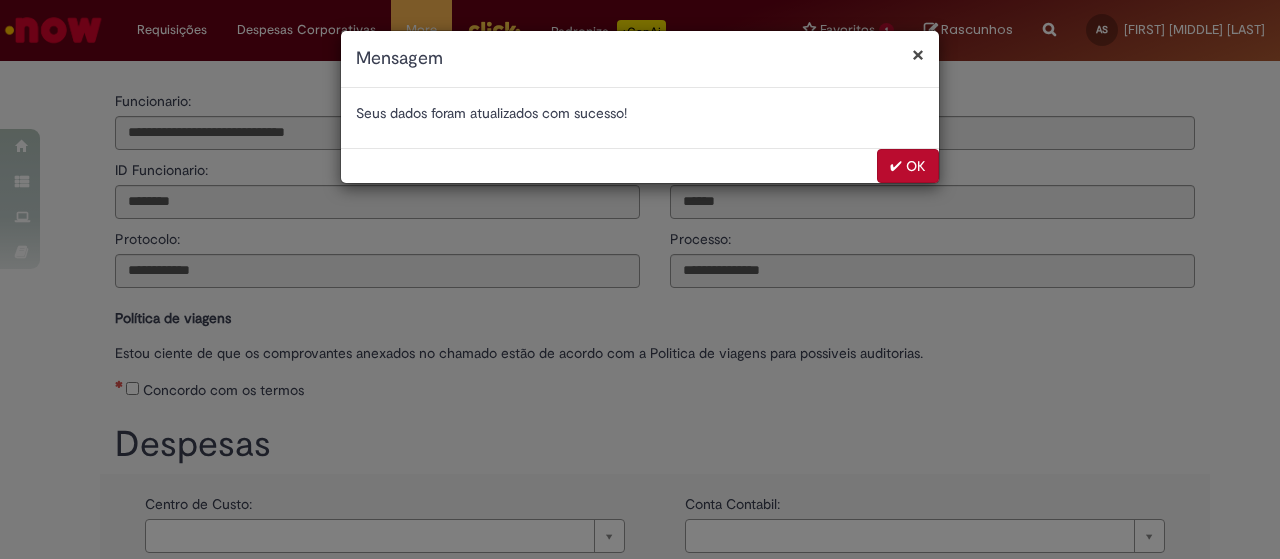select on "*" 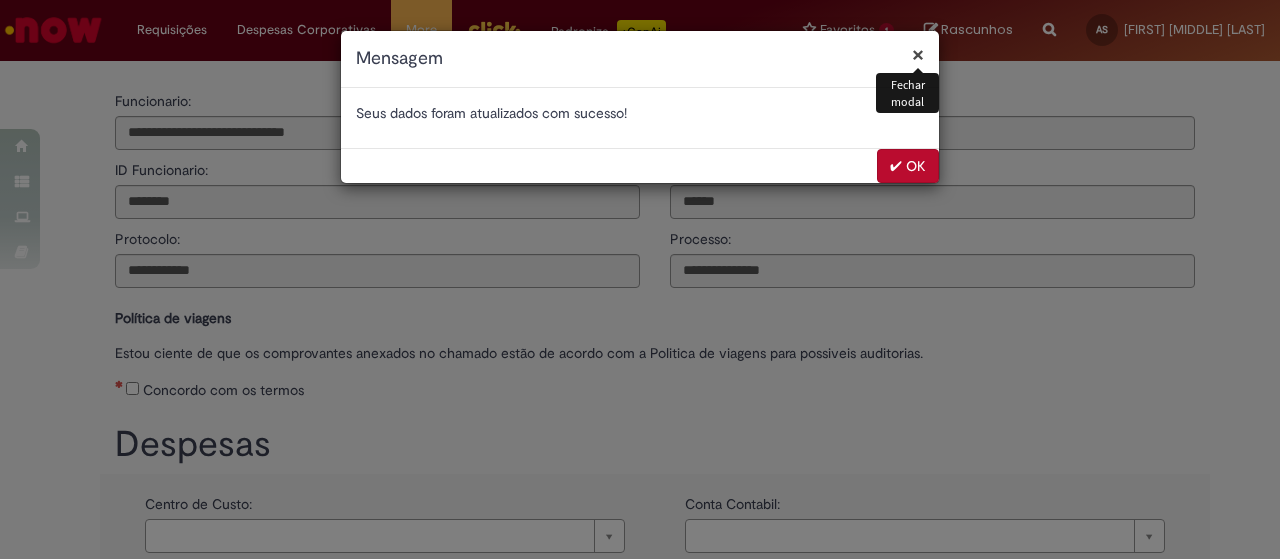 click on "✔ OK" at bounding box center [908, 166] 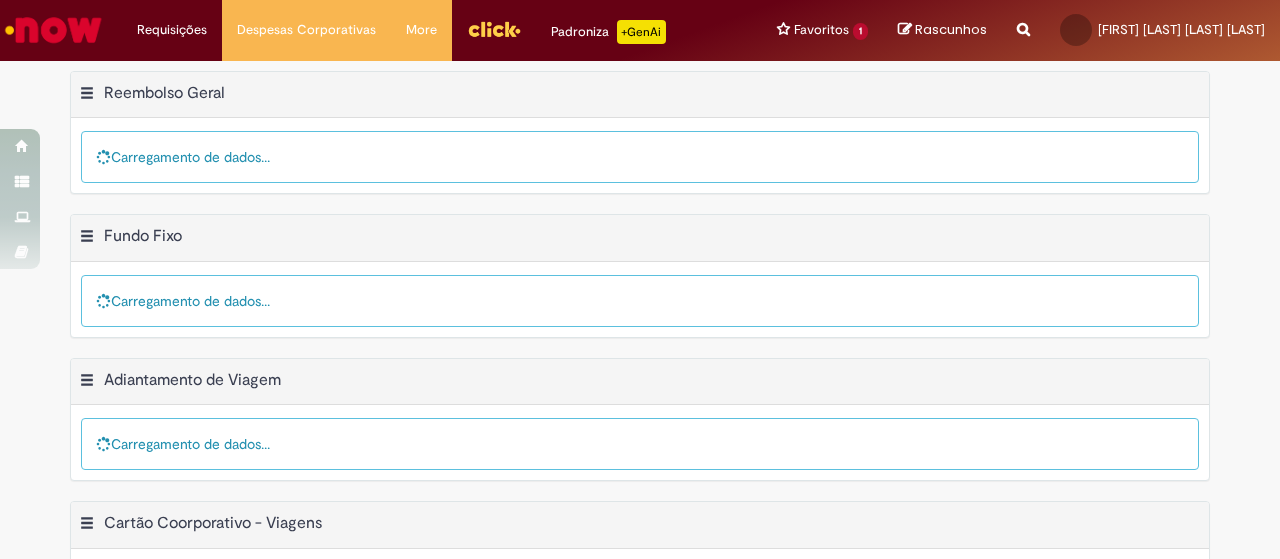 scroll, scrollTop: 0, scrollLeft: 0, axis: both 